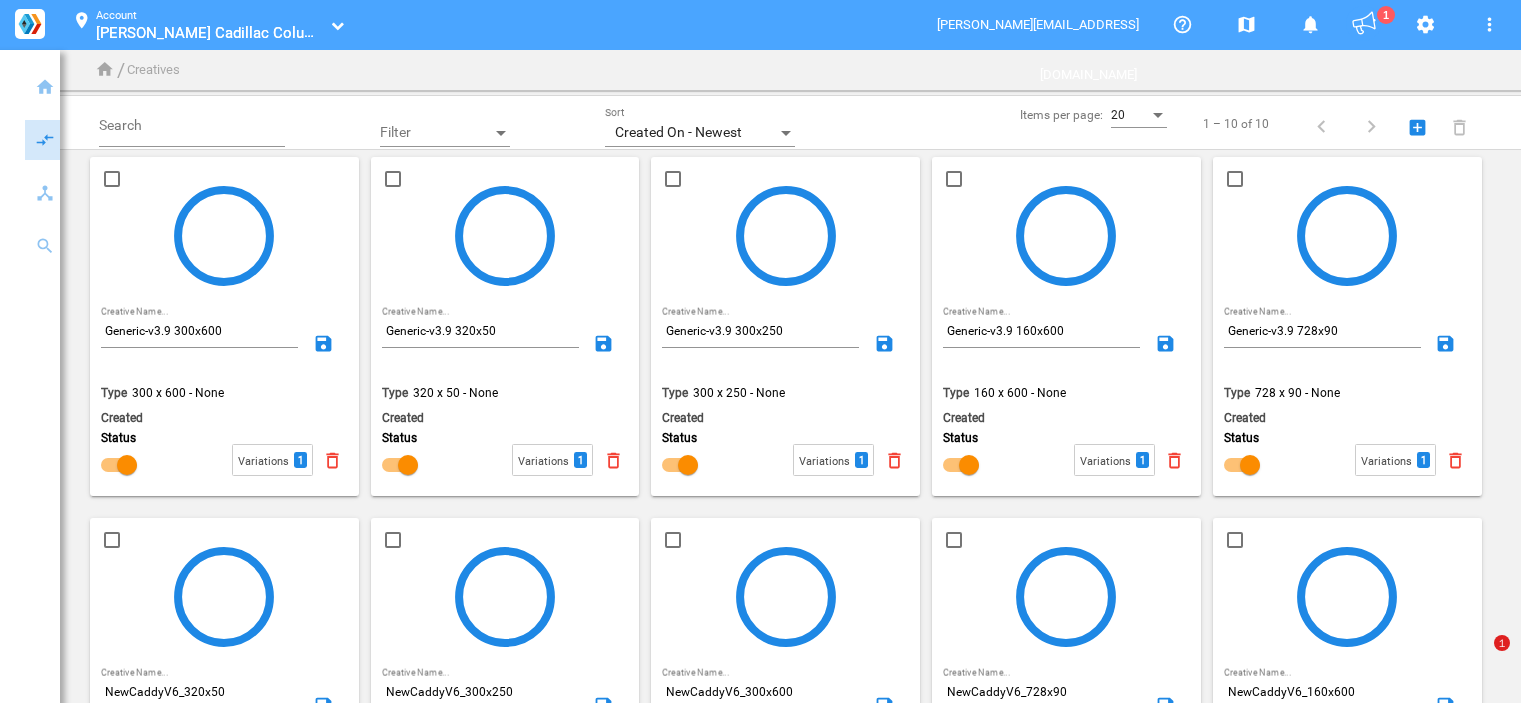 scroll, scrollTop: 0, scrollLeft: 0, axis: both 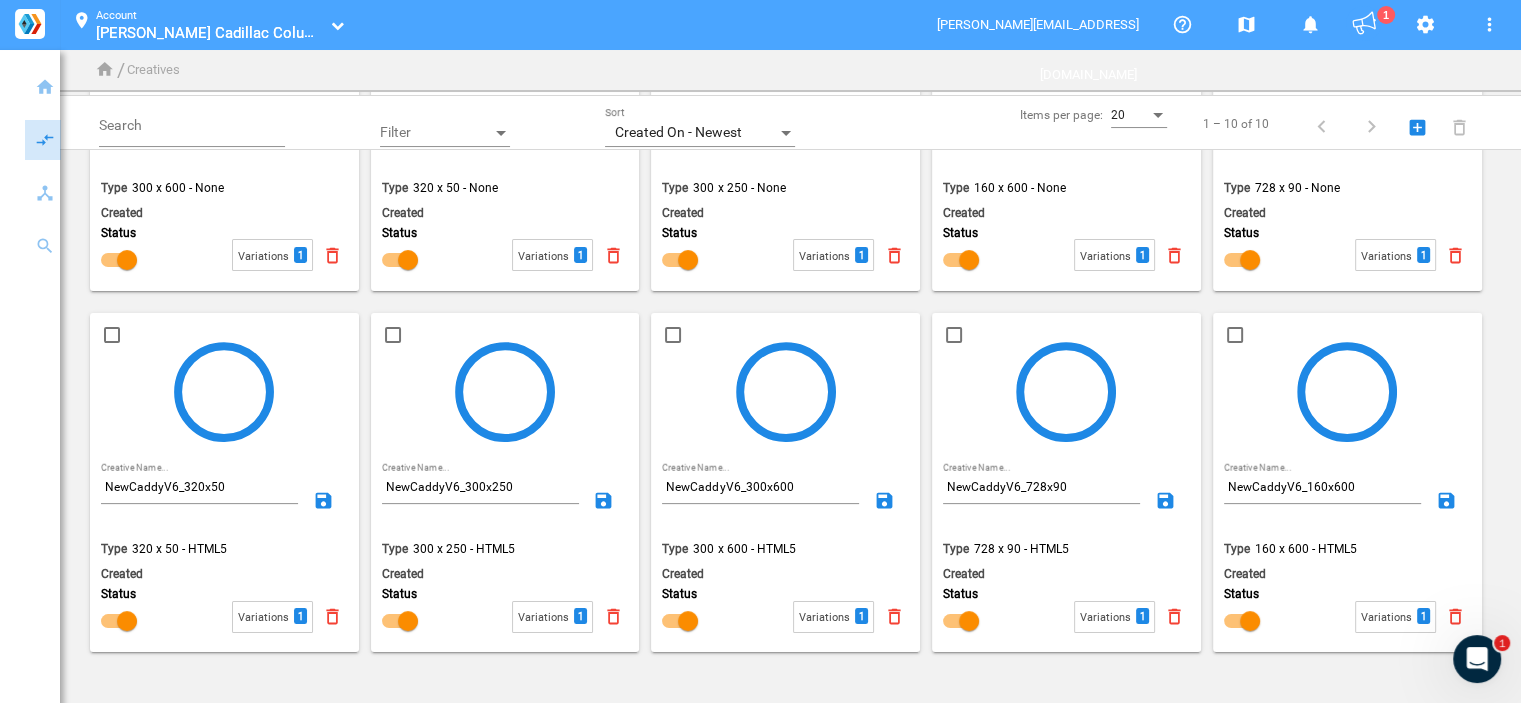 click 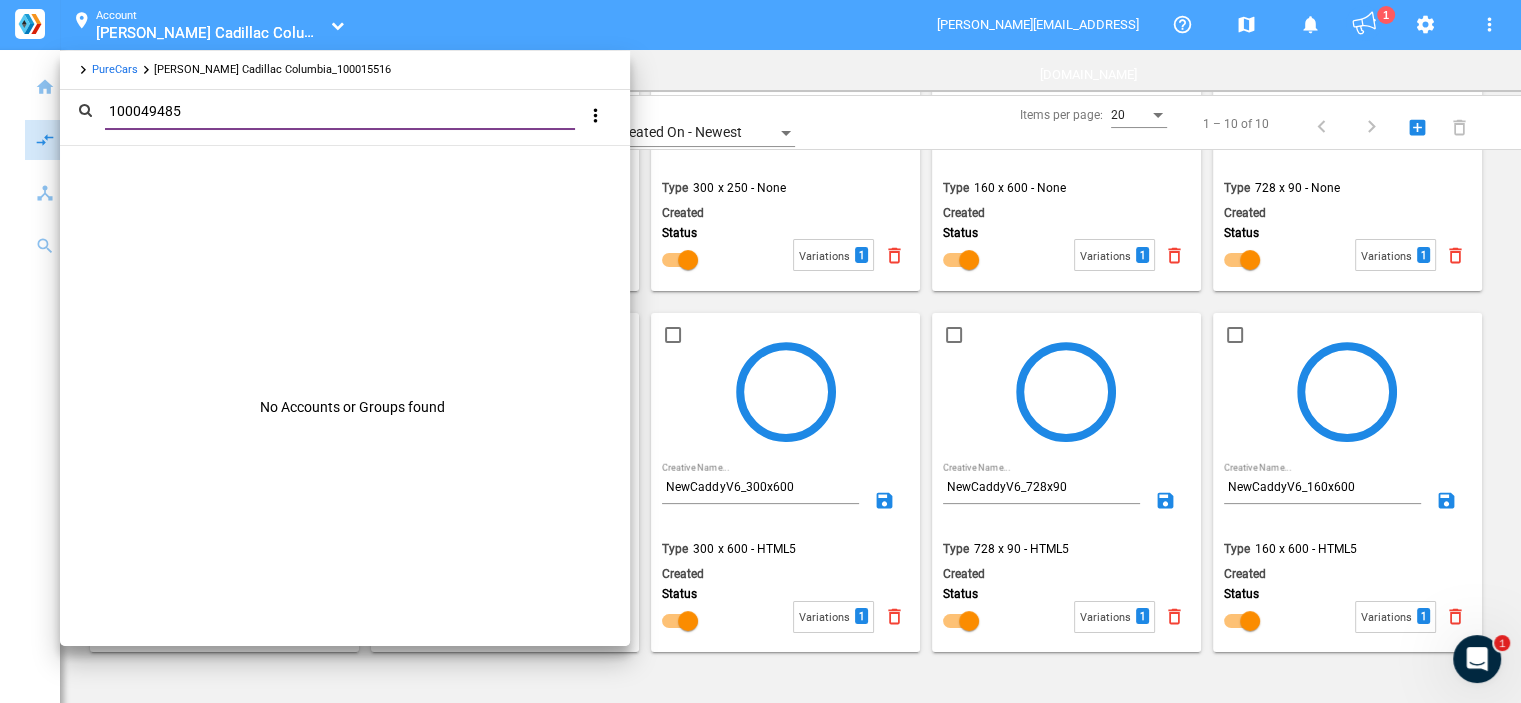 type on "100049485" 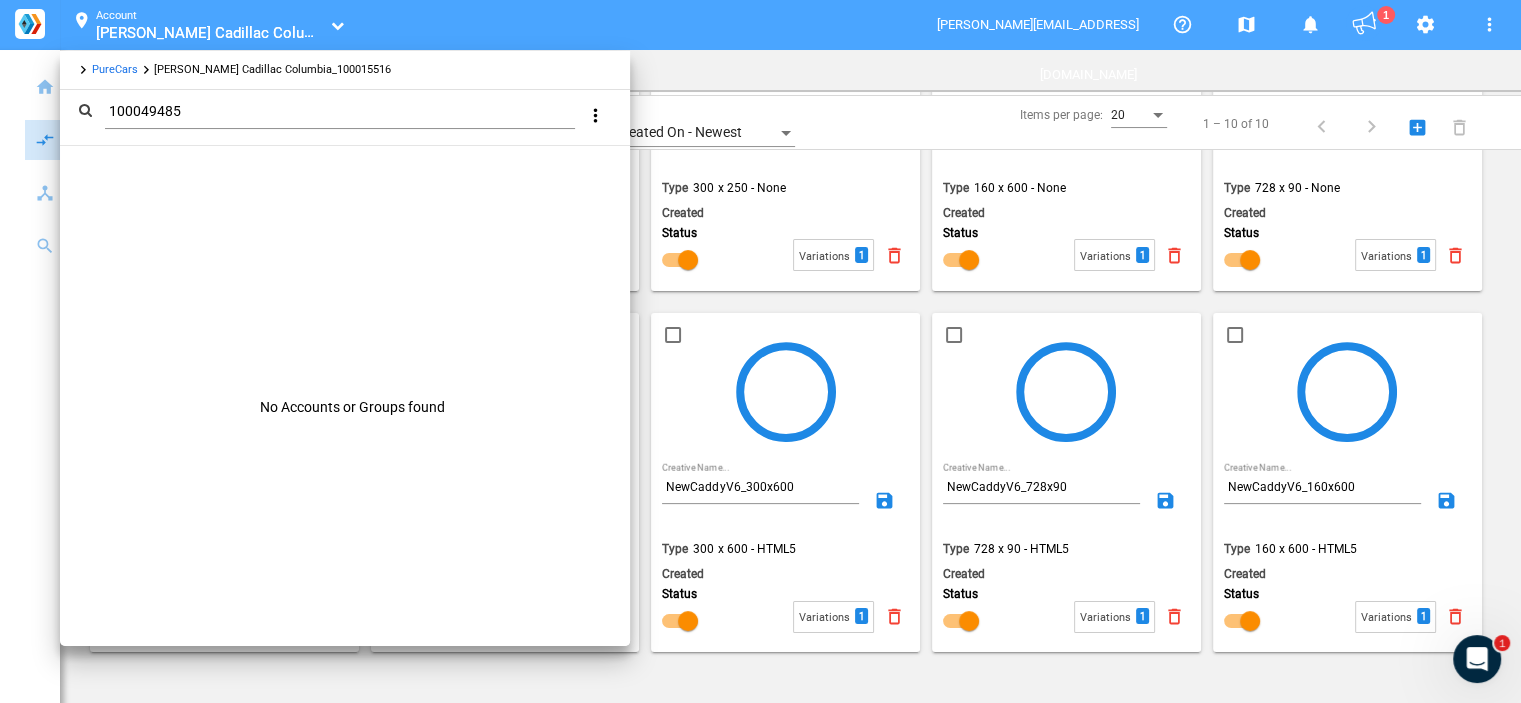click at bounding box center [760, 351] 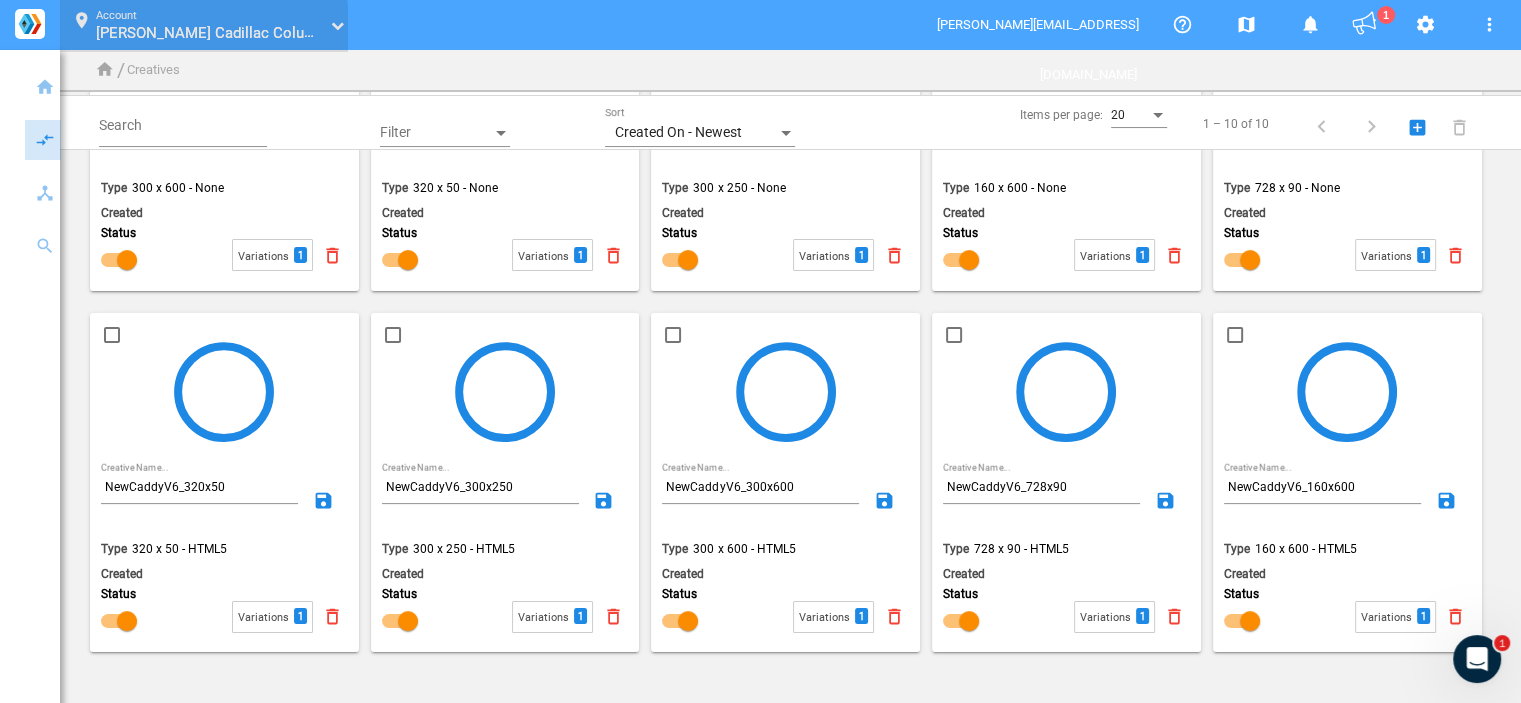 click on "[PERSON_NAME] Cadillac Columbia_100015516" at bounding box center (256, 32) 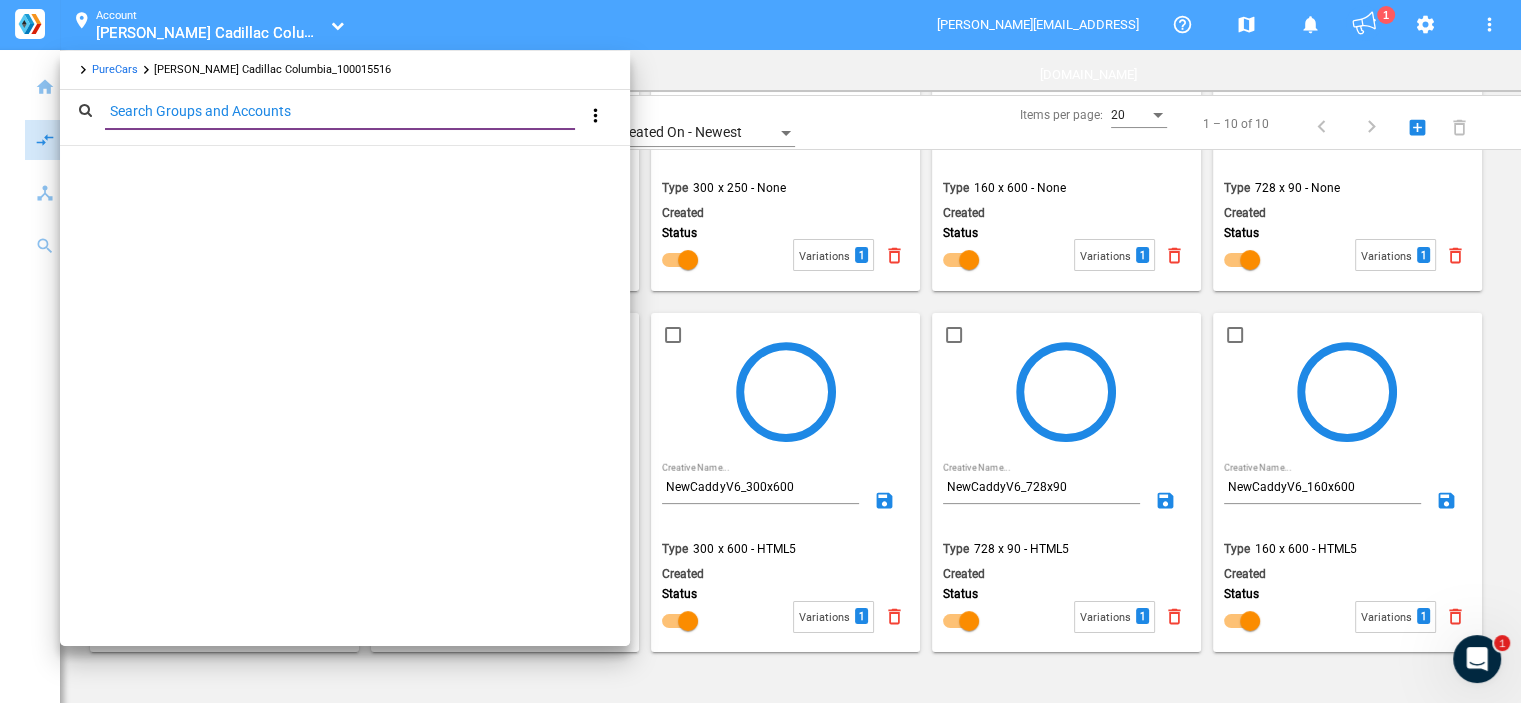 click on "PureCars" at bounding box center (115, 69) 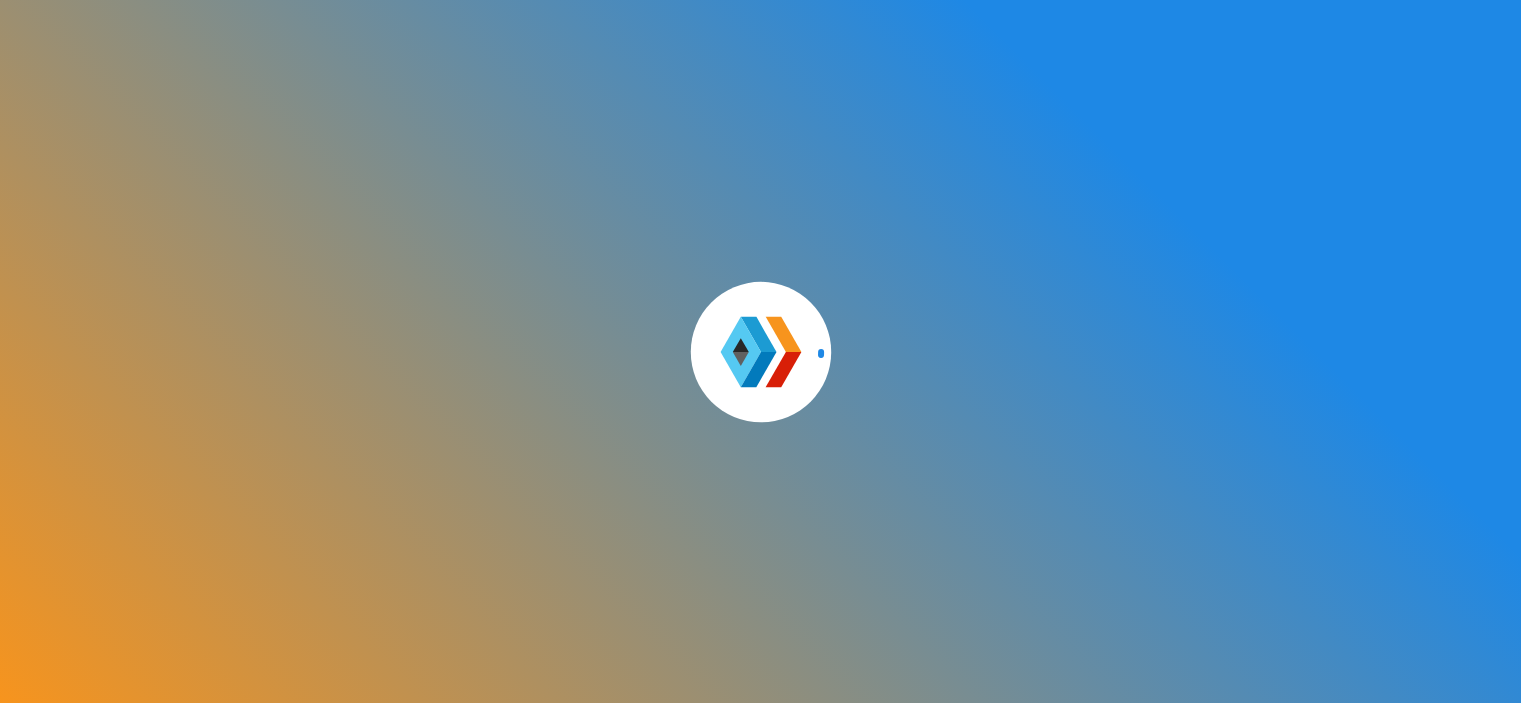 scroll, scrollTop: 0, scrollLeft: 0, axis: both 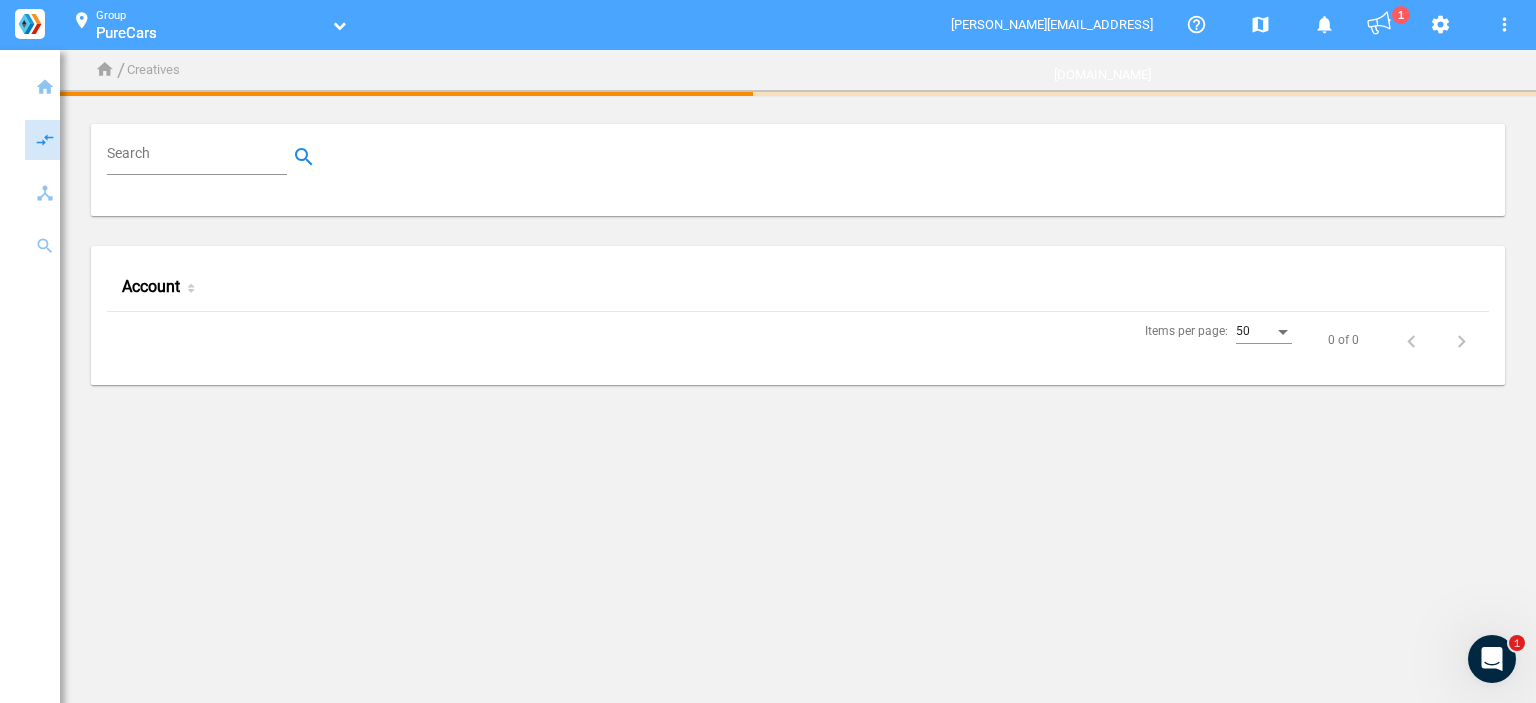click on "Search" at bounding box center (201, 157) 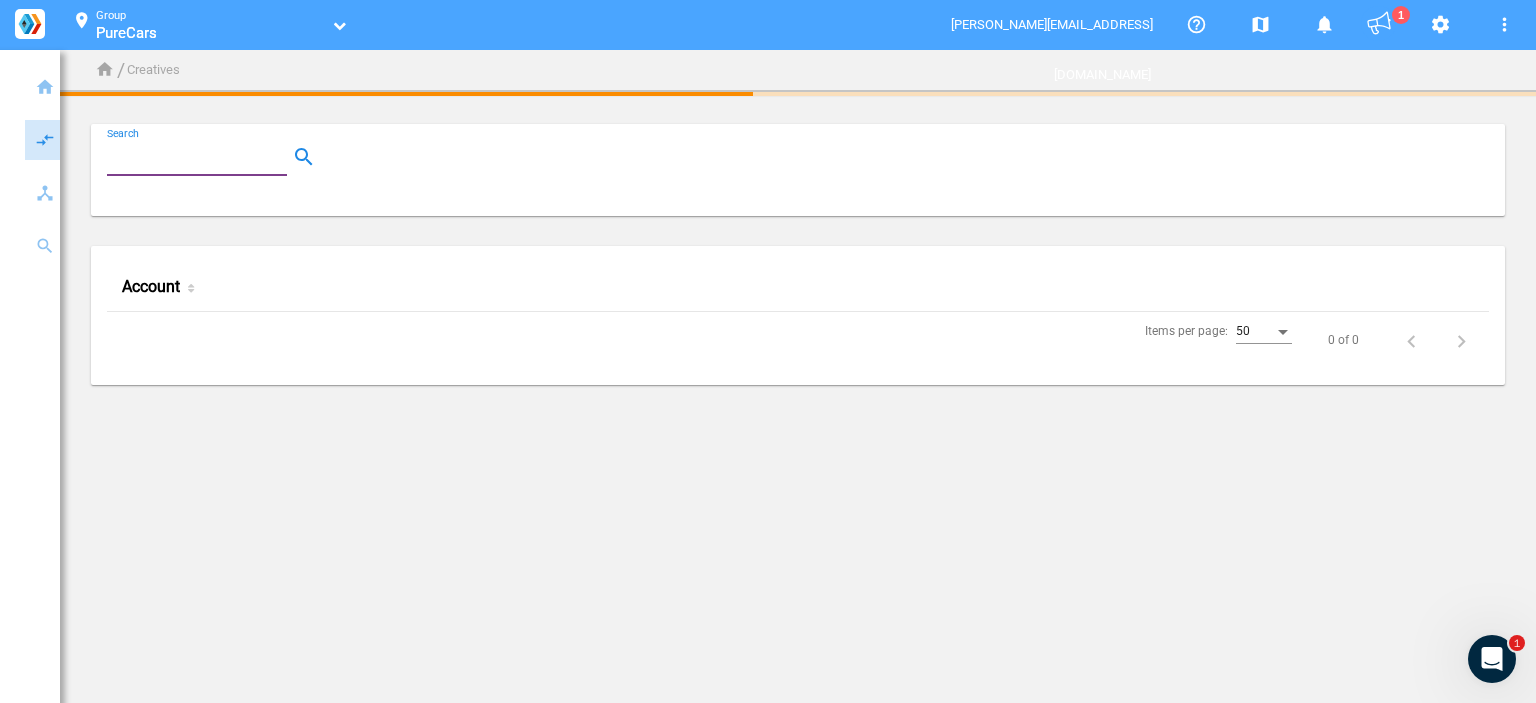 paste on "100049485" 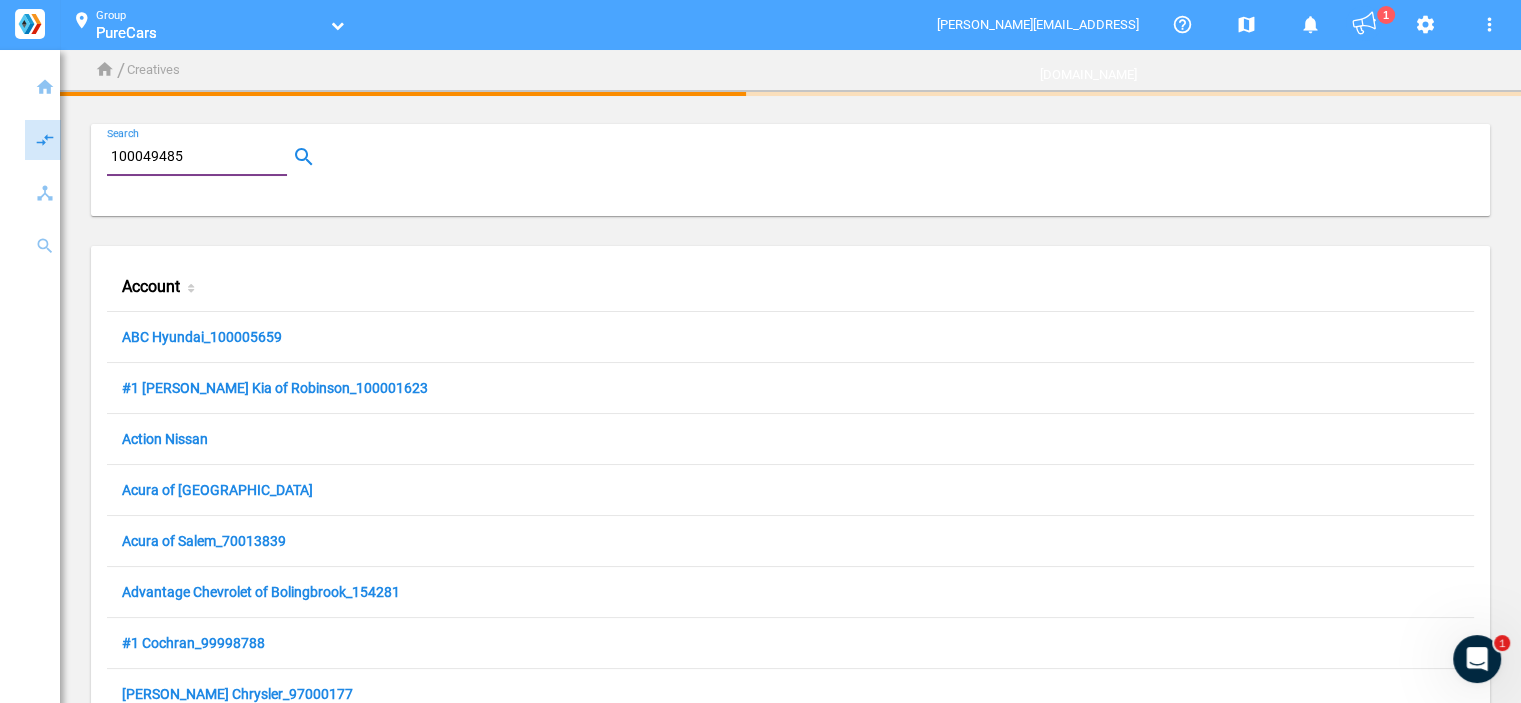 click on "100049485" at bounding box center (201, 157) 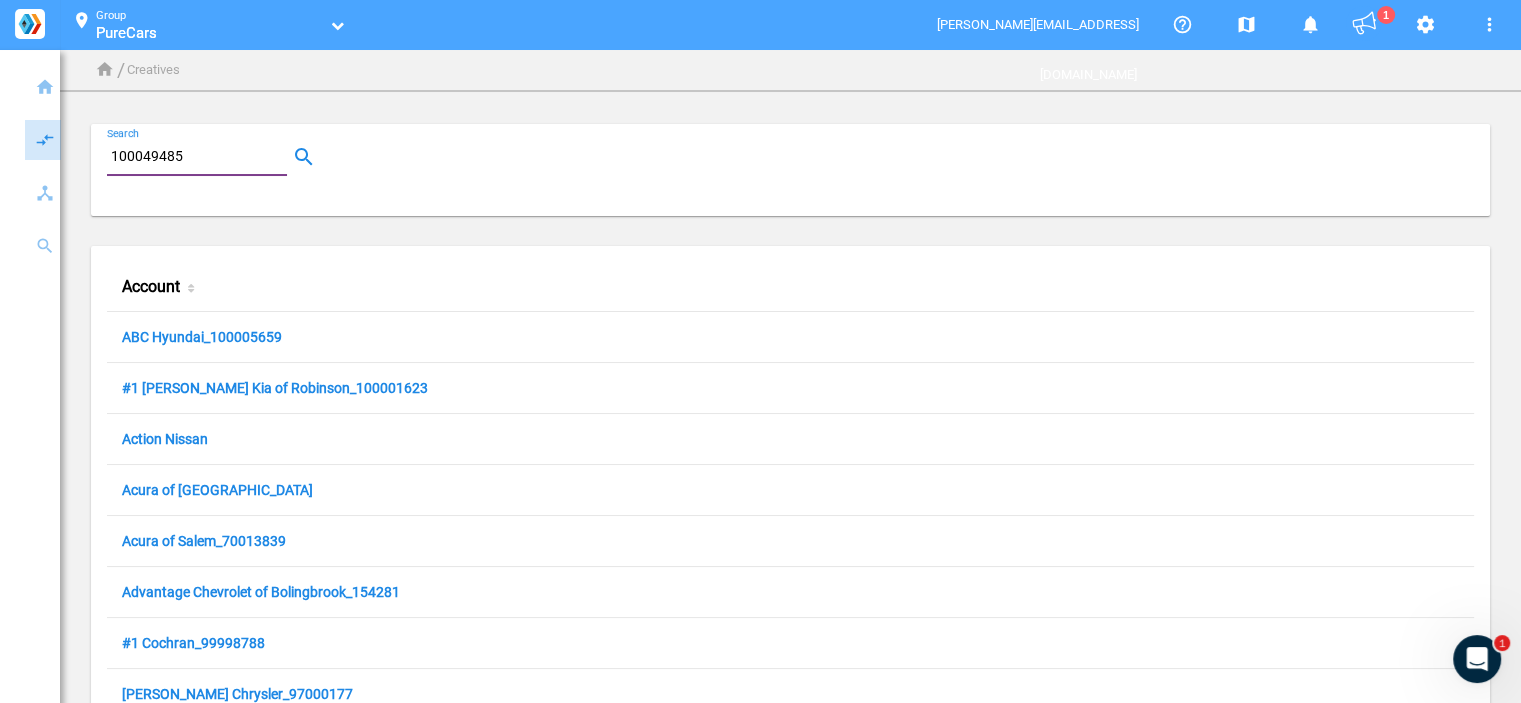 paste on "Nissan Andalusia" 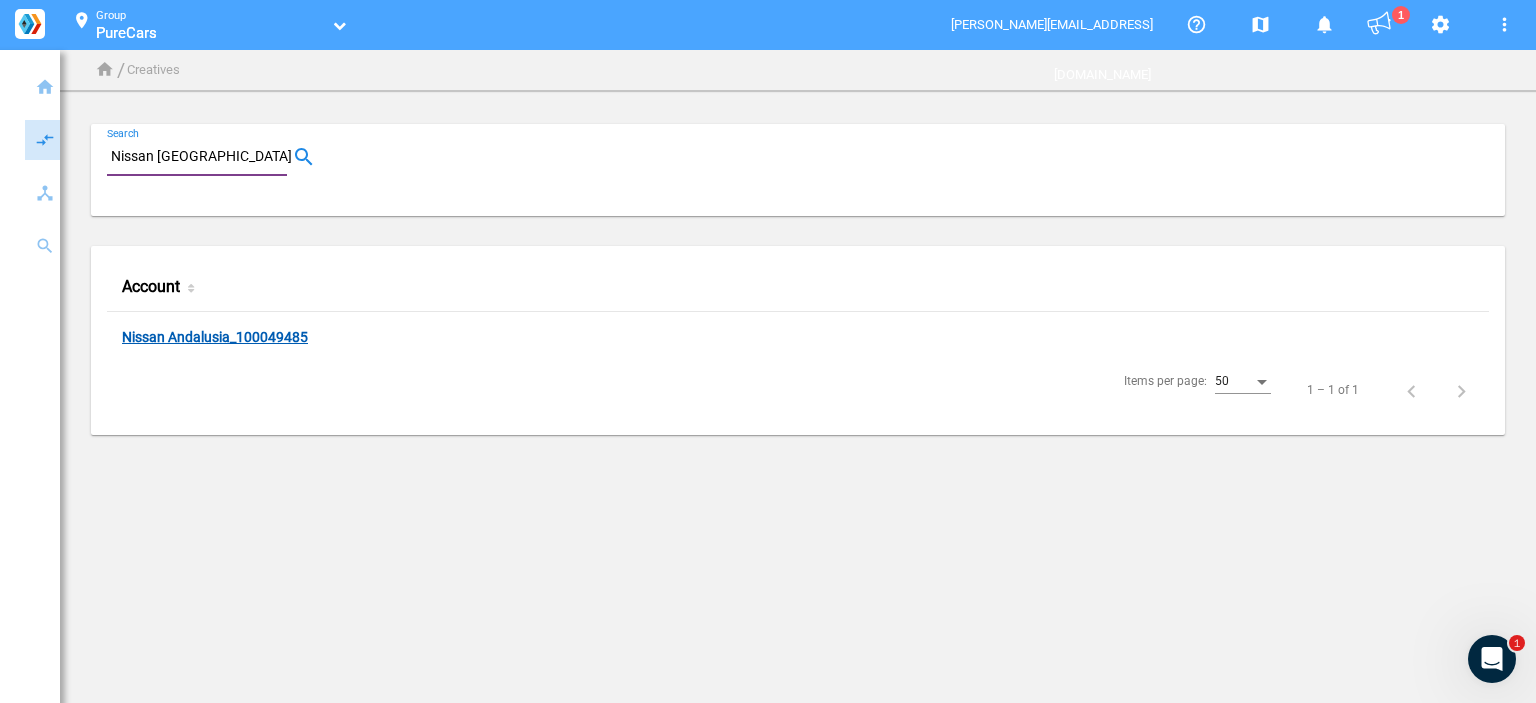 type on "Nissan Andalusia" 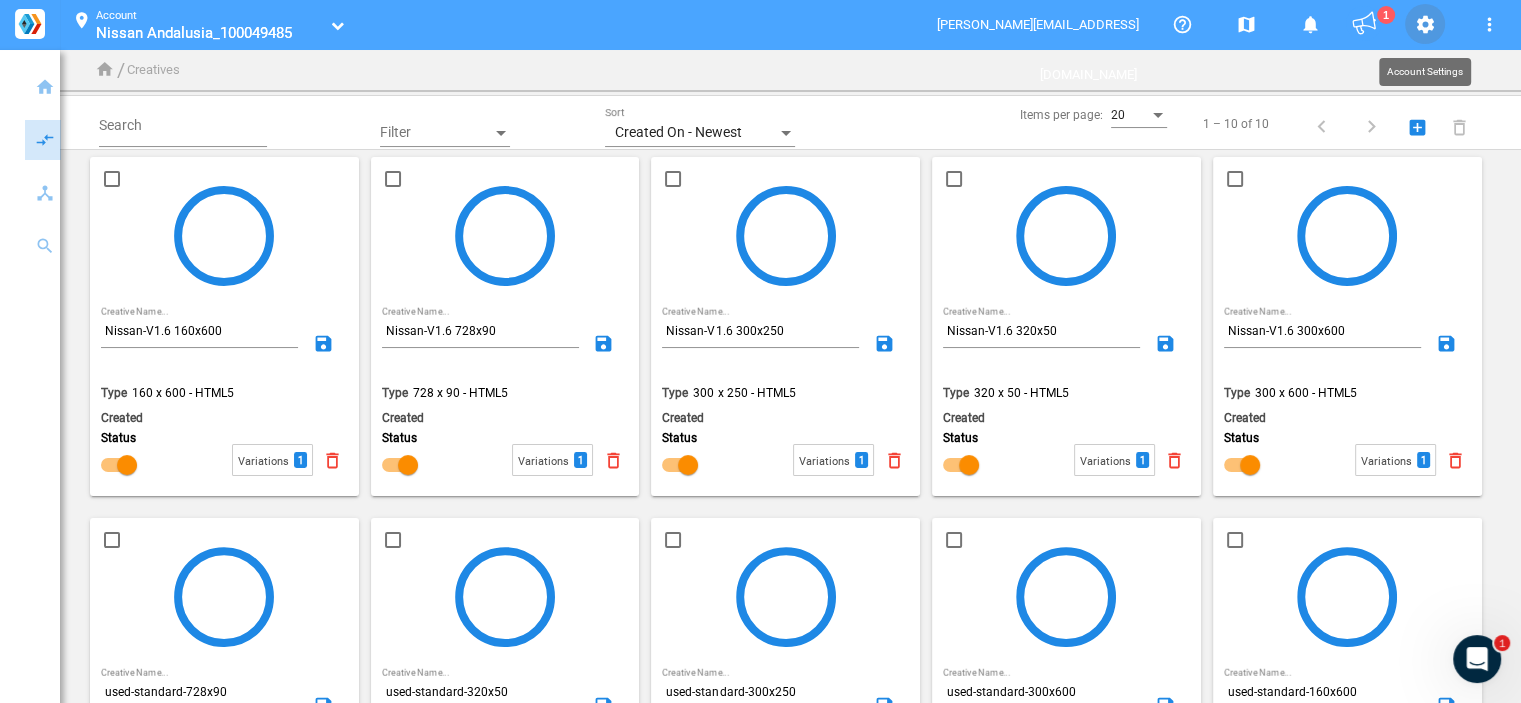 click on "settings" at bounding box center [1425, 25] 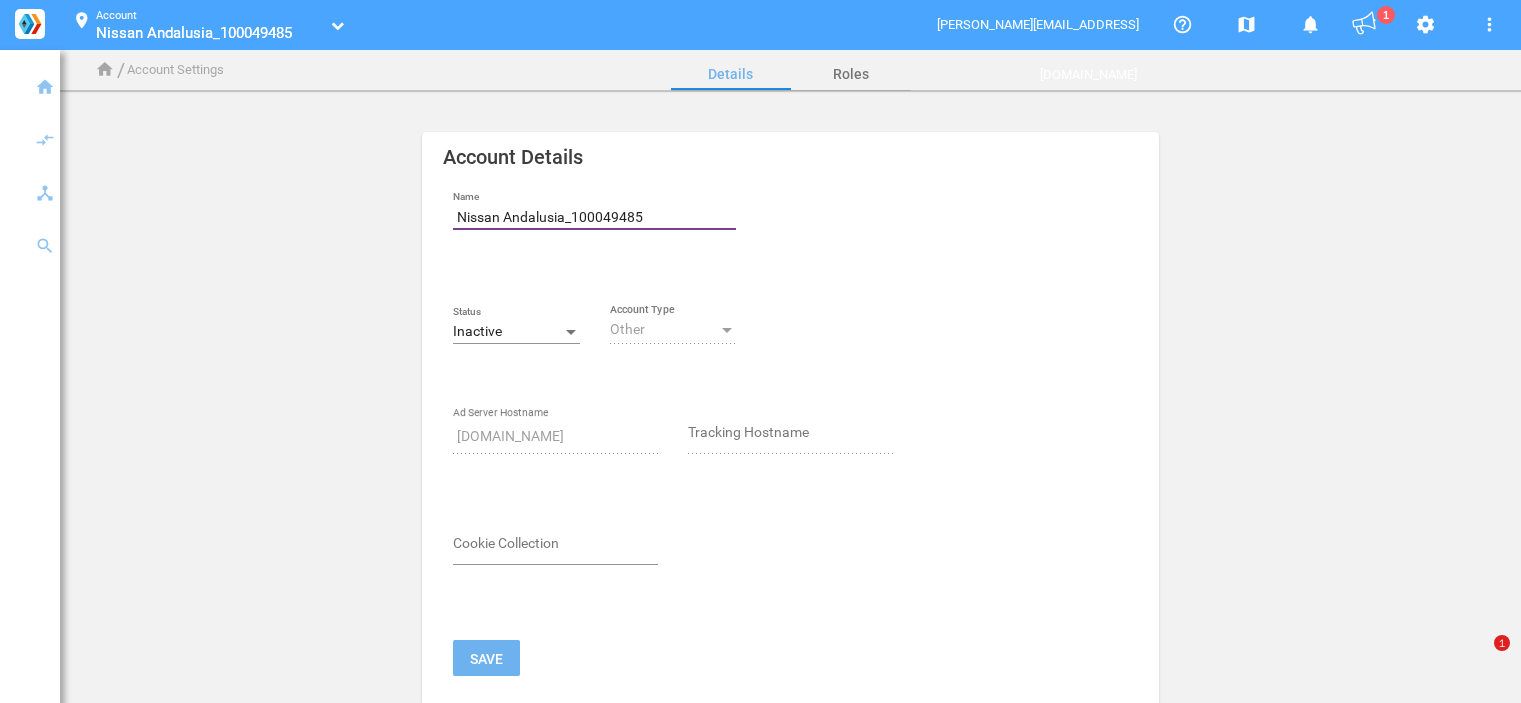 scroll, scrollTop: 0, scrollLeft: 0, axis: both 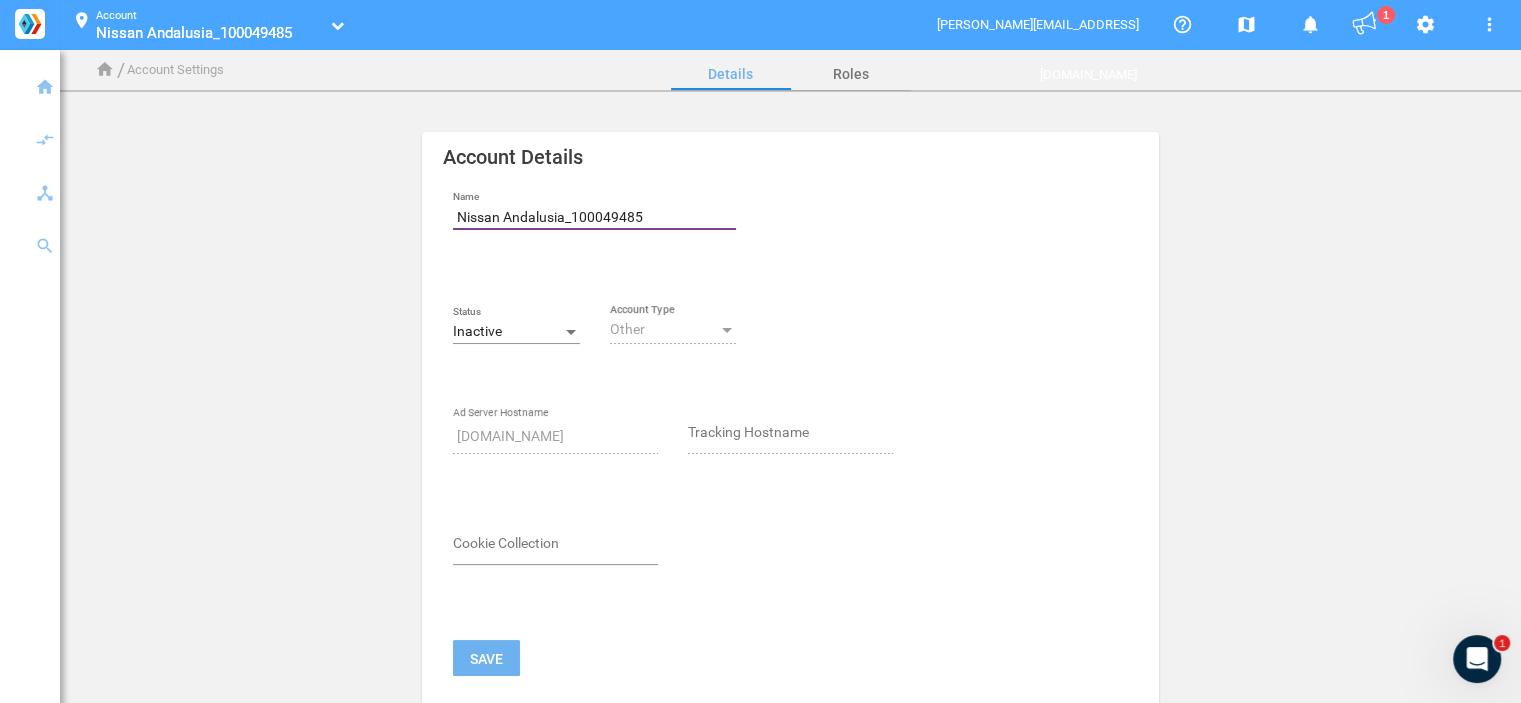 click 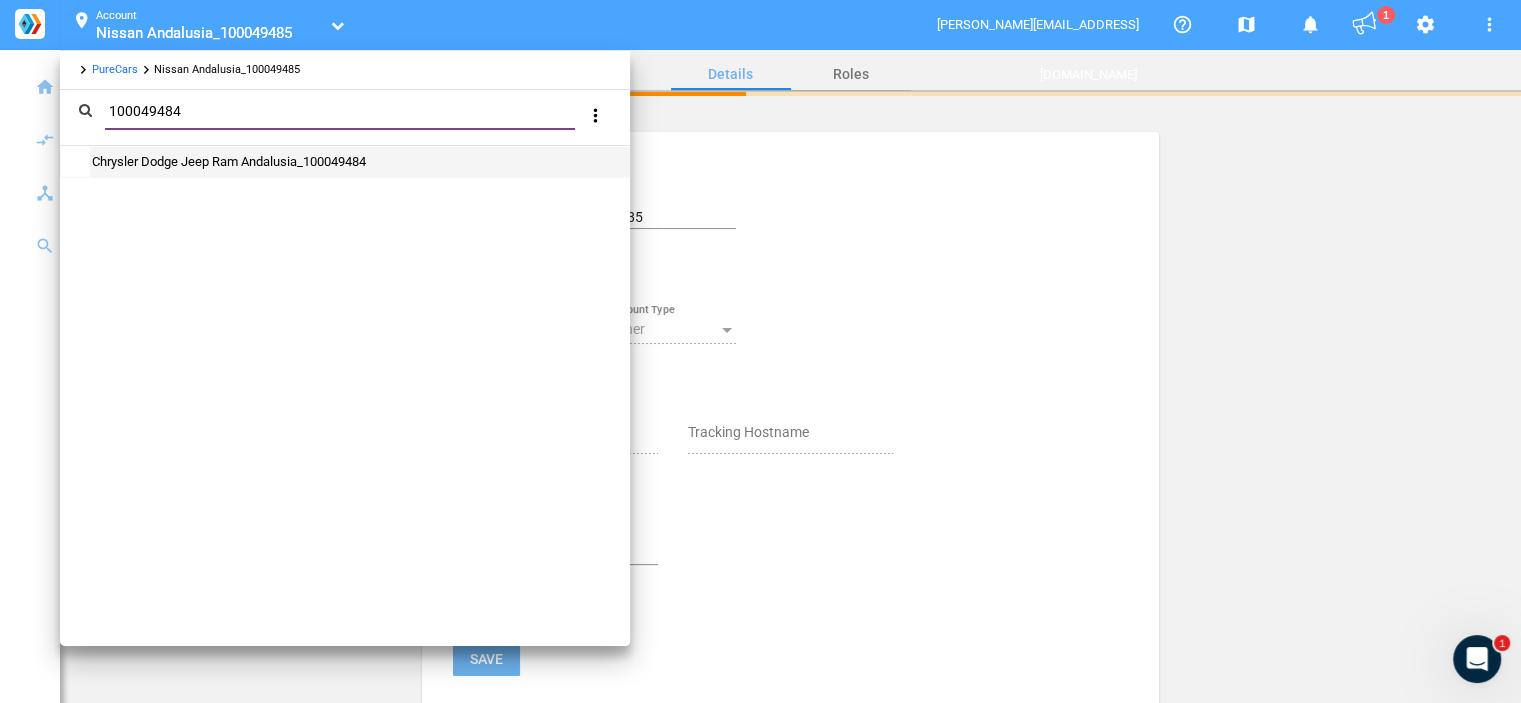 type on "100049484" 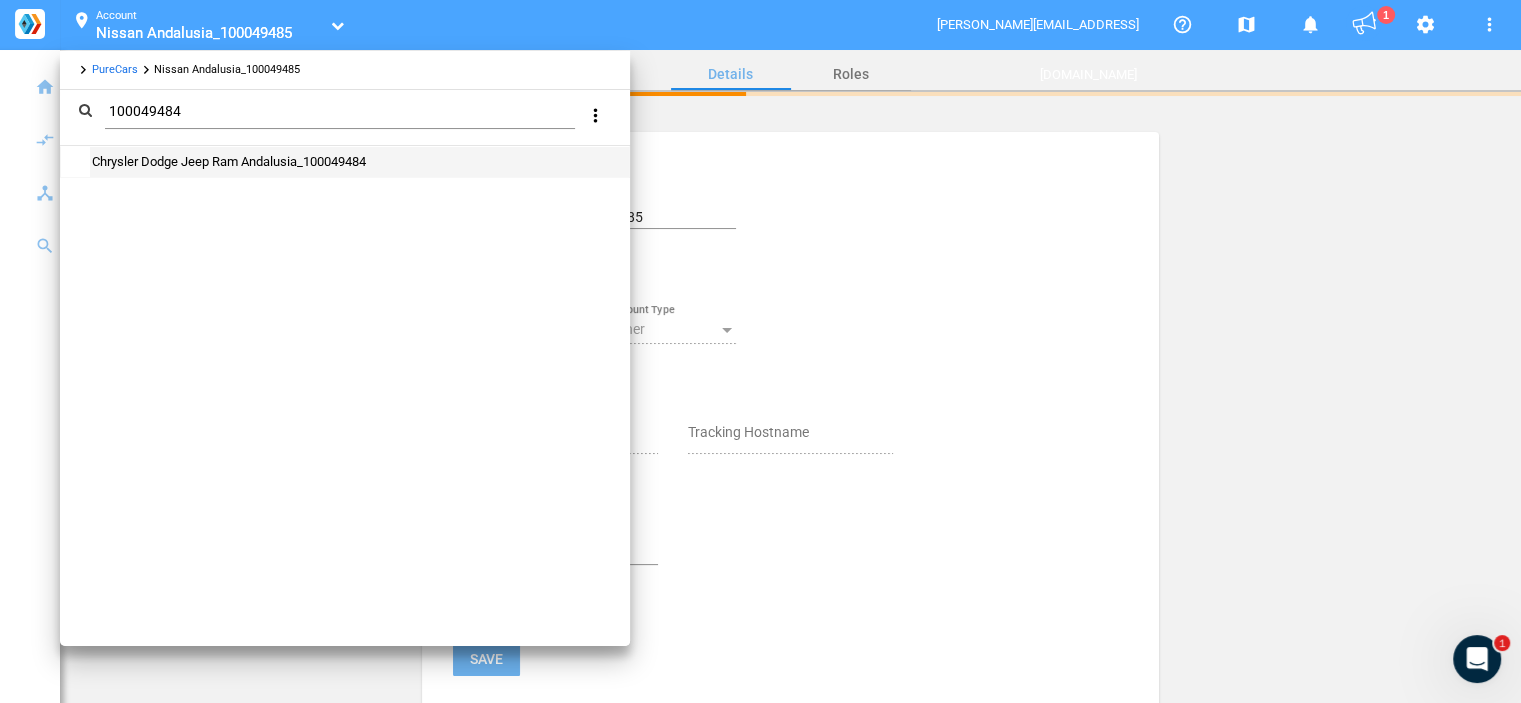 click on "Chrysler Dodge Jeep Ram Andalusia_100049484" at bounding box center (228, 161) 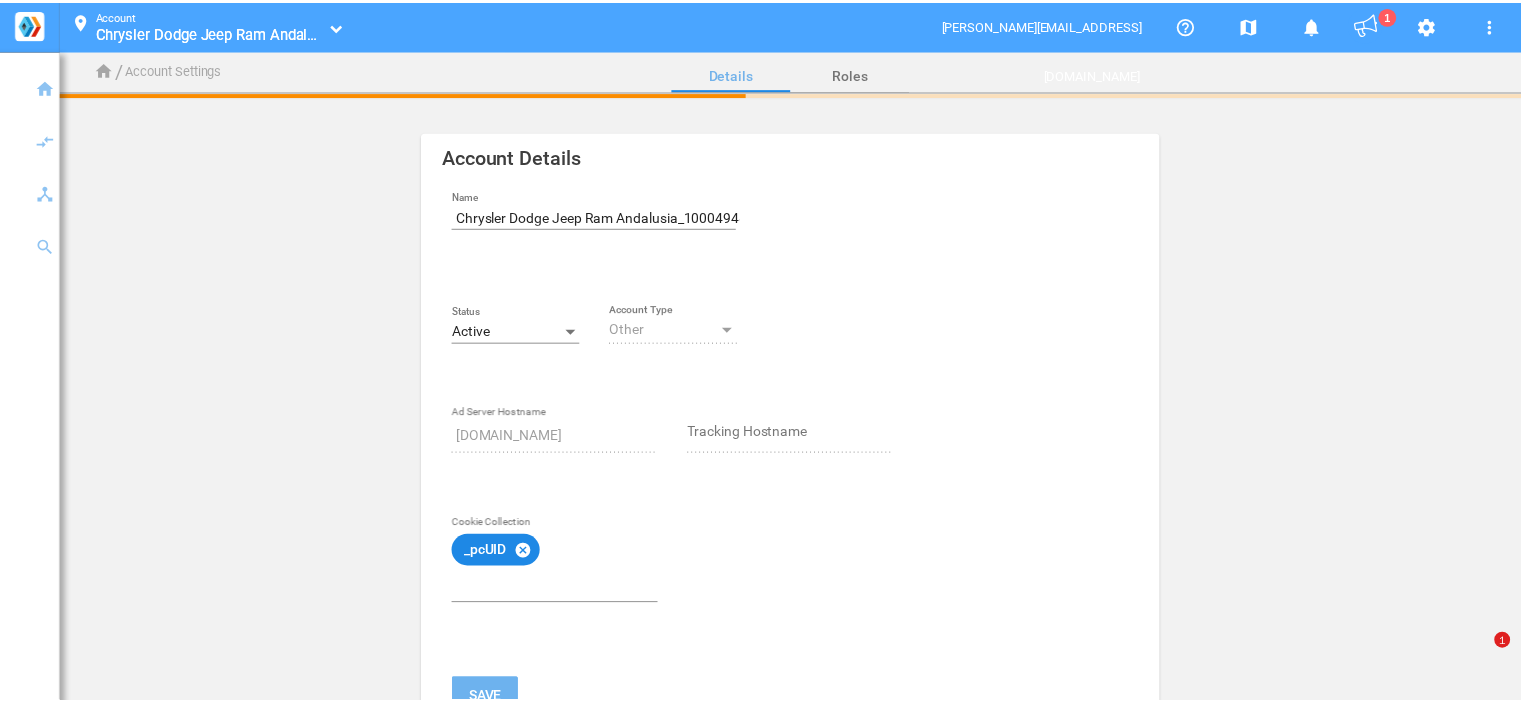 scroll, scrollTop: 0, scrollLeft: 0, axis: both 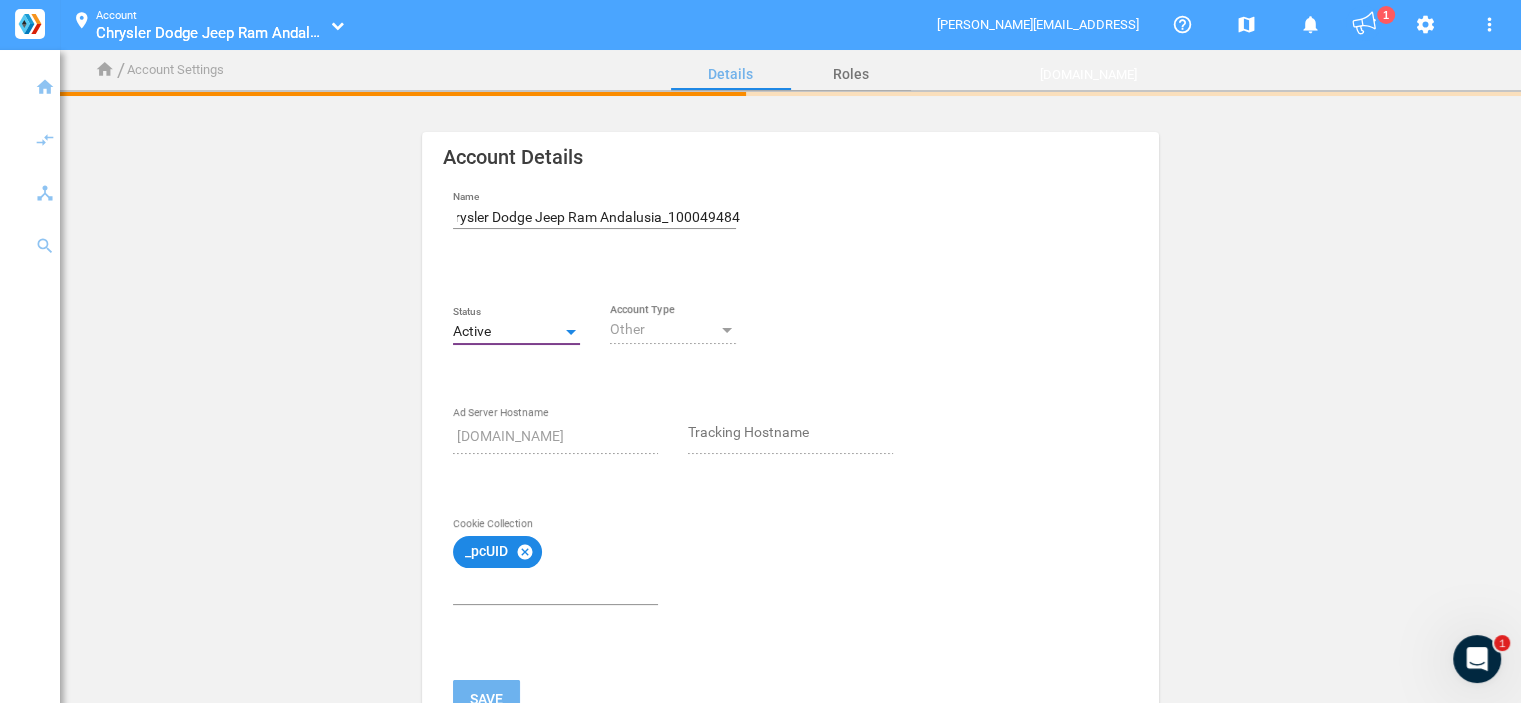 click on "Active" at bounding box center (507, 332) 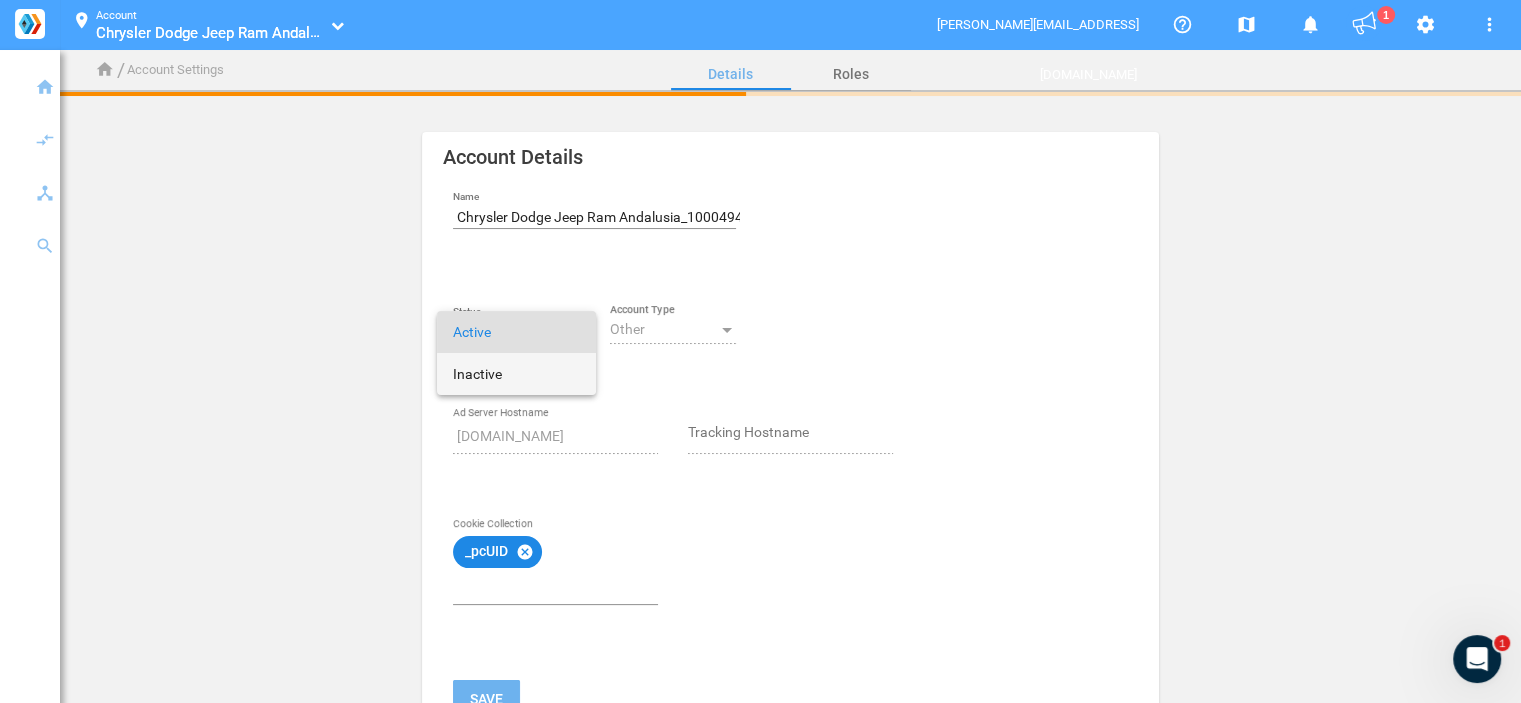 click on "Inactive" at bounding box center [516, 374] 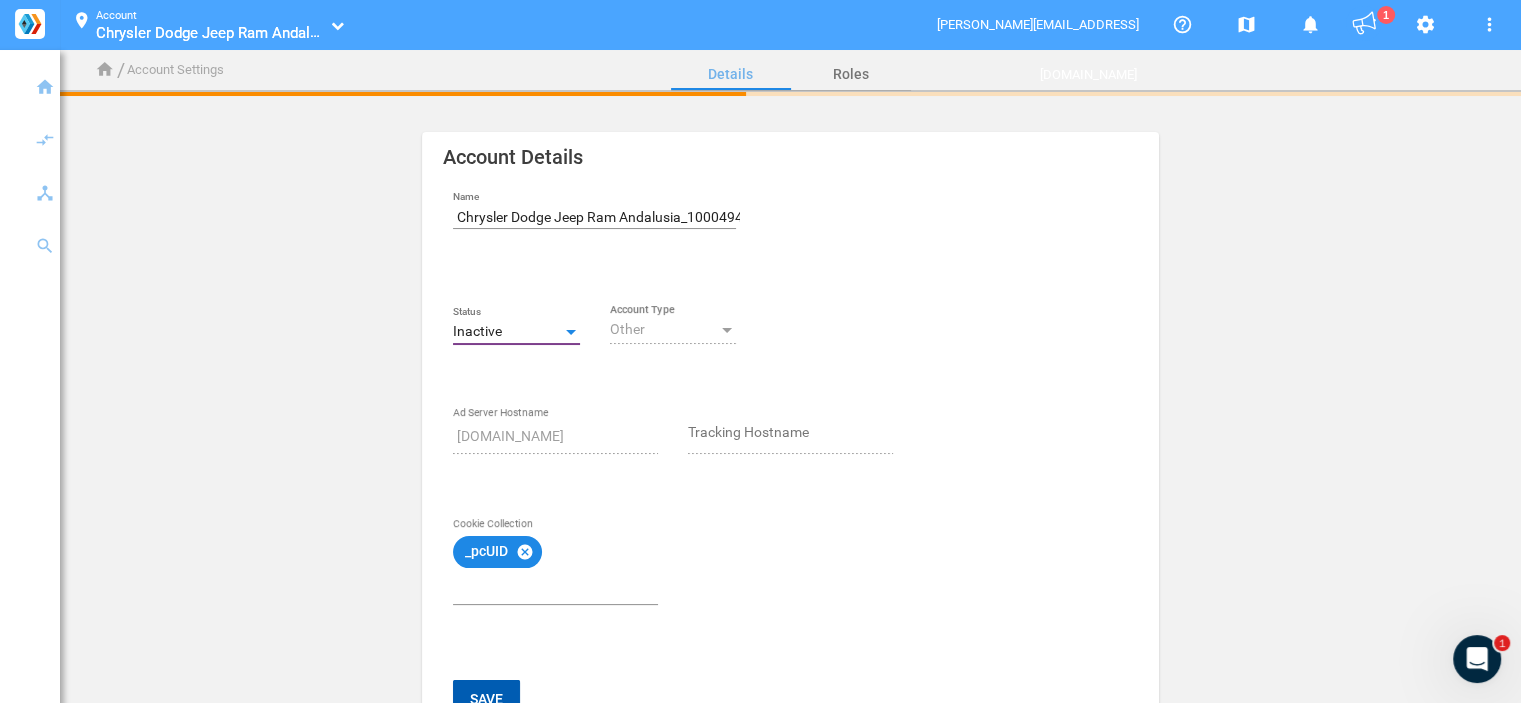 click on "Save" at bounding box center [486, 698] 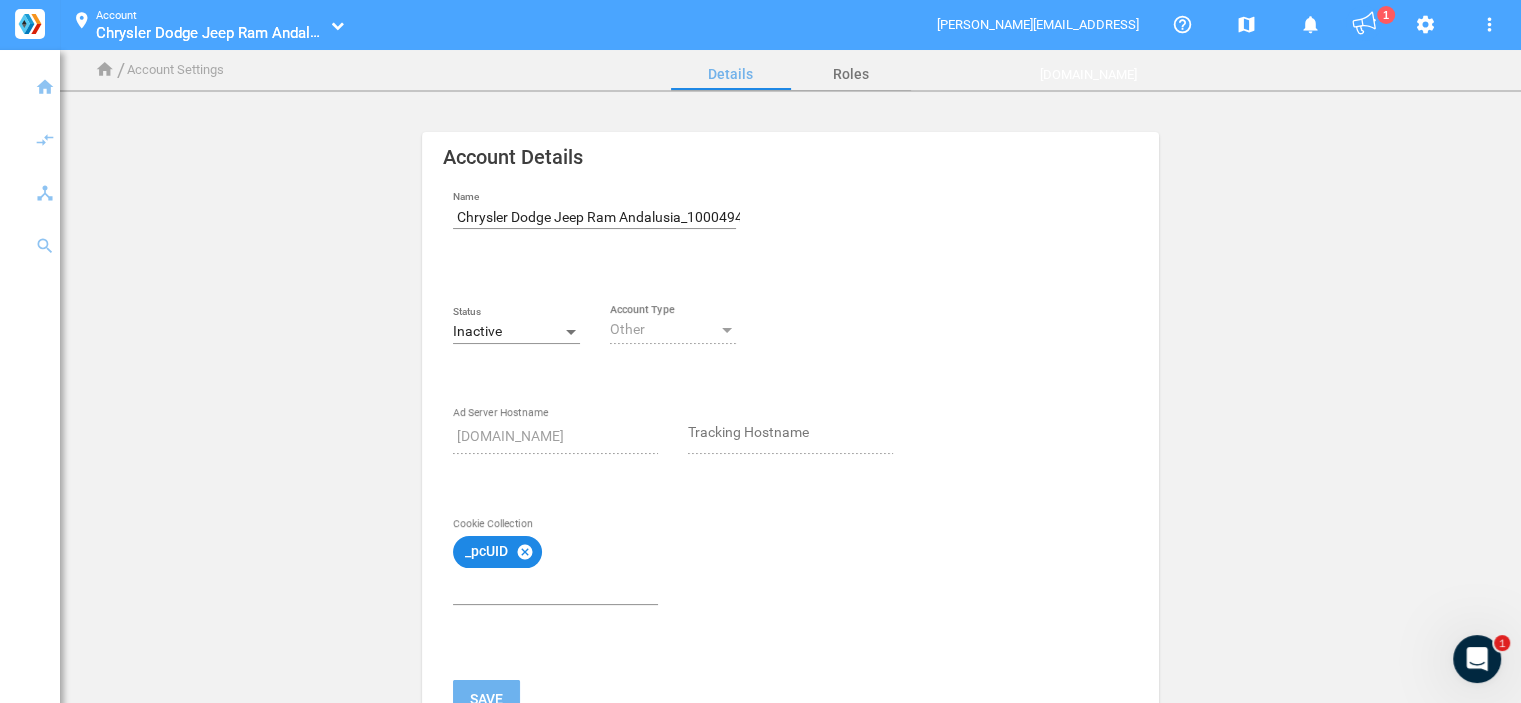 click on "location_on Account Chrysler Dodge Jeep Ram Andalusia_100049484 Chrysler Dodge Jeep Ram Andalusia_100049484" at bounding box center (203, 25) 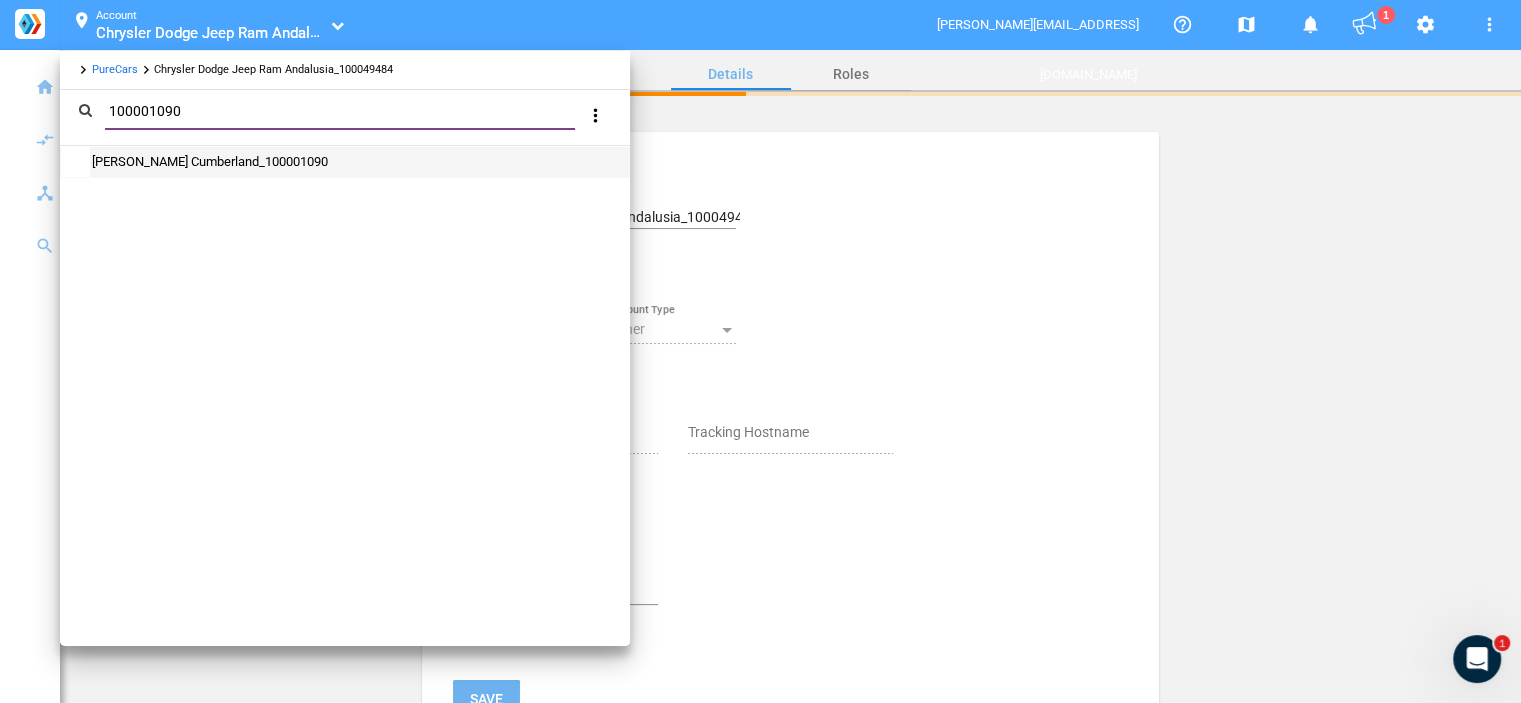 type on "100001090" 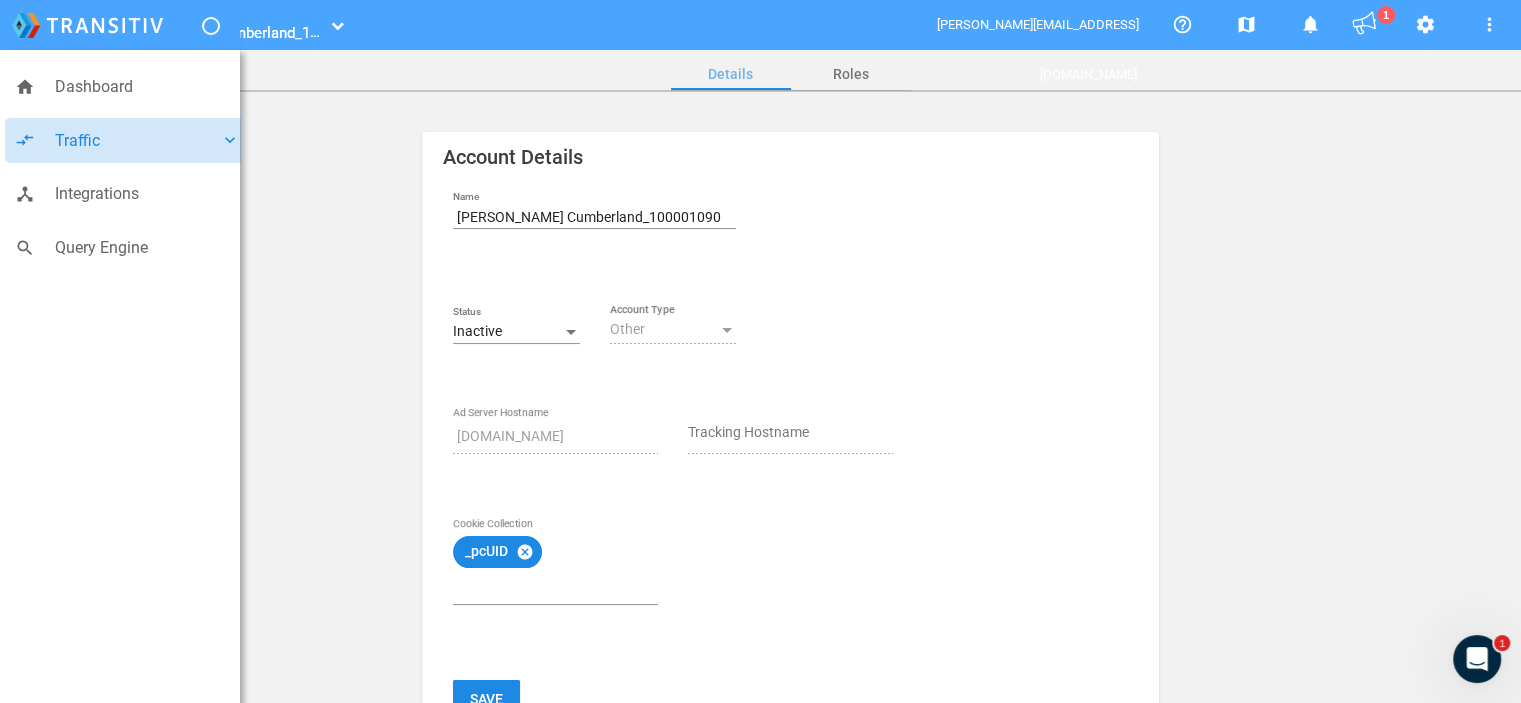 click on "Traffic" at bounding box center [137, 141] 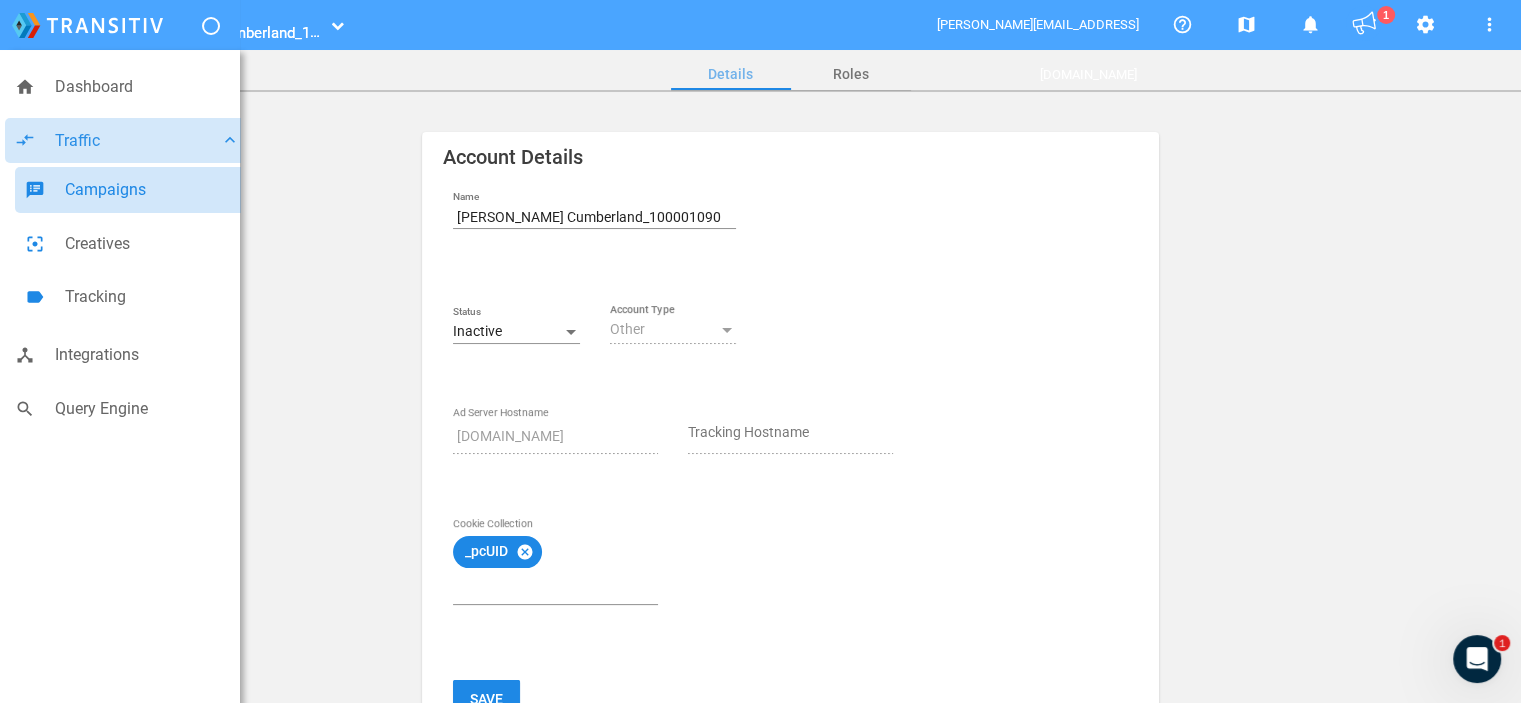 click on "Campaigns" at bounding box center (152, 190) 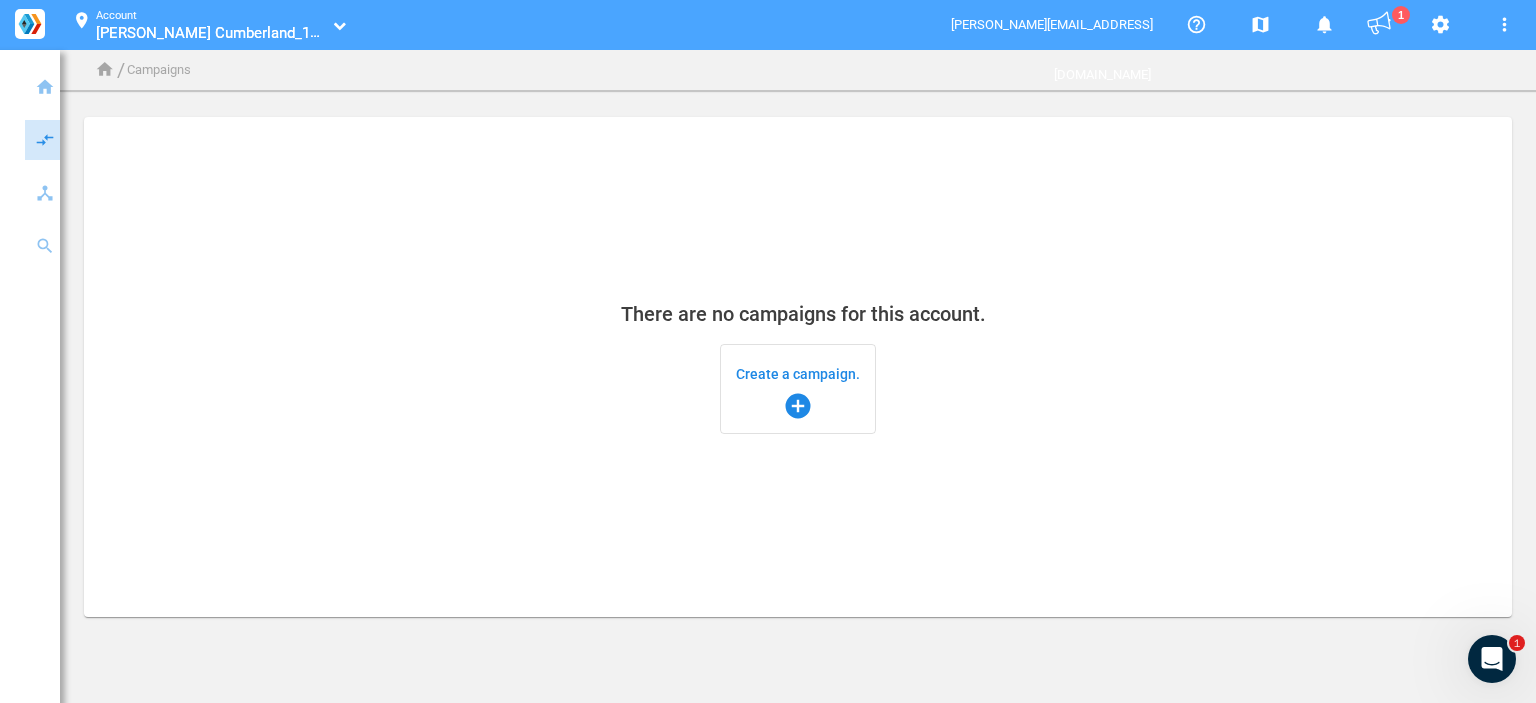 click on "Create a campaign.  add_circle" at bounding box center (798, 389) 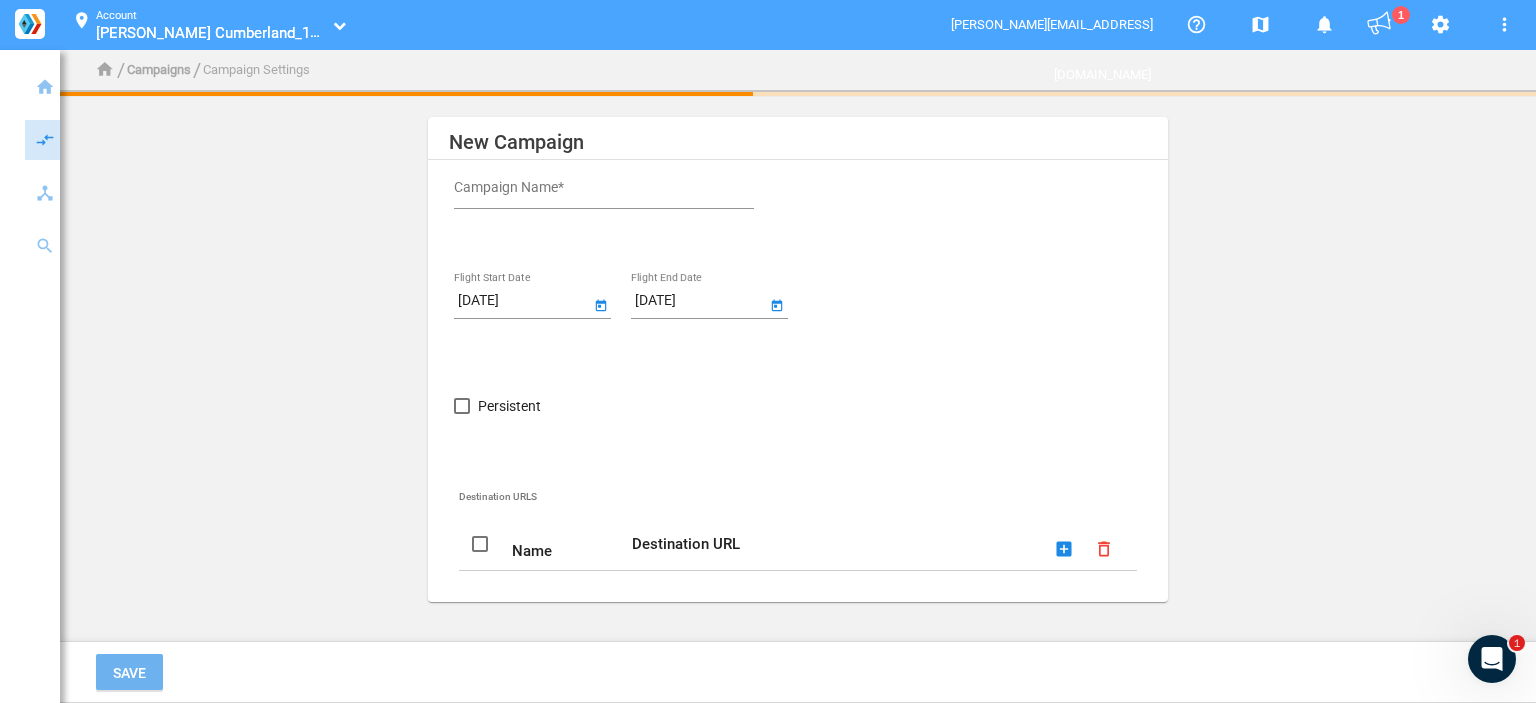click on "Campaign Name*" 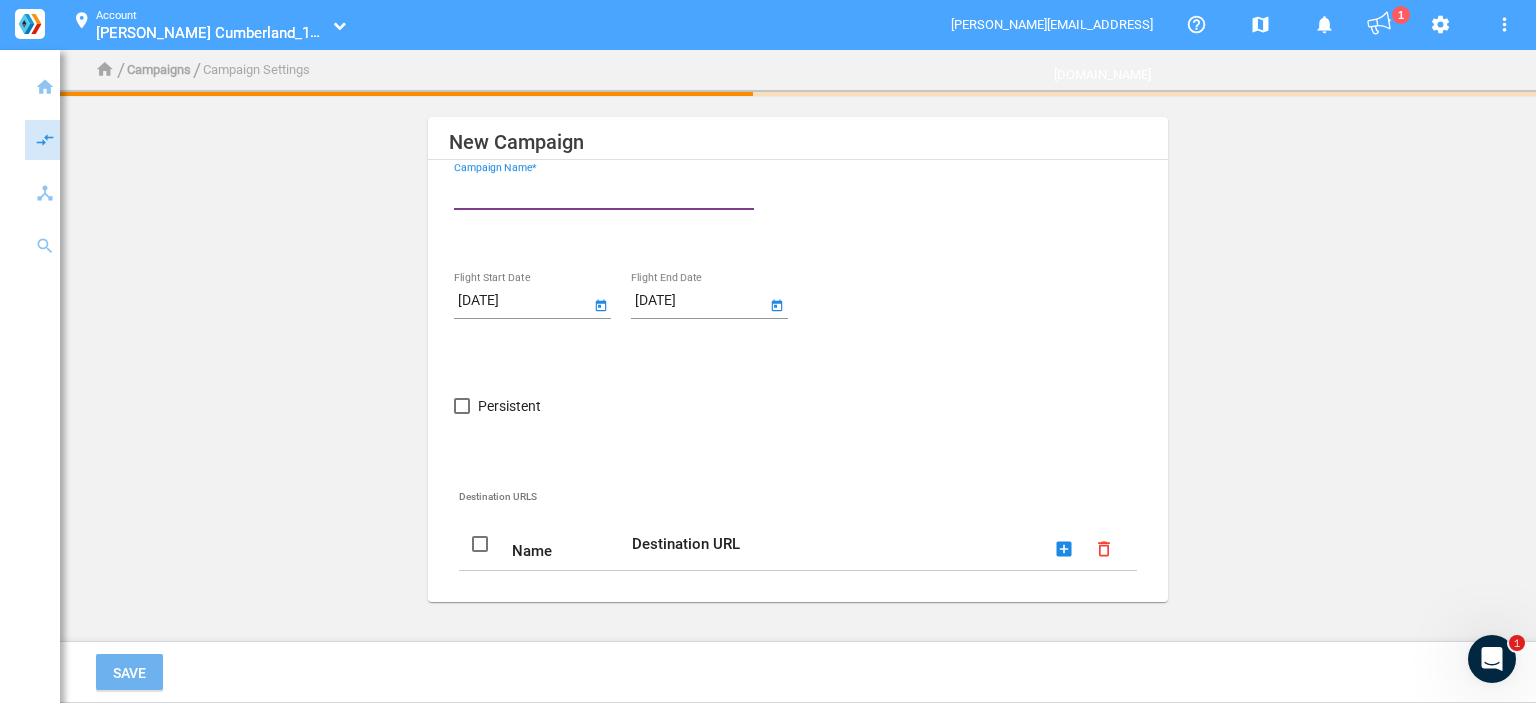 click on "Campaign Name*" at bounding box center [608, 191] 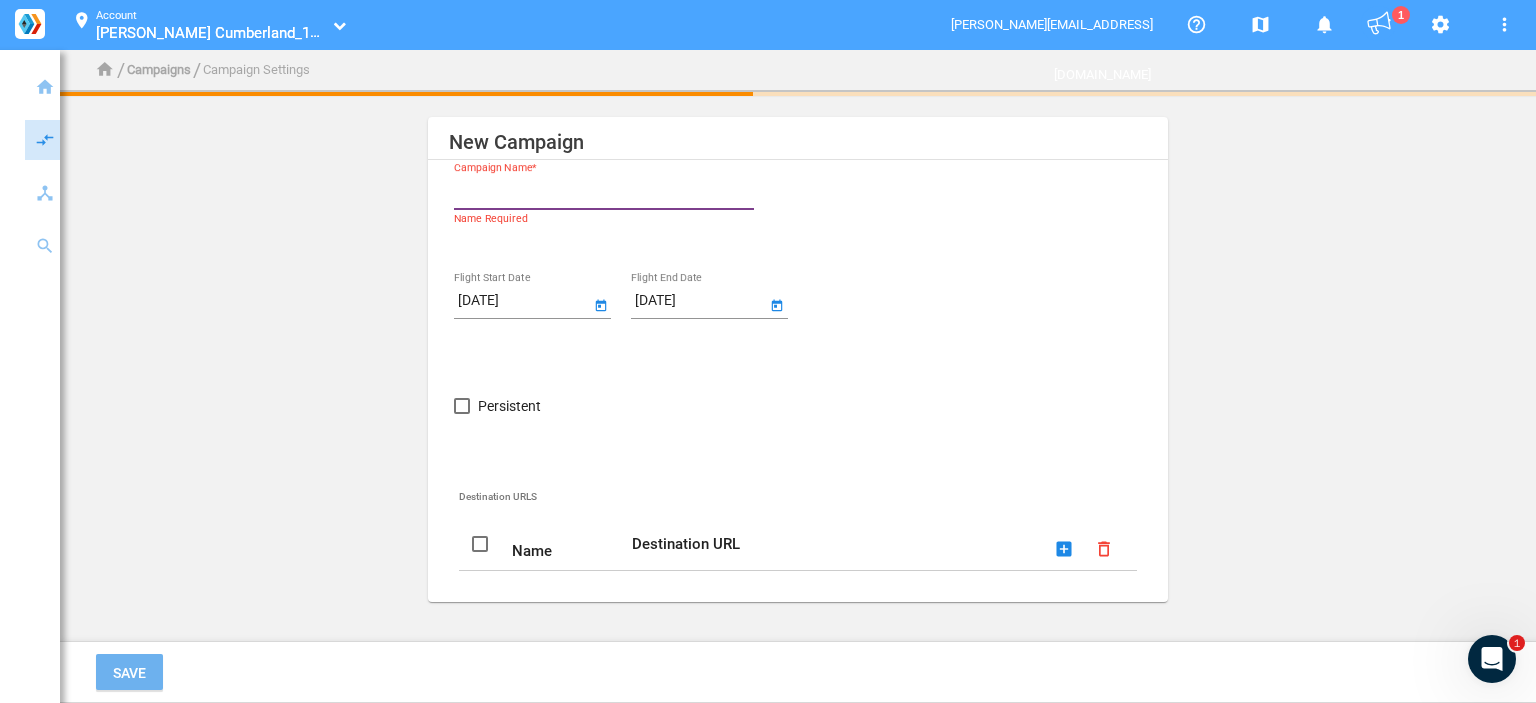 paste on "Thomas Subaru Cumberland" 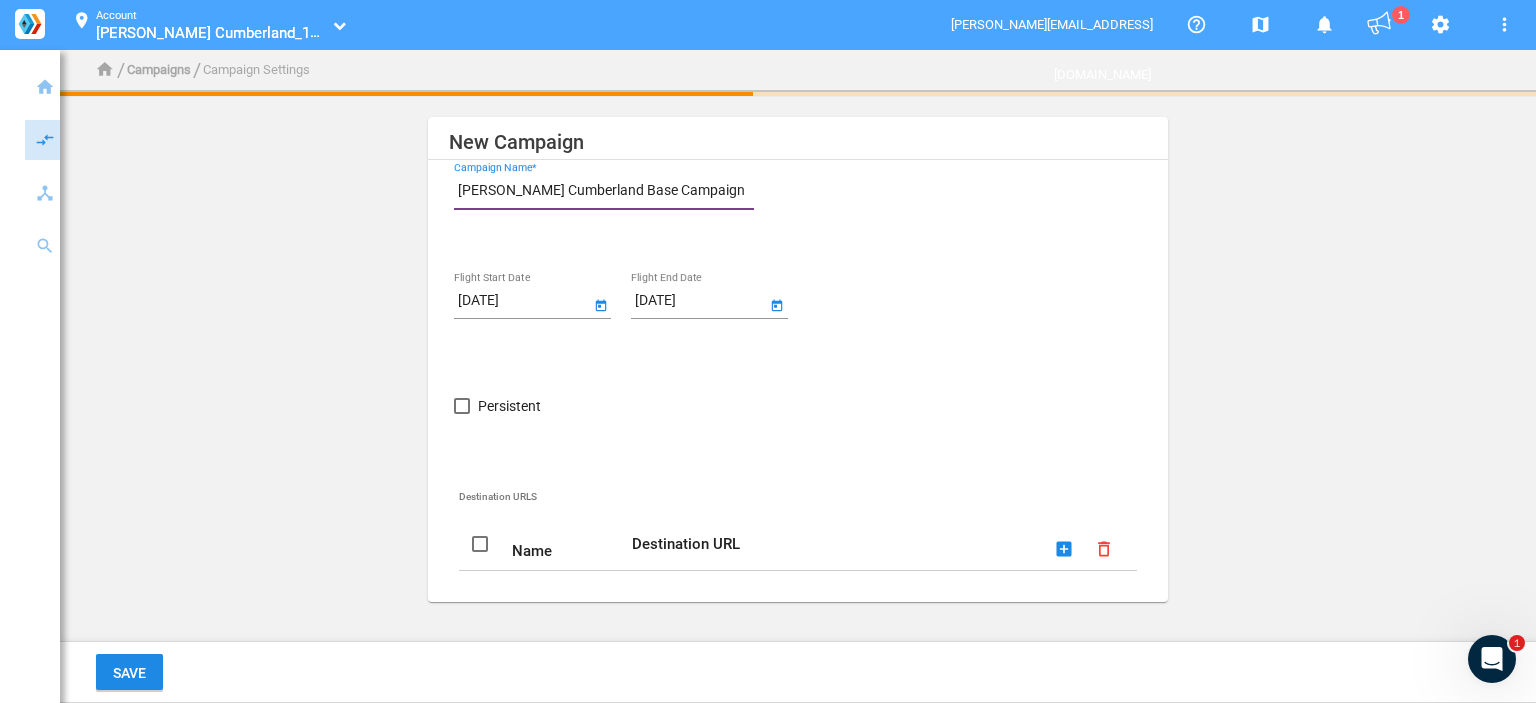 type on "Thomas Subaru Cumberland Base Campaign" 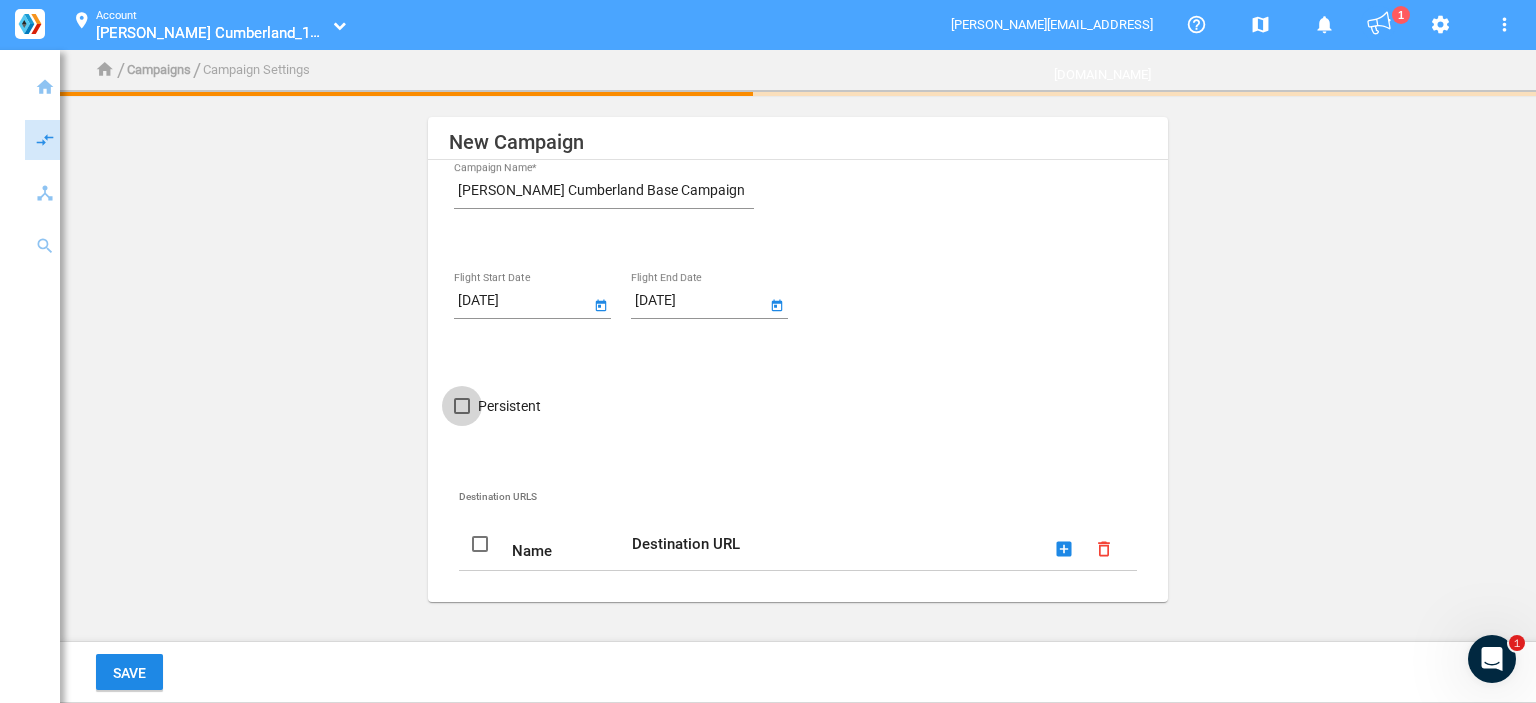 click on "Persistent" at bounding box center (509, 406) 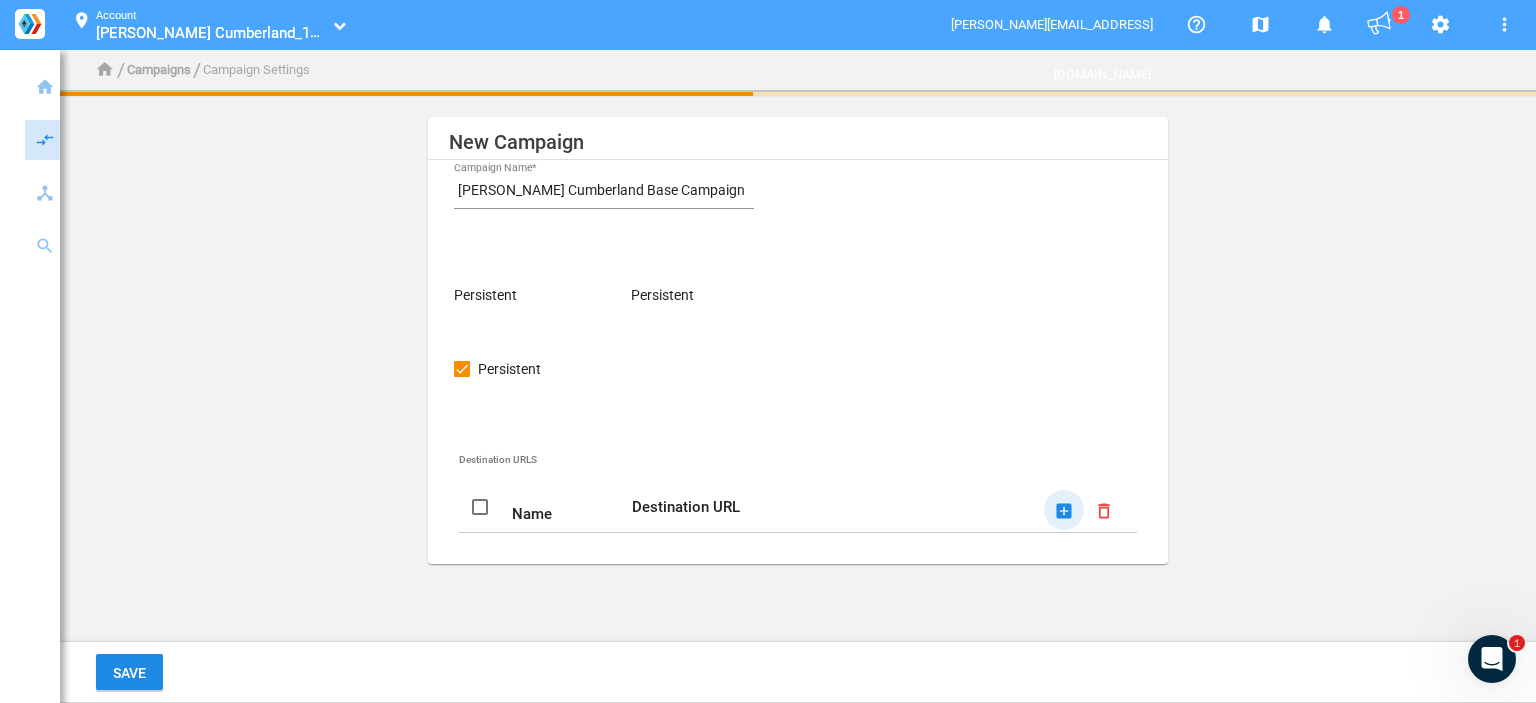click on "add_box" 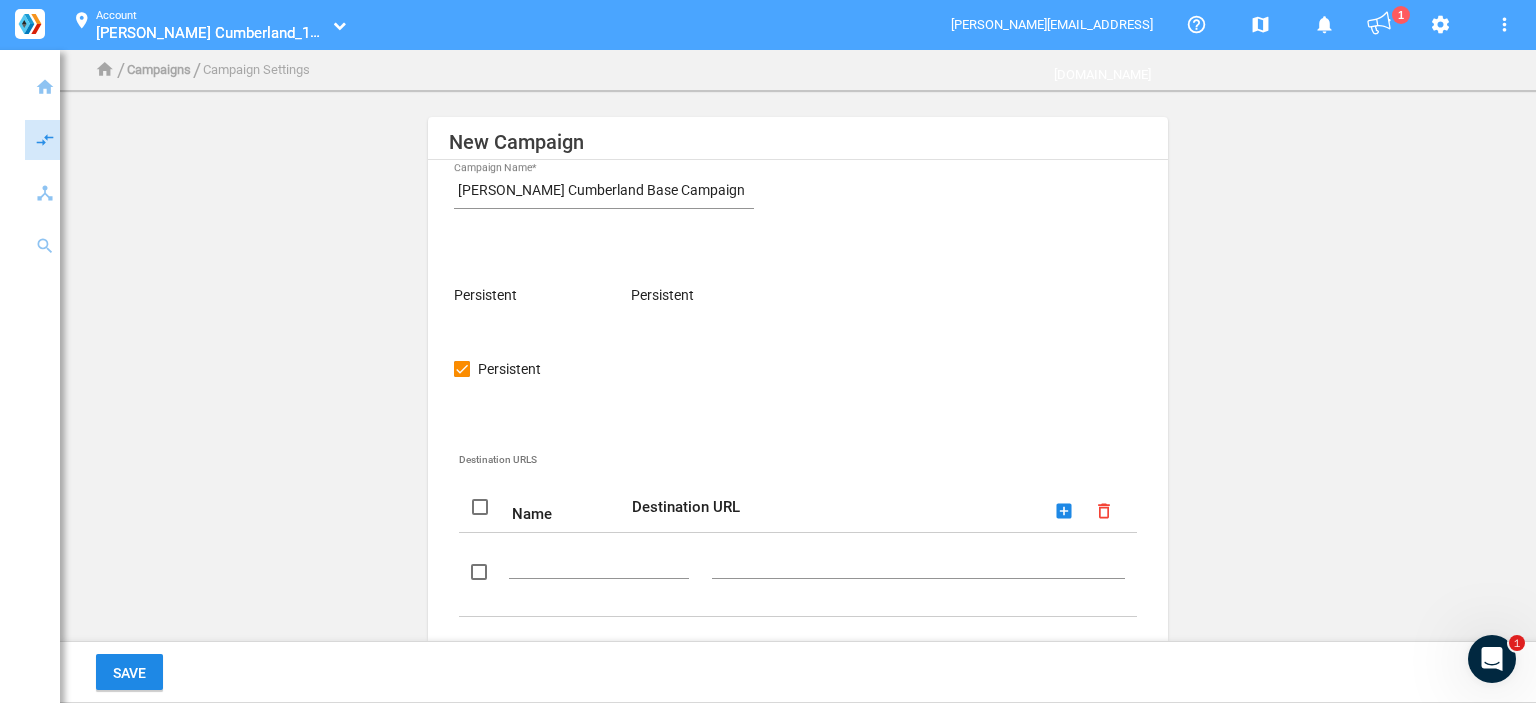 click at bounding box center (603, 561) 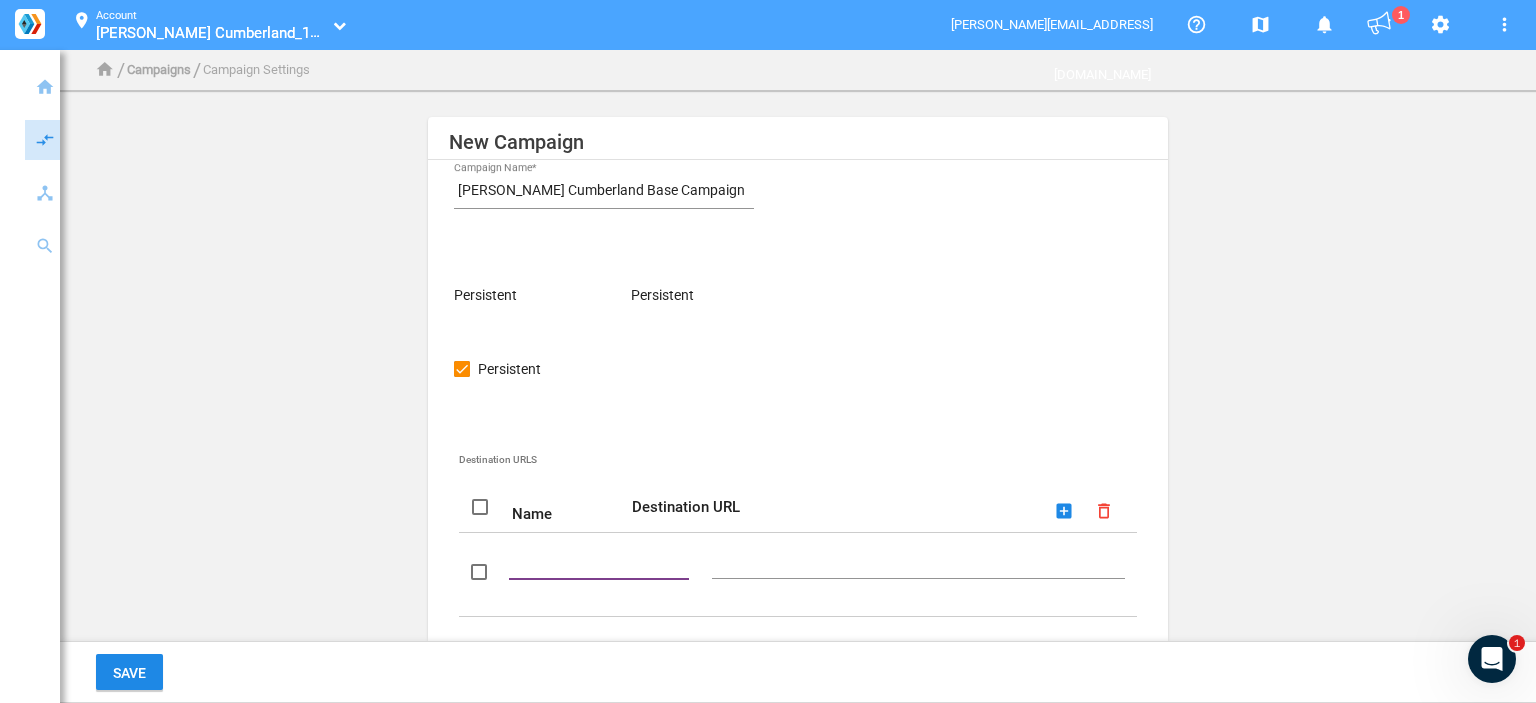 paste on "Dynamic Url" 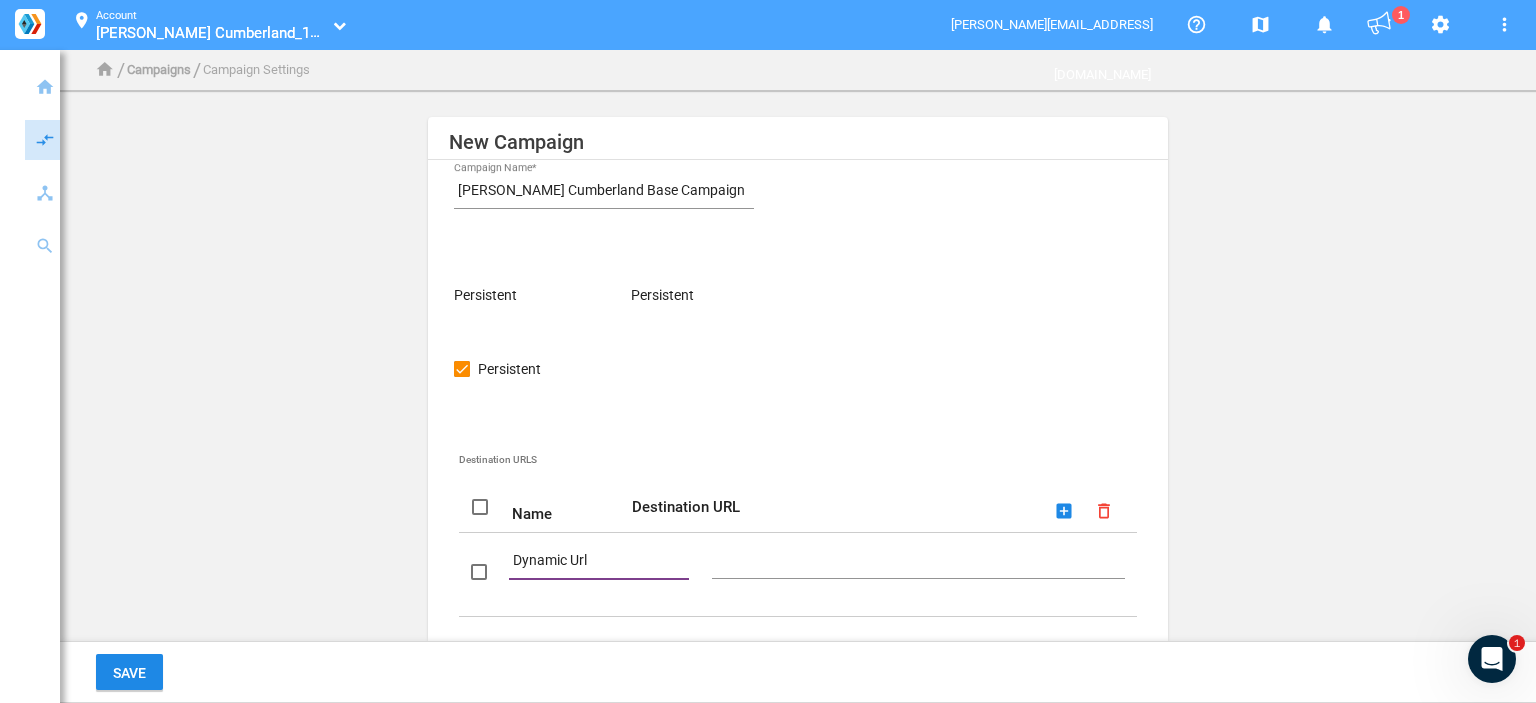 type on "Dynamic Url" 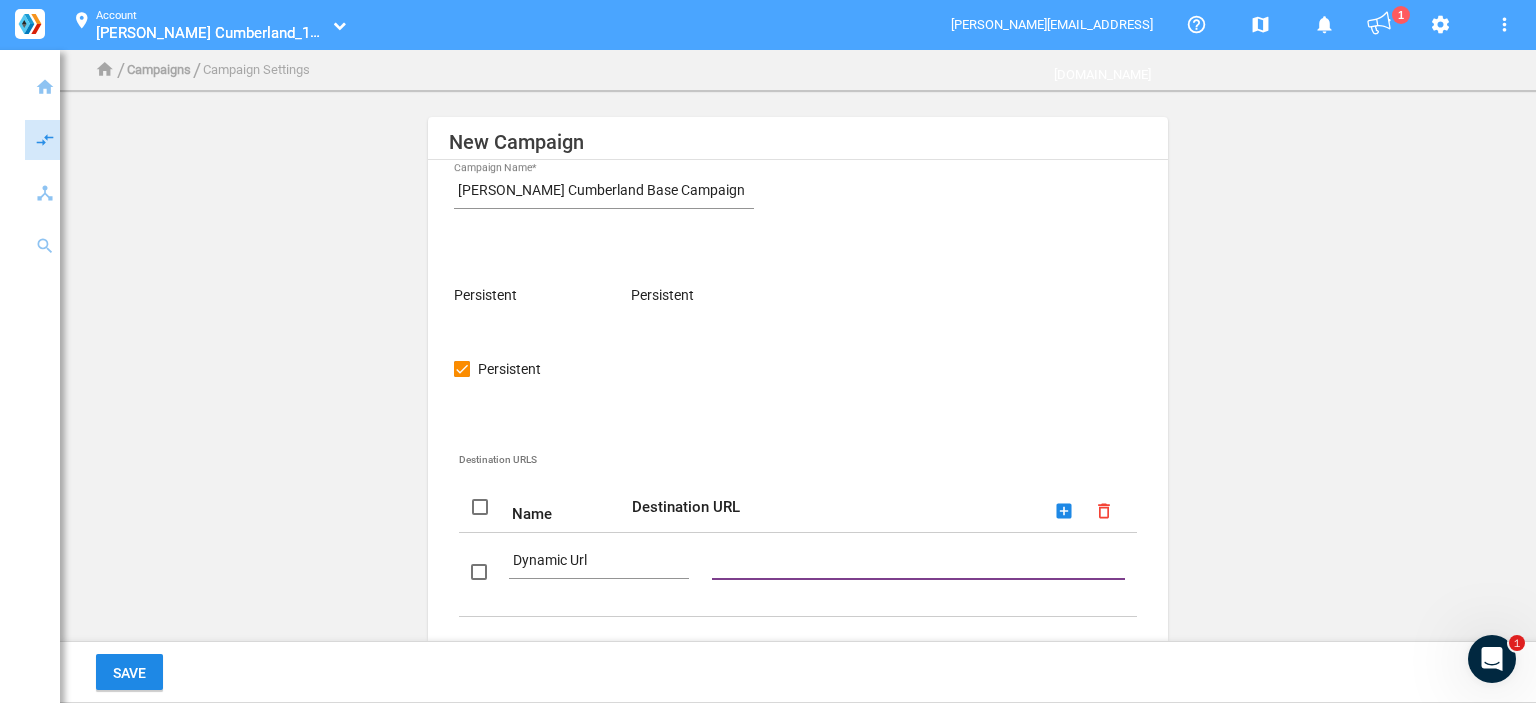 paste on "DestinationUrl" 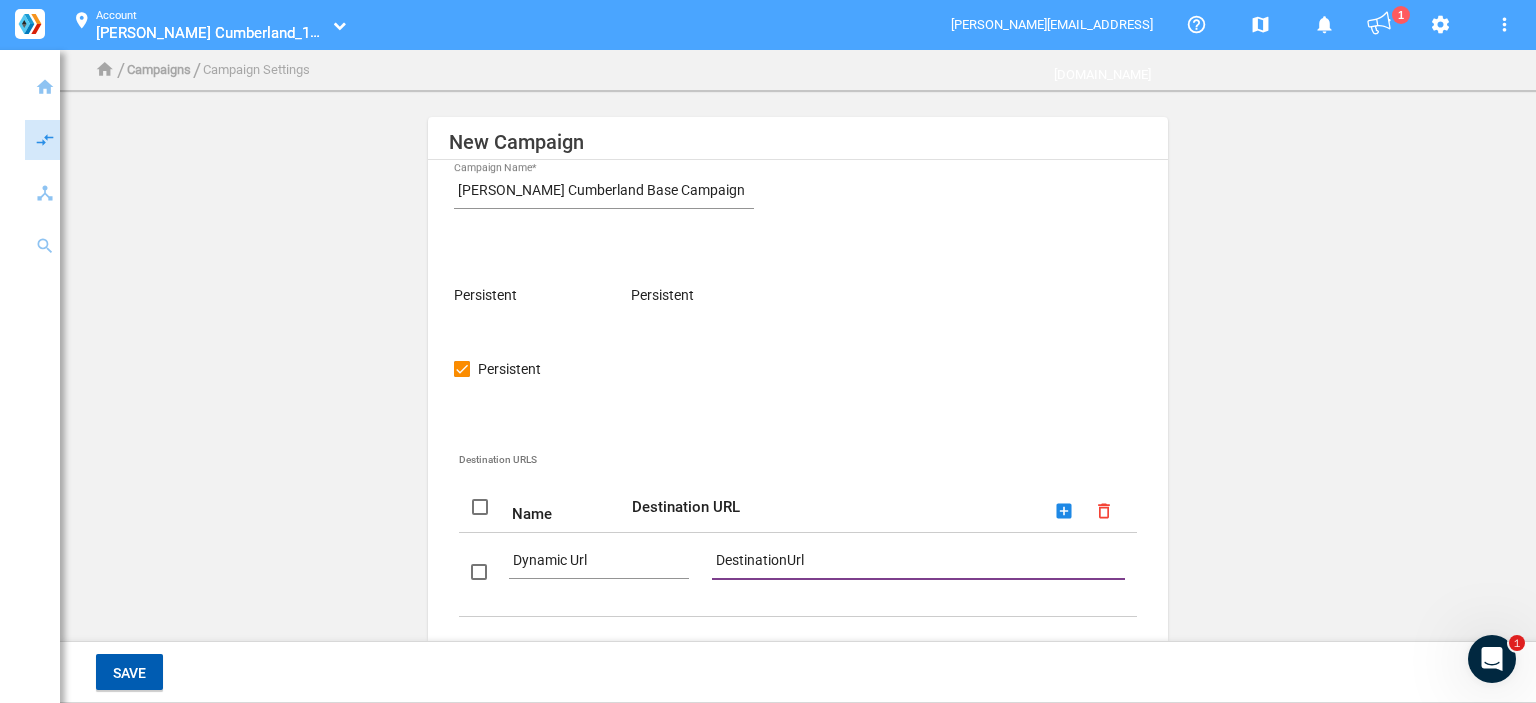 type on "DestinationUrl" 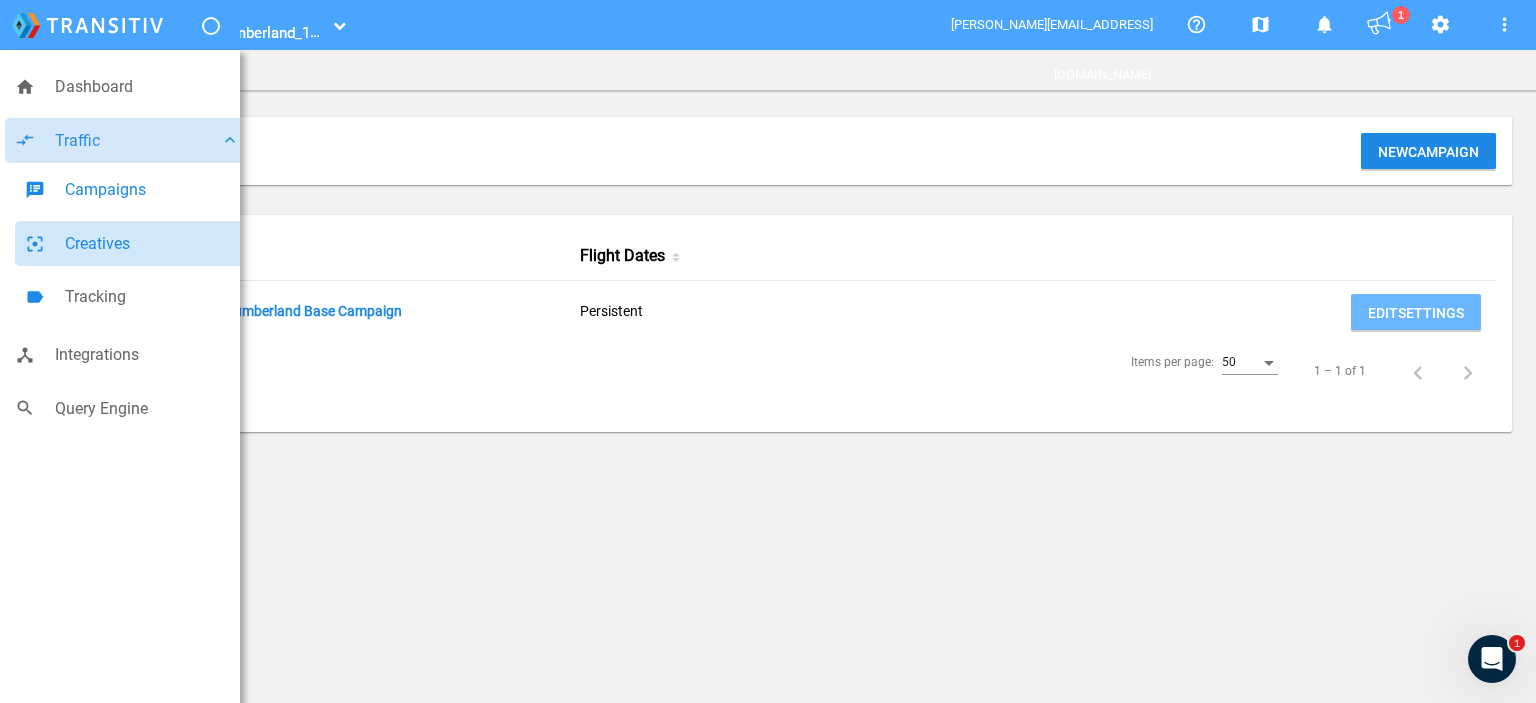 click on "Creatives" at bounding box center (152, 244) 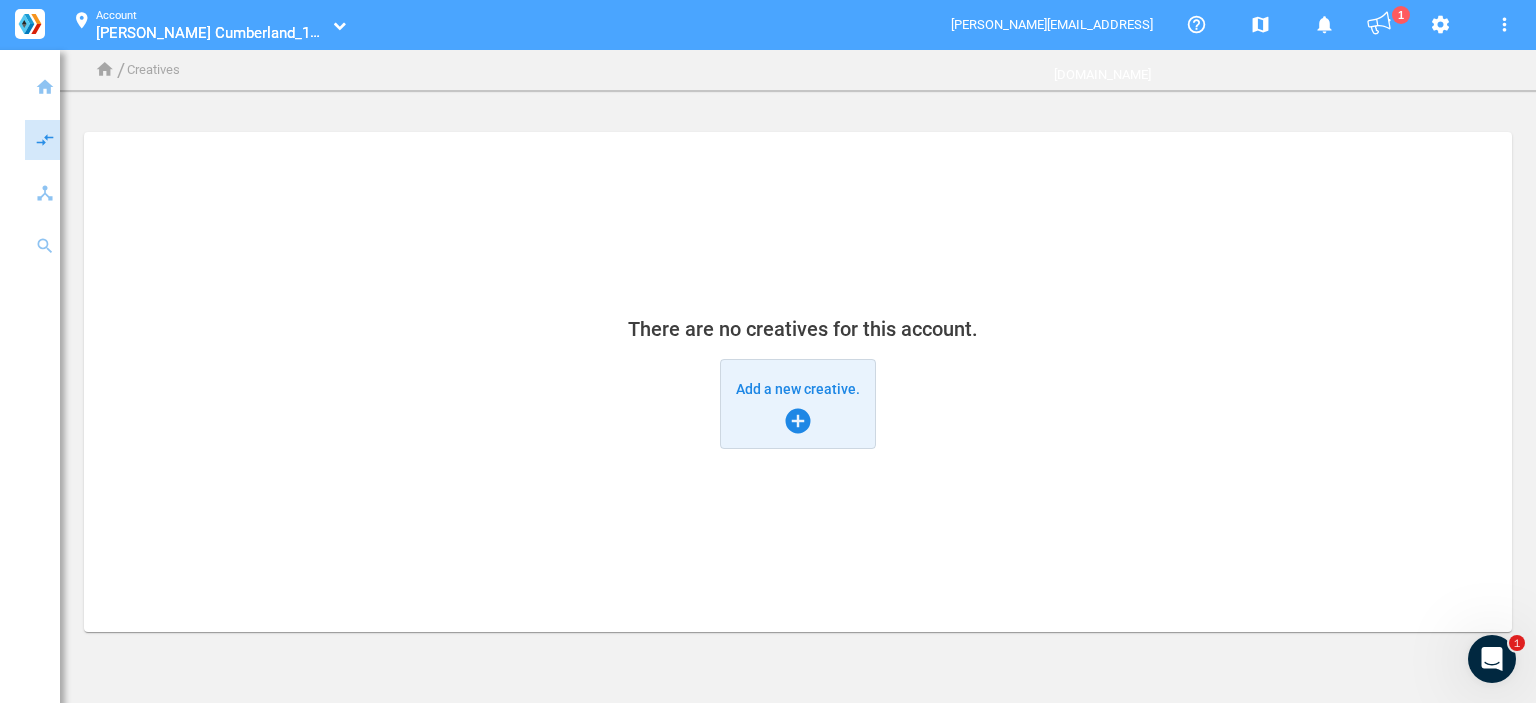 click on "Add a new creative.  add_circle" at bounding box center [798, 404] 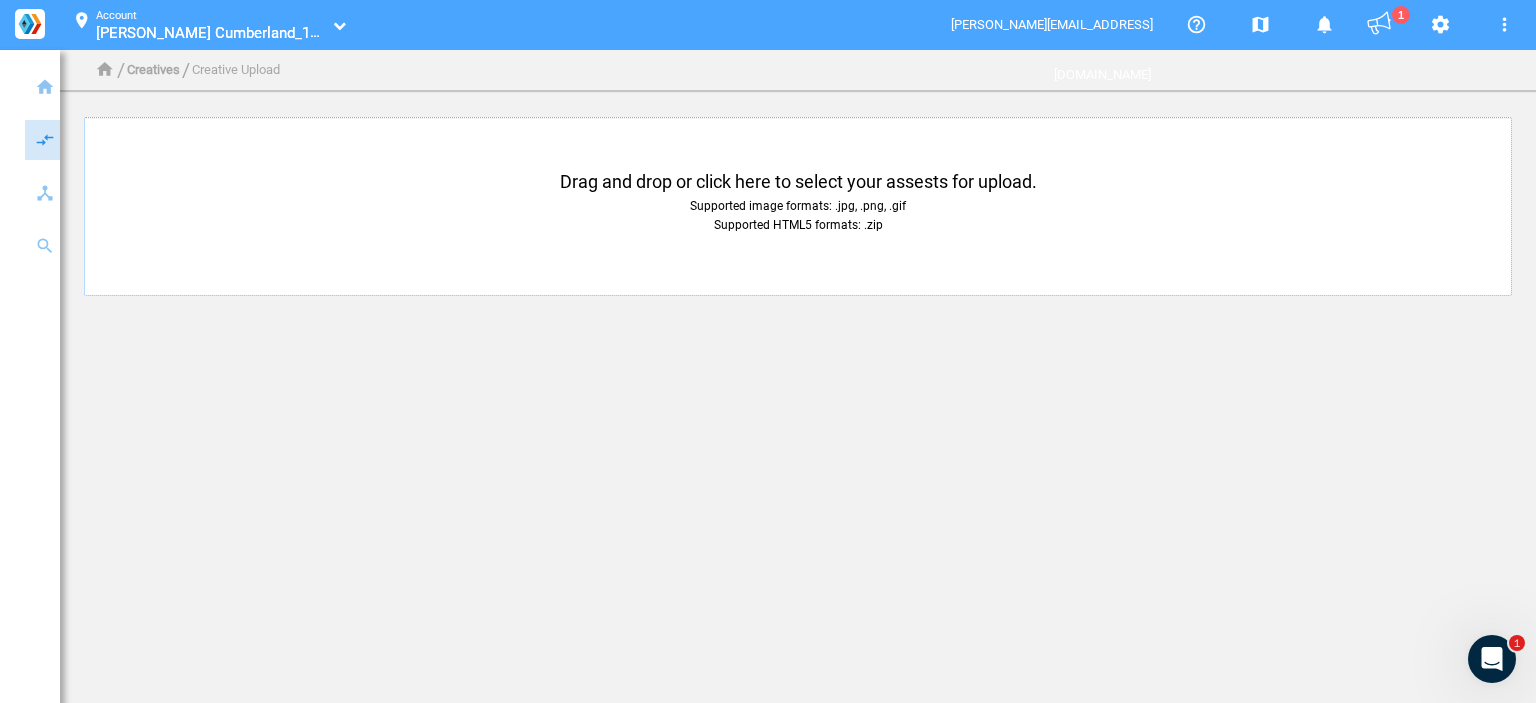 click on "Drag and drop or click here to select your assests for upload.  Supported image formats: .jpg, .png, .gif  Supported HTML5 formats: .zip upload" 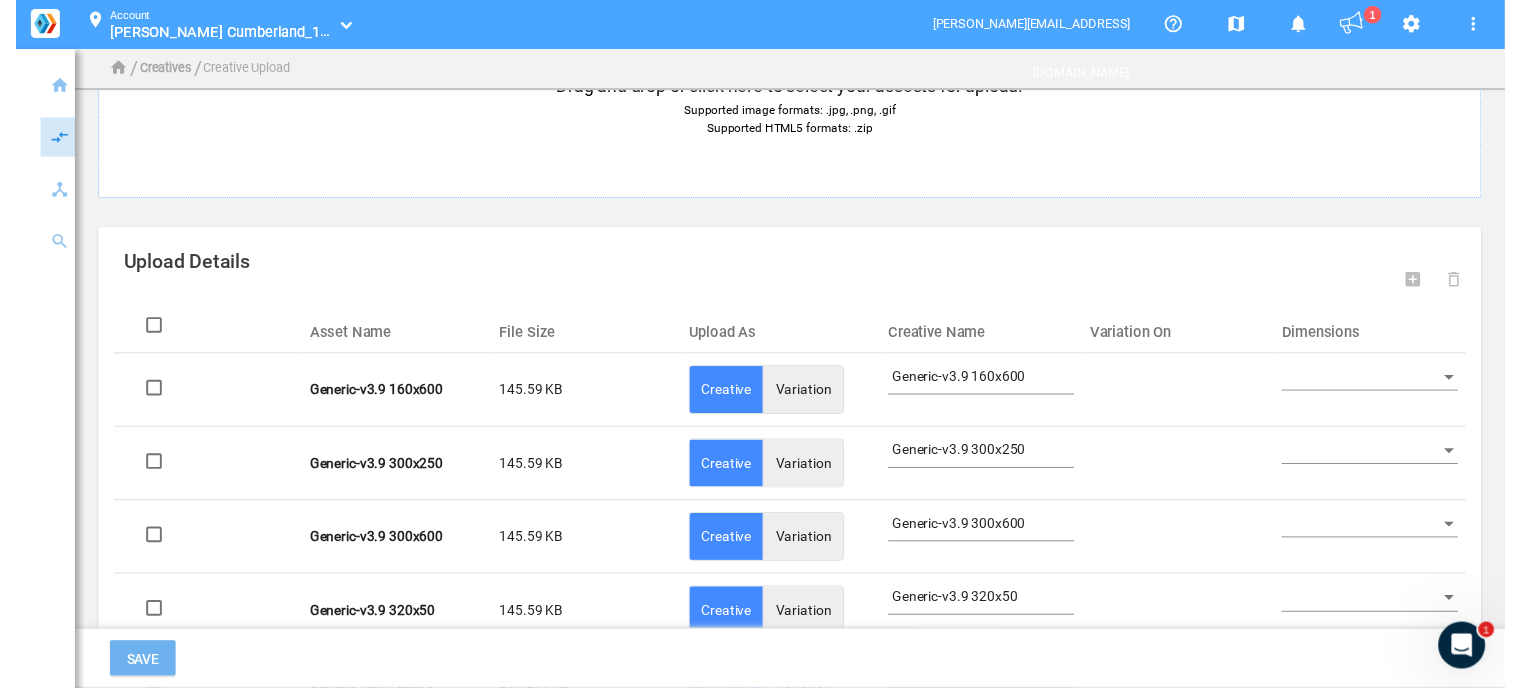 scroll, scrollTop: 172, scrollLeft: 0, axis: vertical 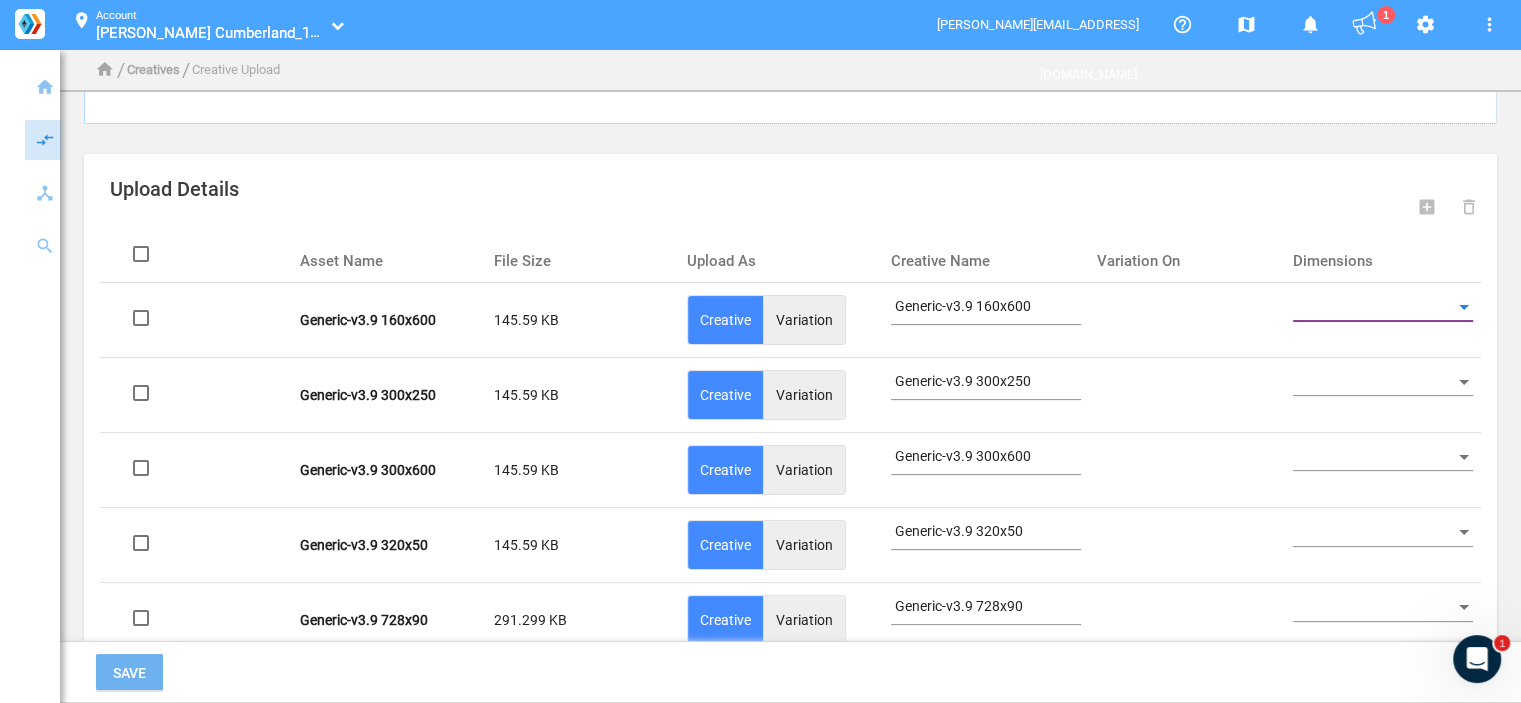 click at bounding box center (1374, 307) 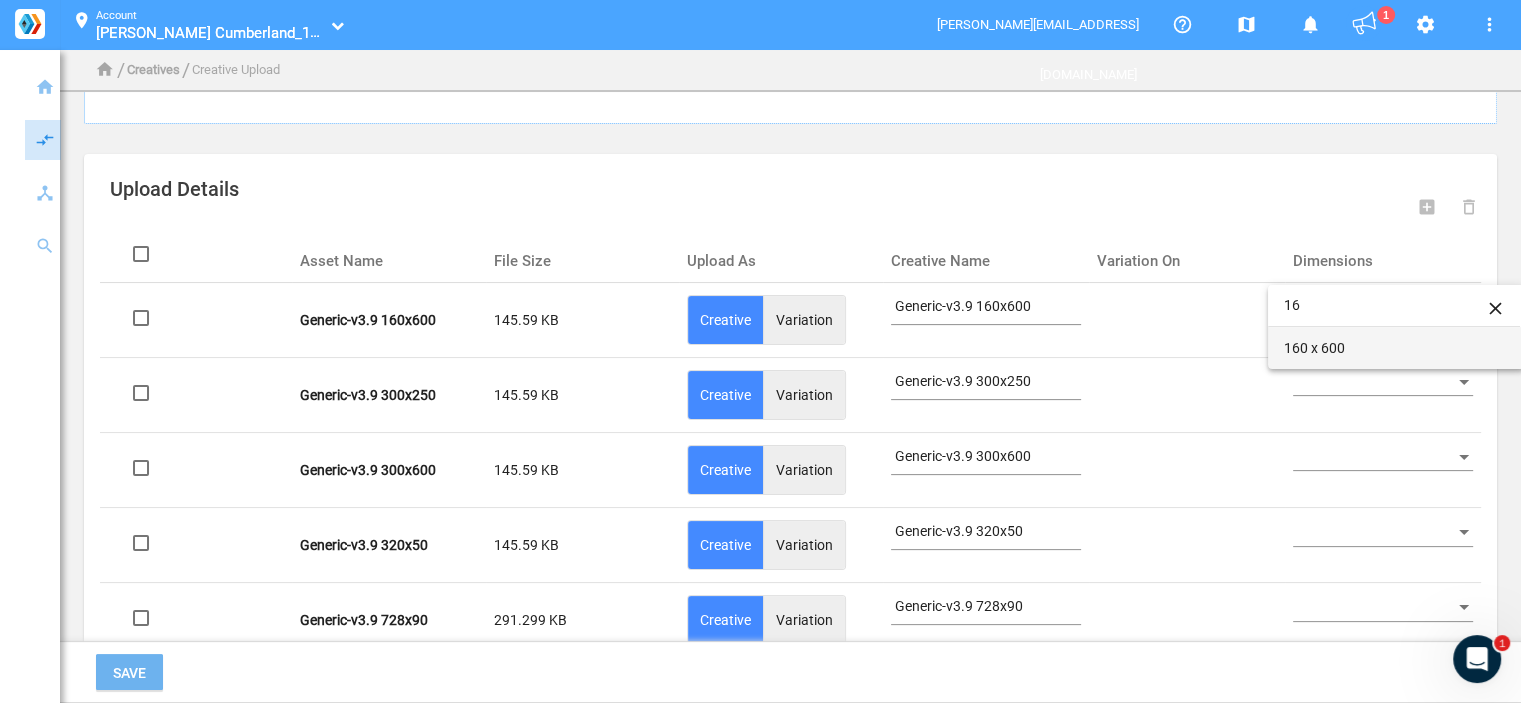type on "16" 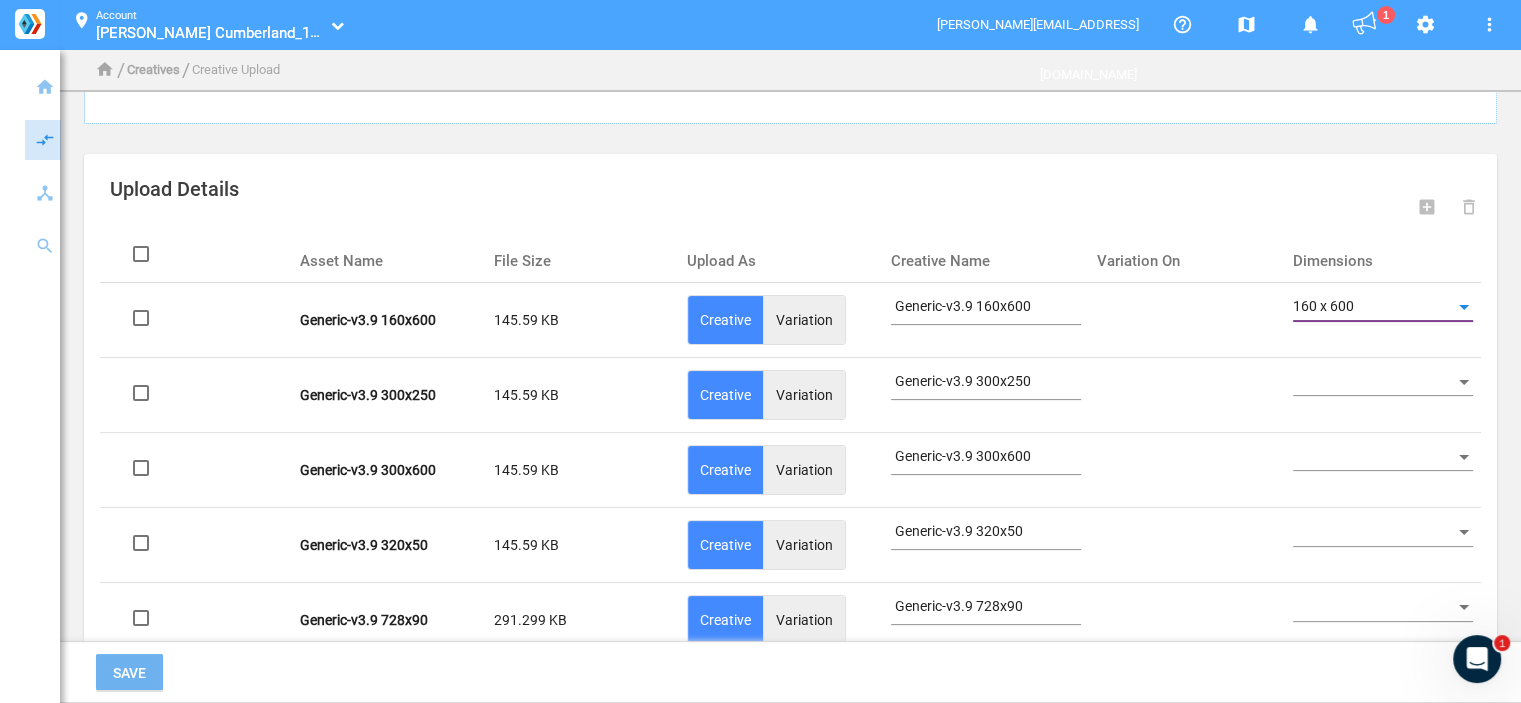 click at bounding box center [1374, 382] 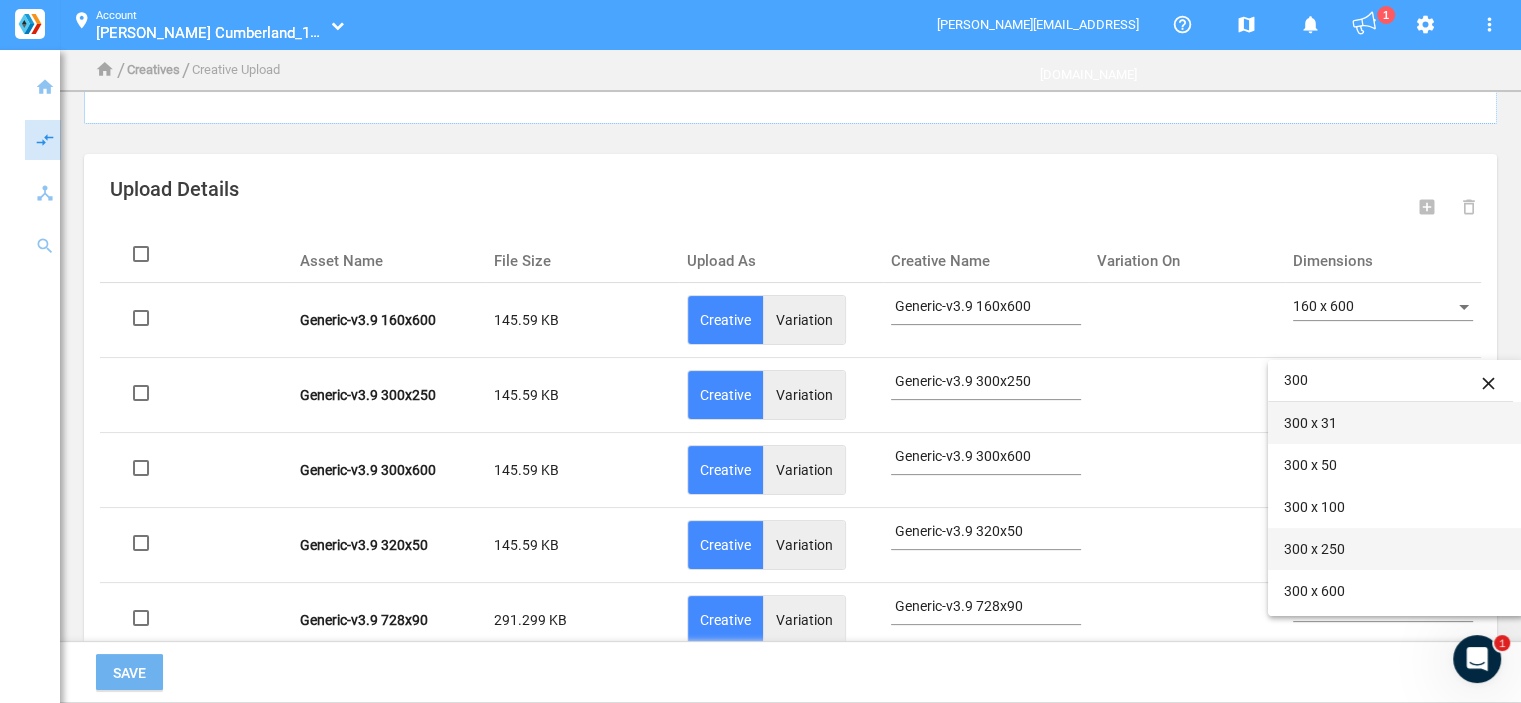 type on "300" 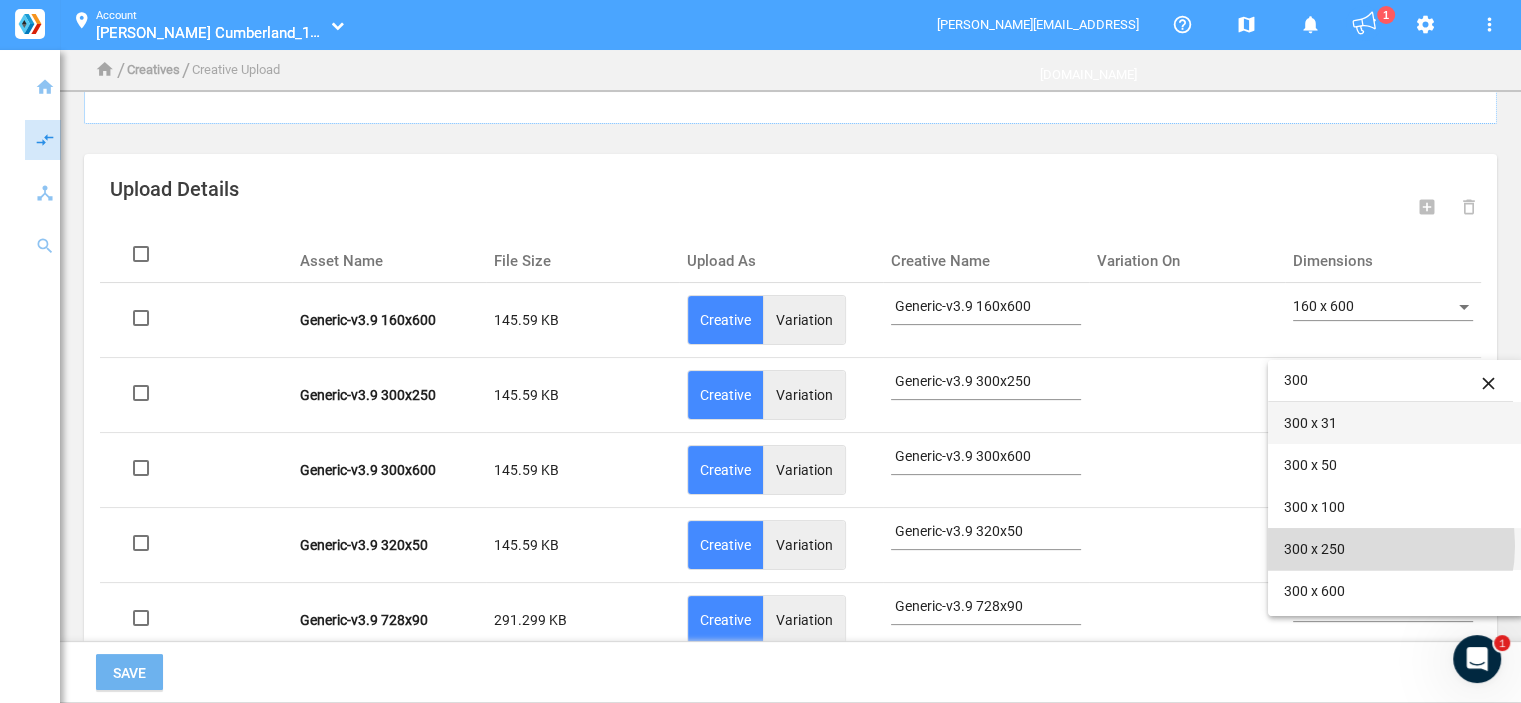 click on "300 x 250" at bounding box center (1396, 549) 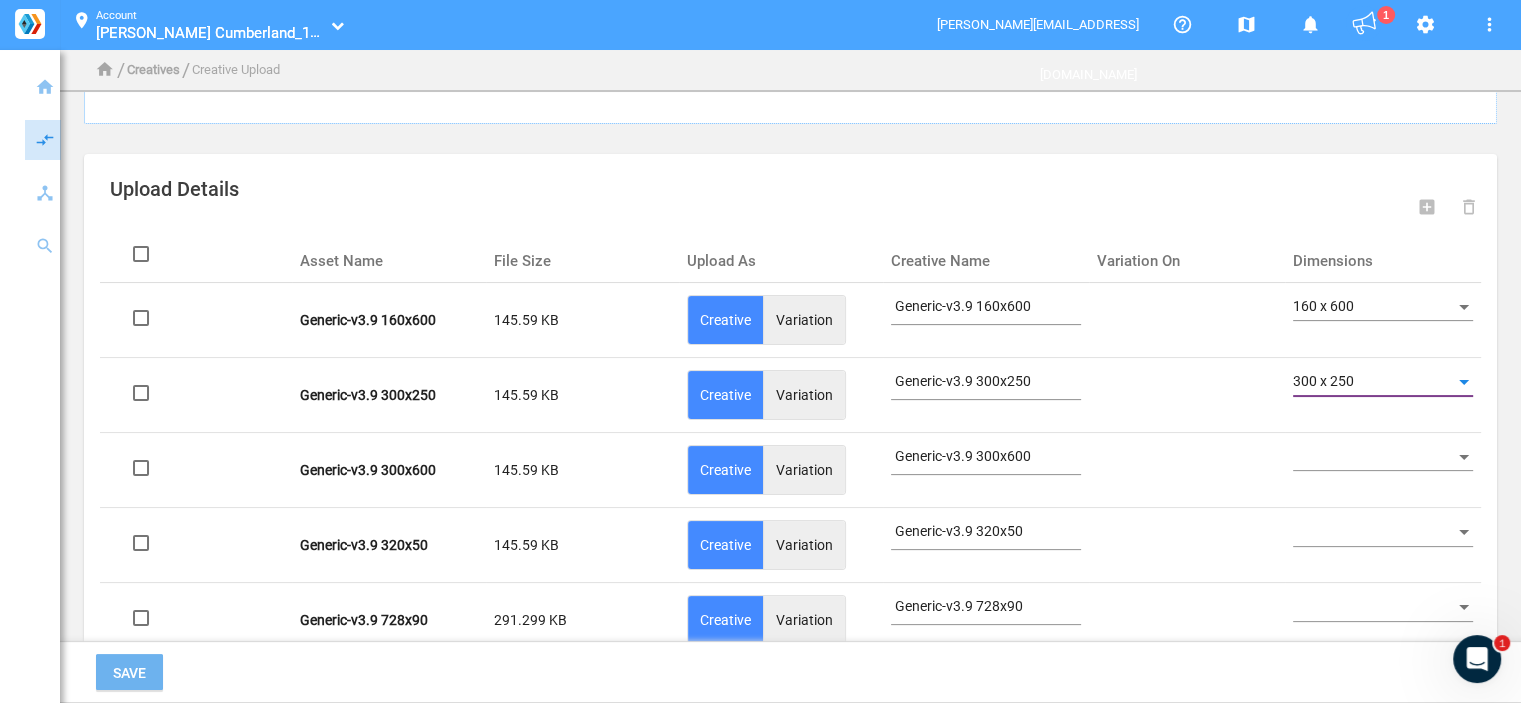 click 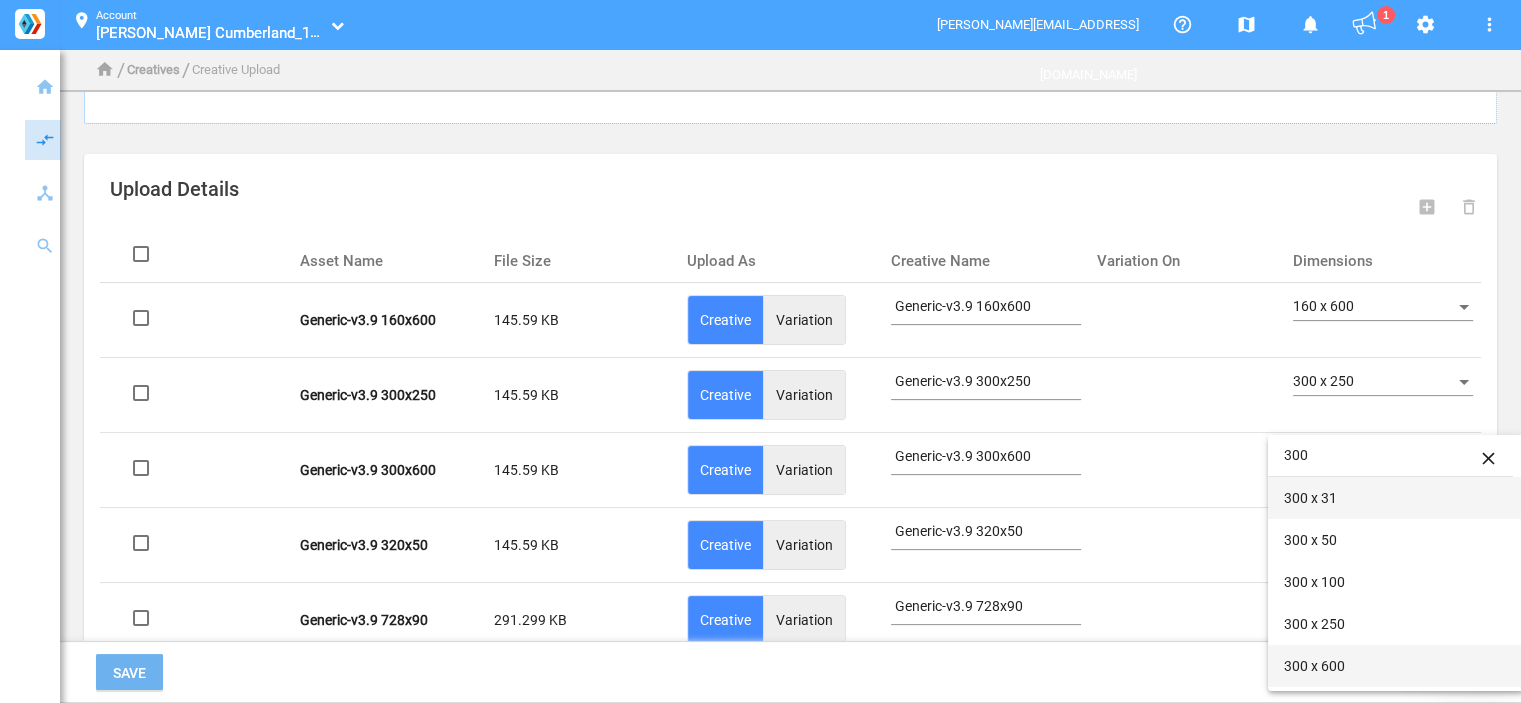 type on "300" 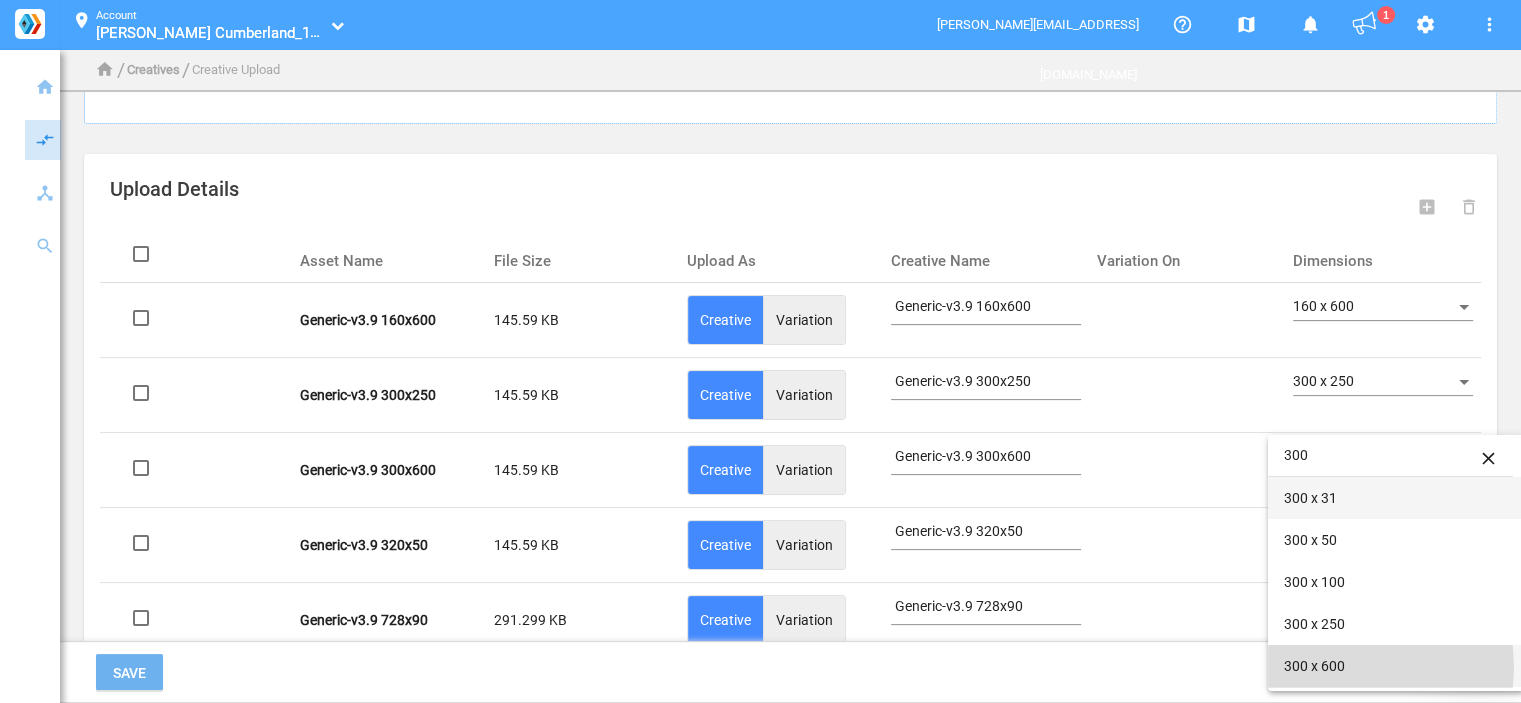 click on "300 x 600" at bounding box center [1396, 666] 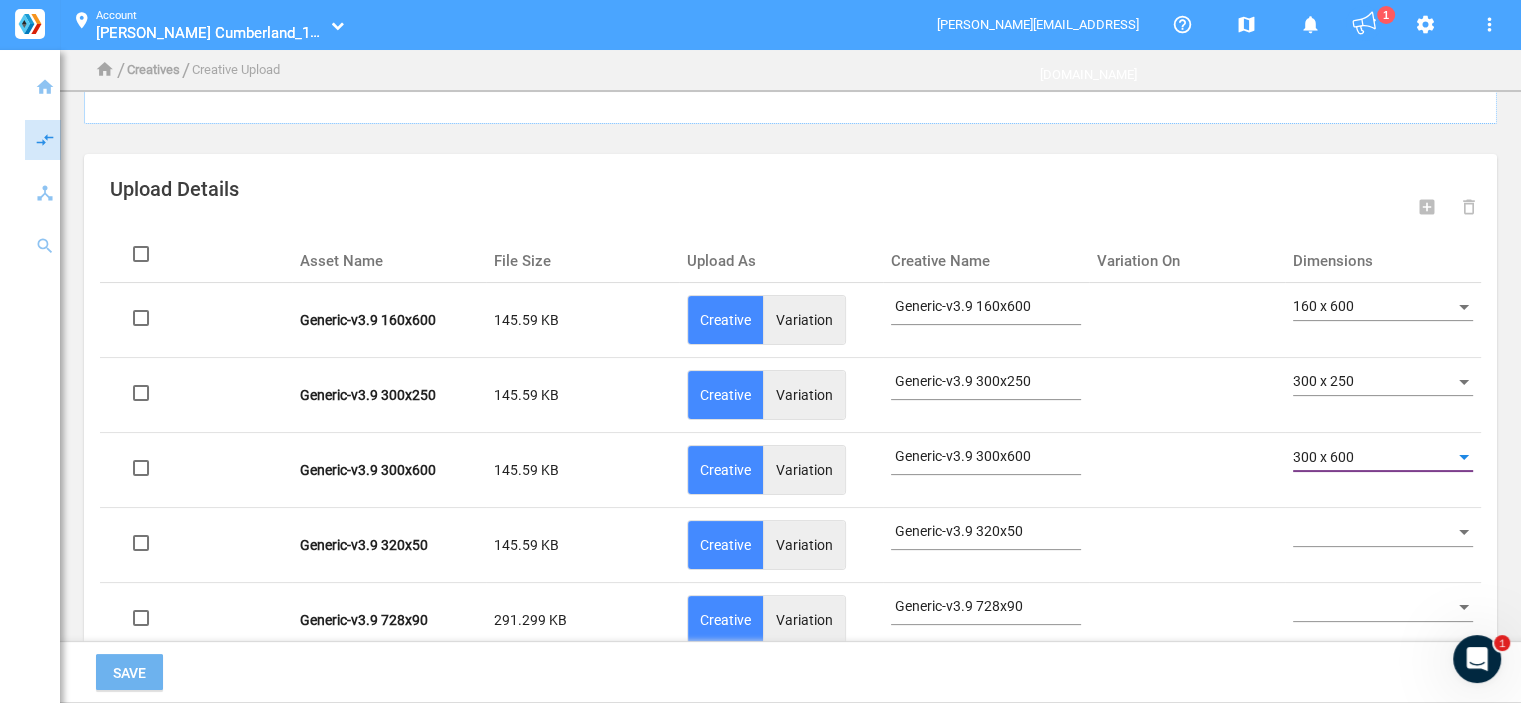 click at bounding box center [1374, 533] 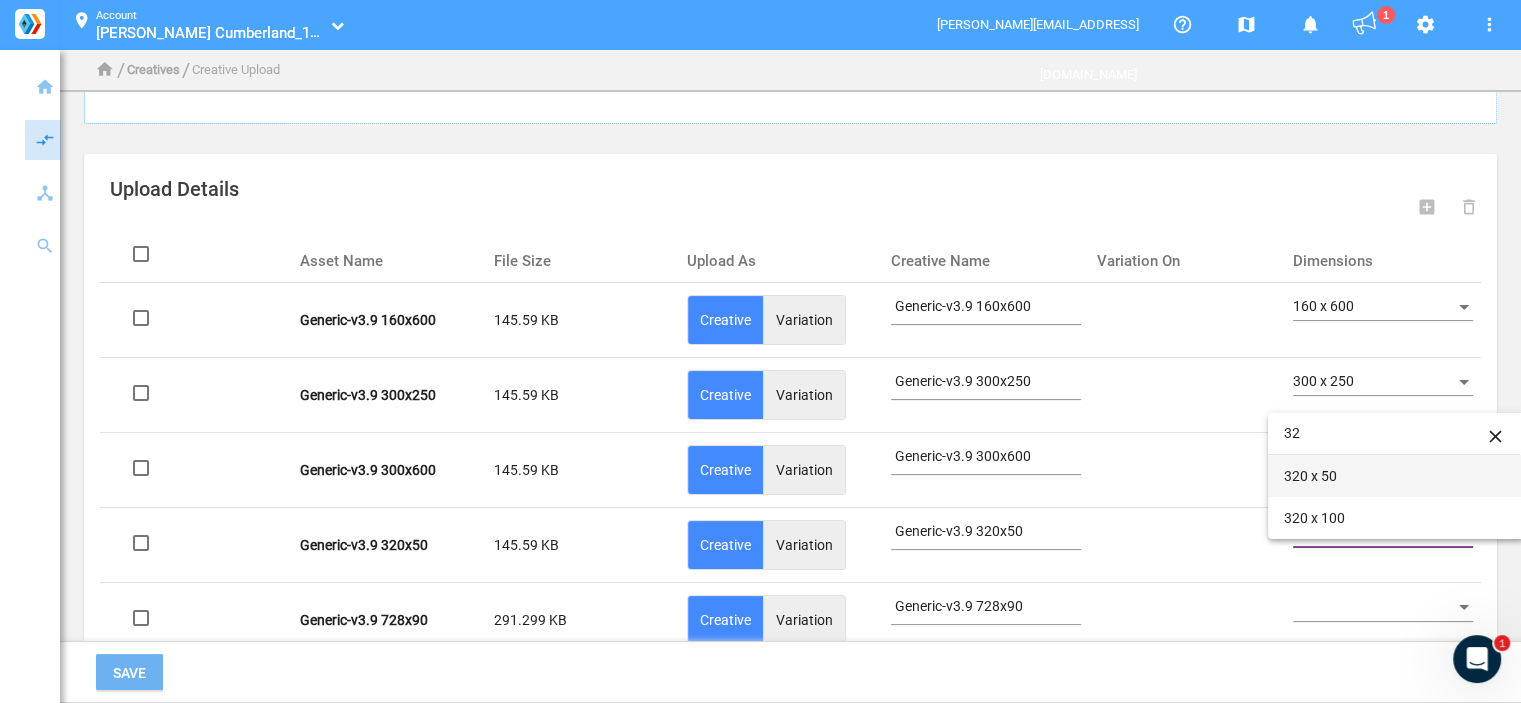 type on "32" 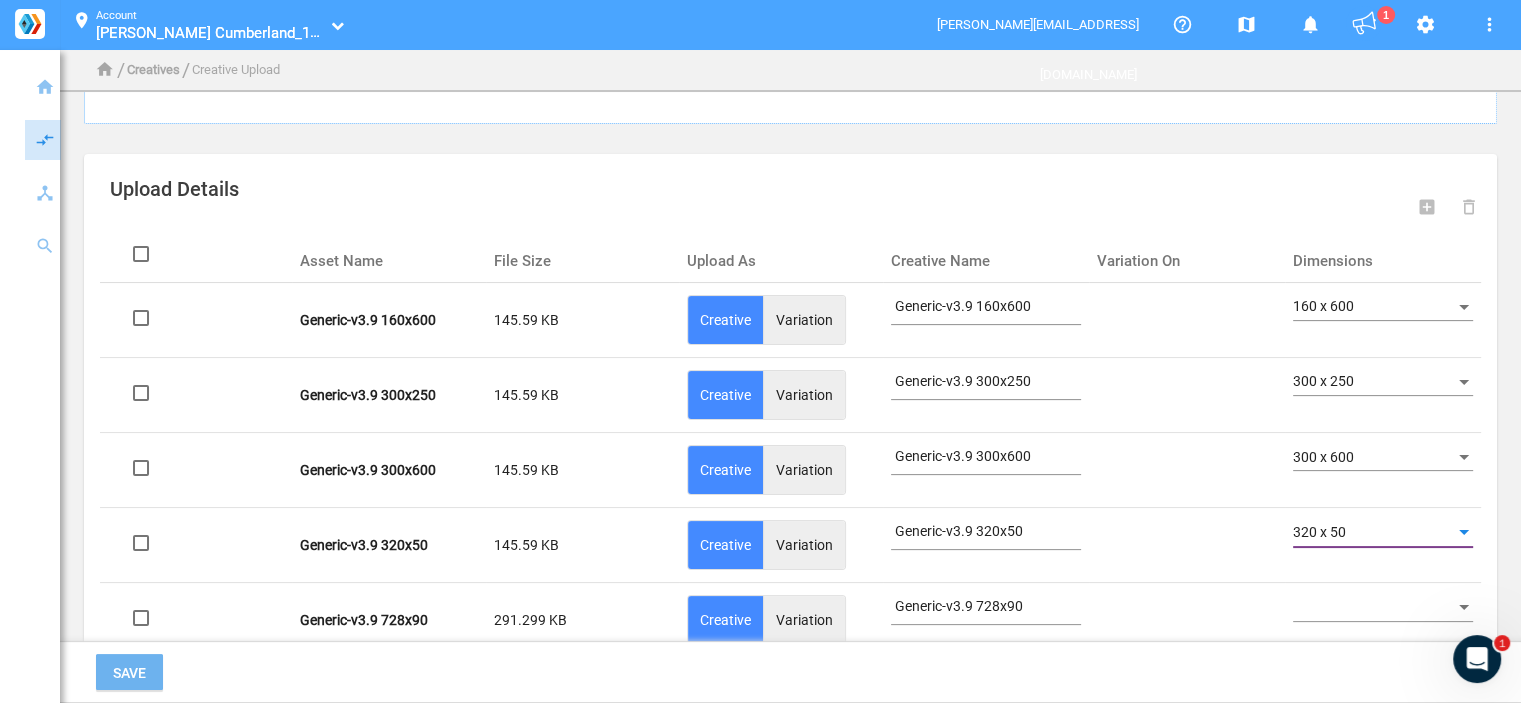 click at bounding box center (1374, 608) 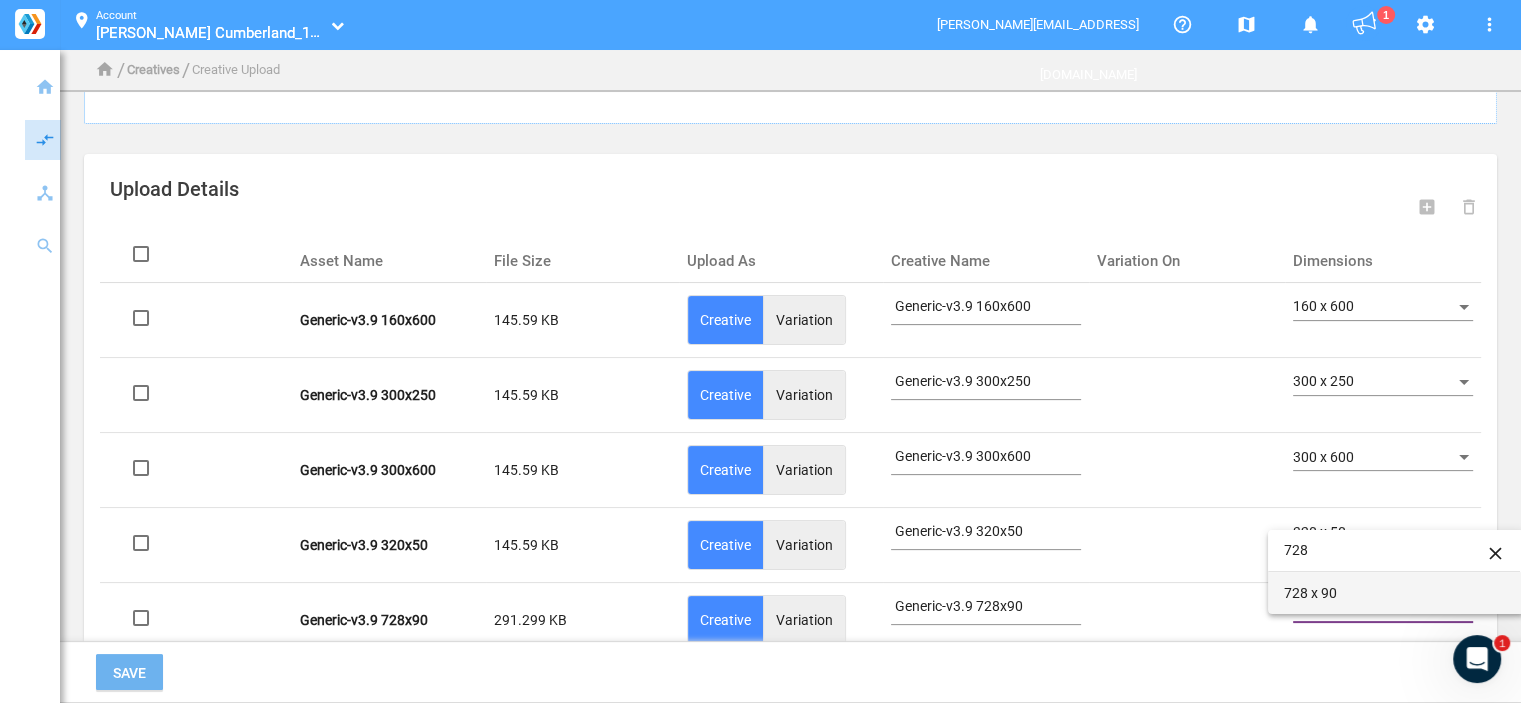 type on "728" 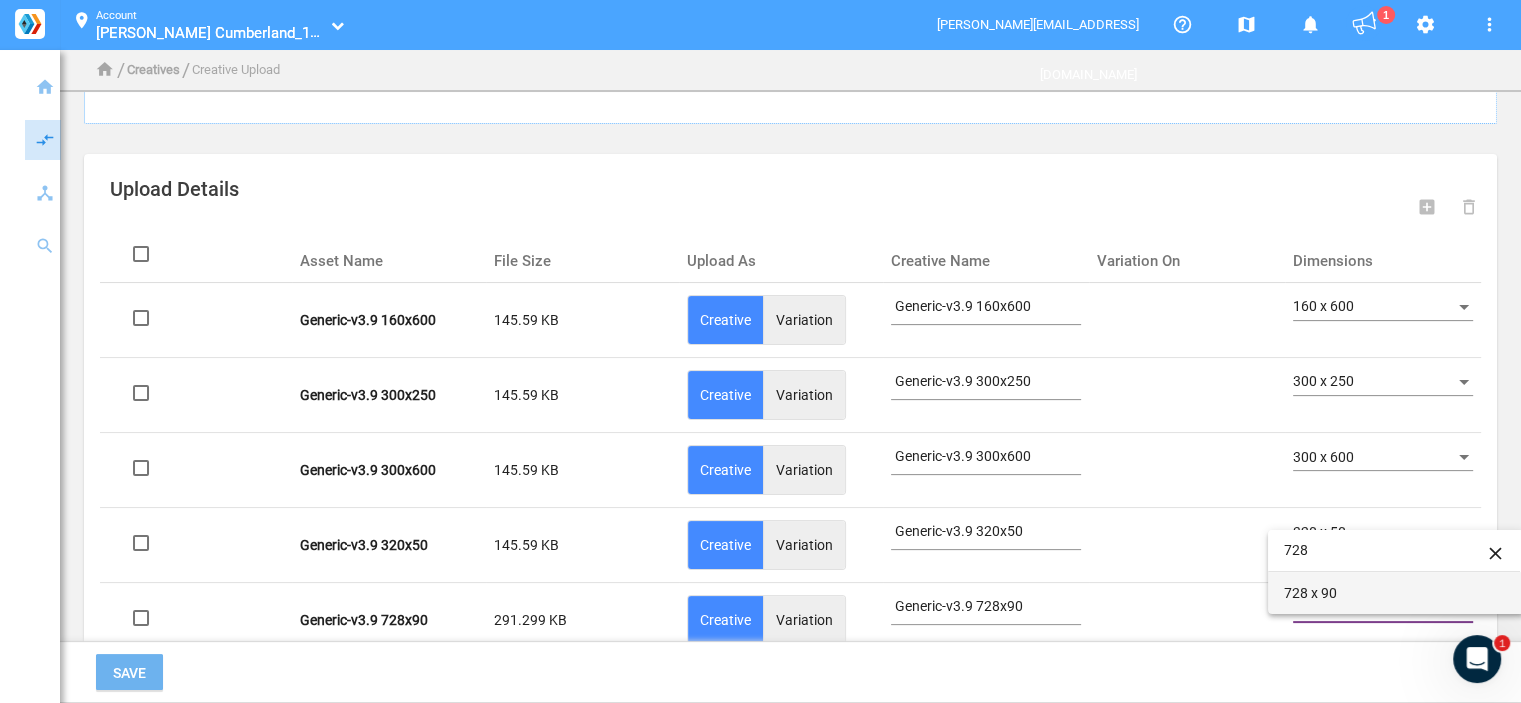 click on "728 x 90" at bounding box center [1396, 593] 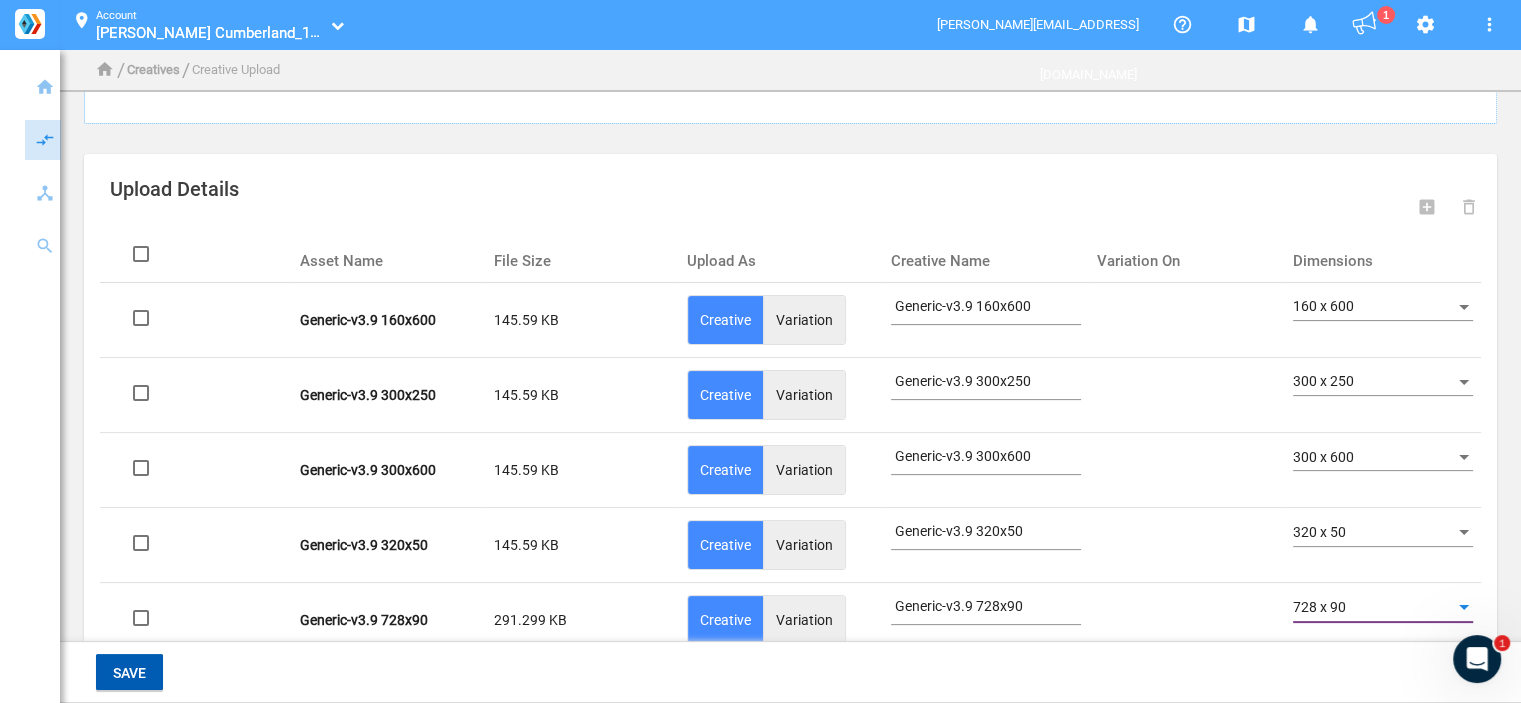 click on "Save" at bounding box center [129, 672] 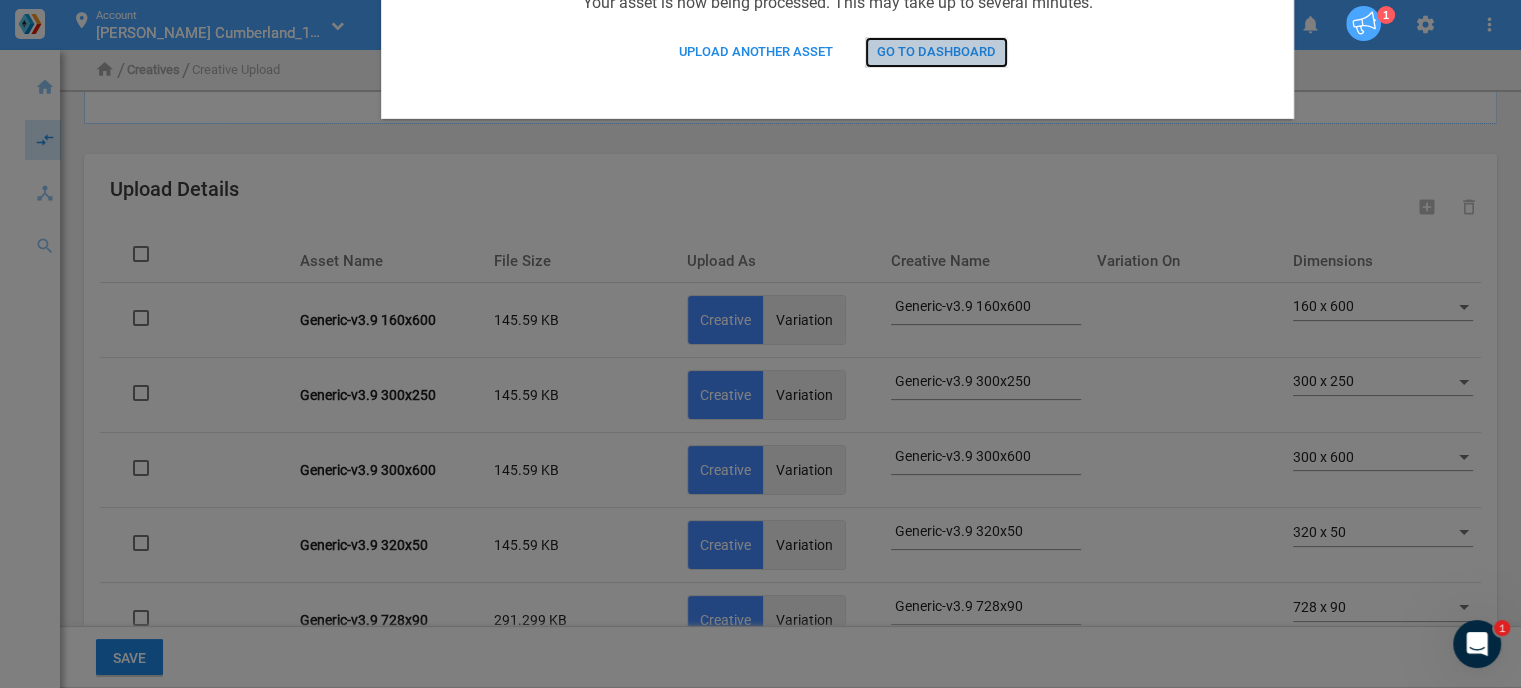 click on "Go to Dashboard" 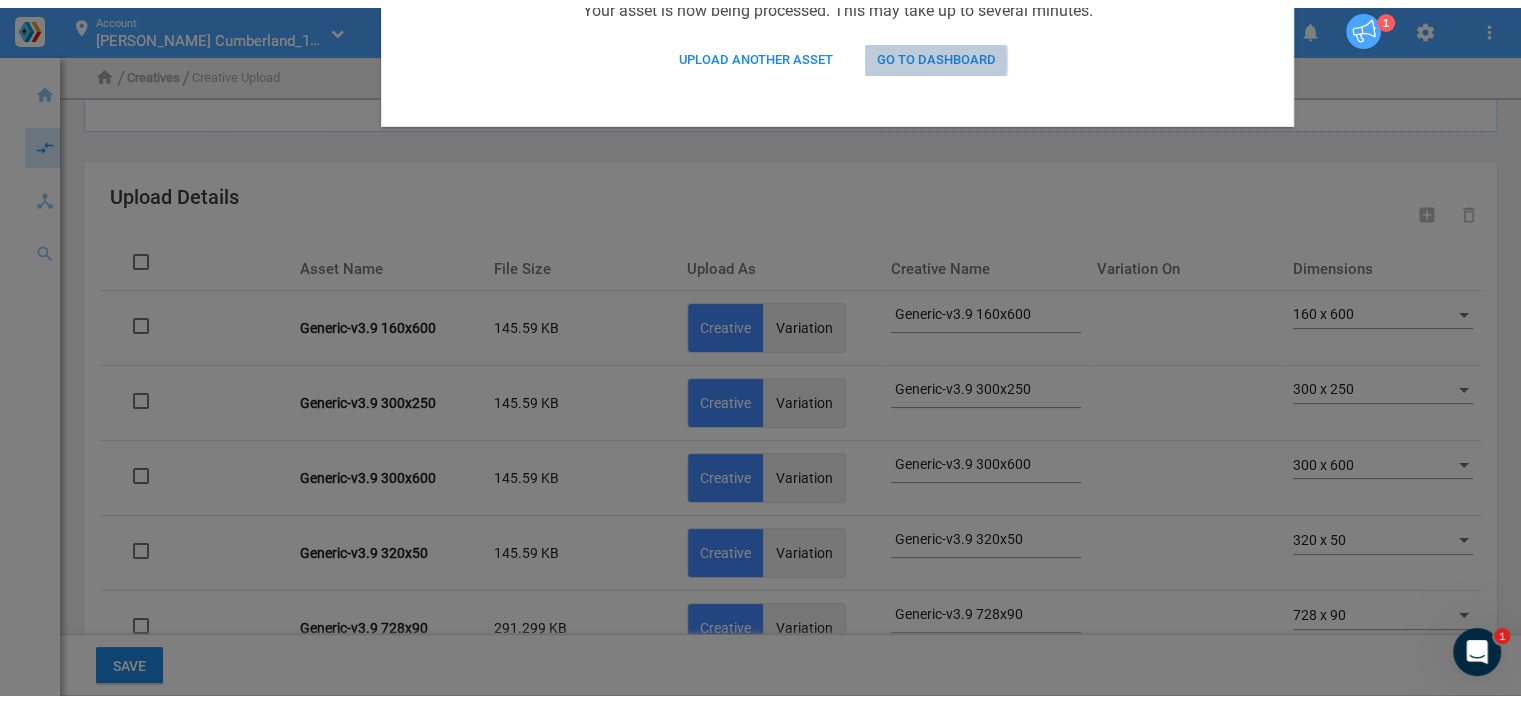 scroll, scrollTop: 0, scrollLeft: 0, axis: both 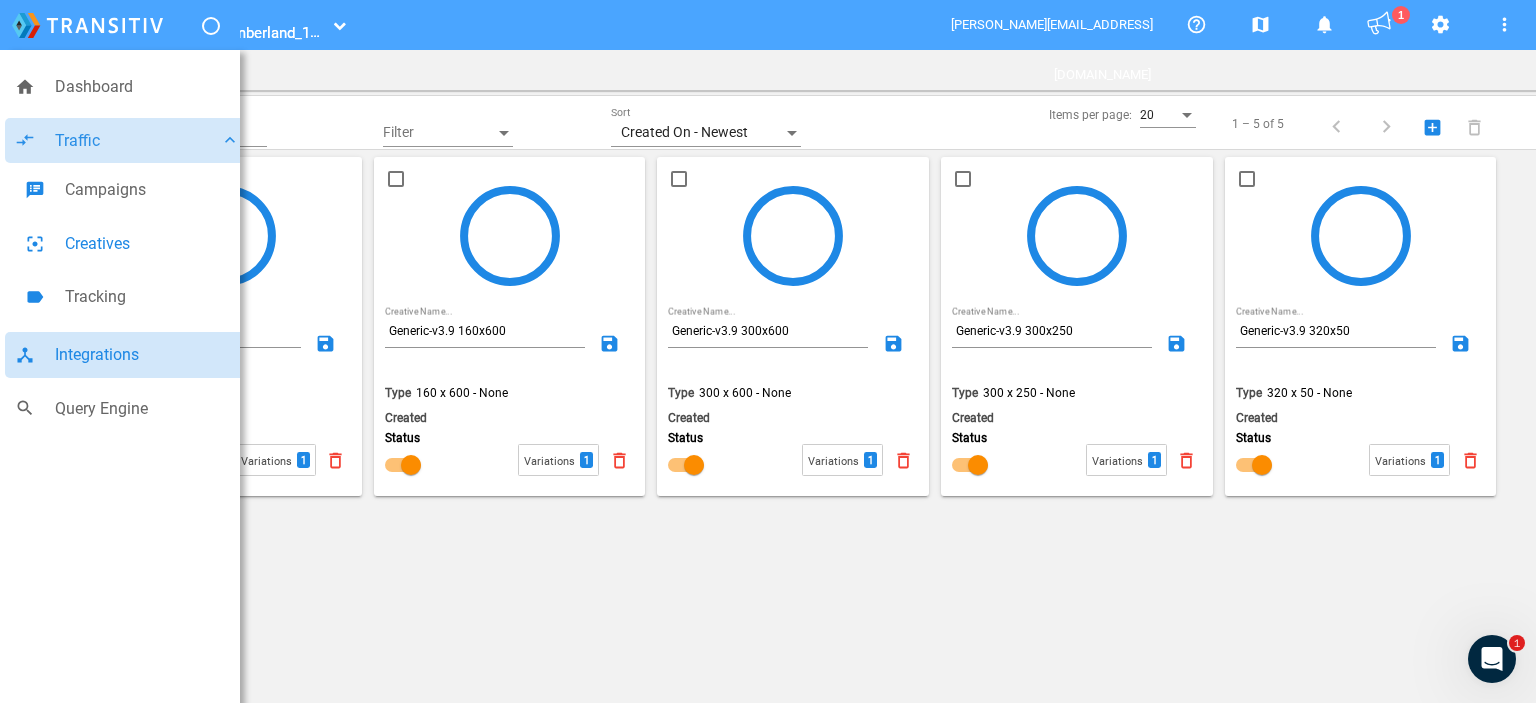 click on "Integrations" at bounding box center [147, 355] 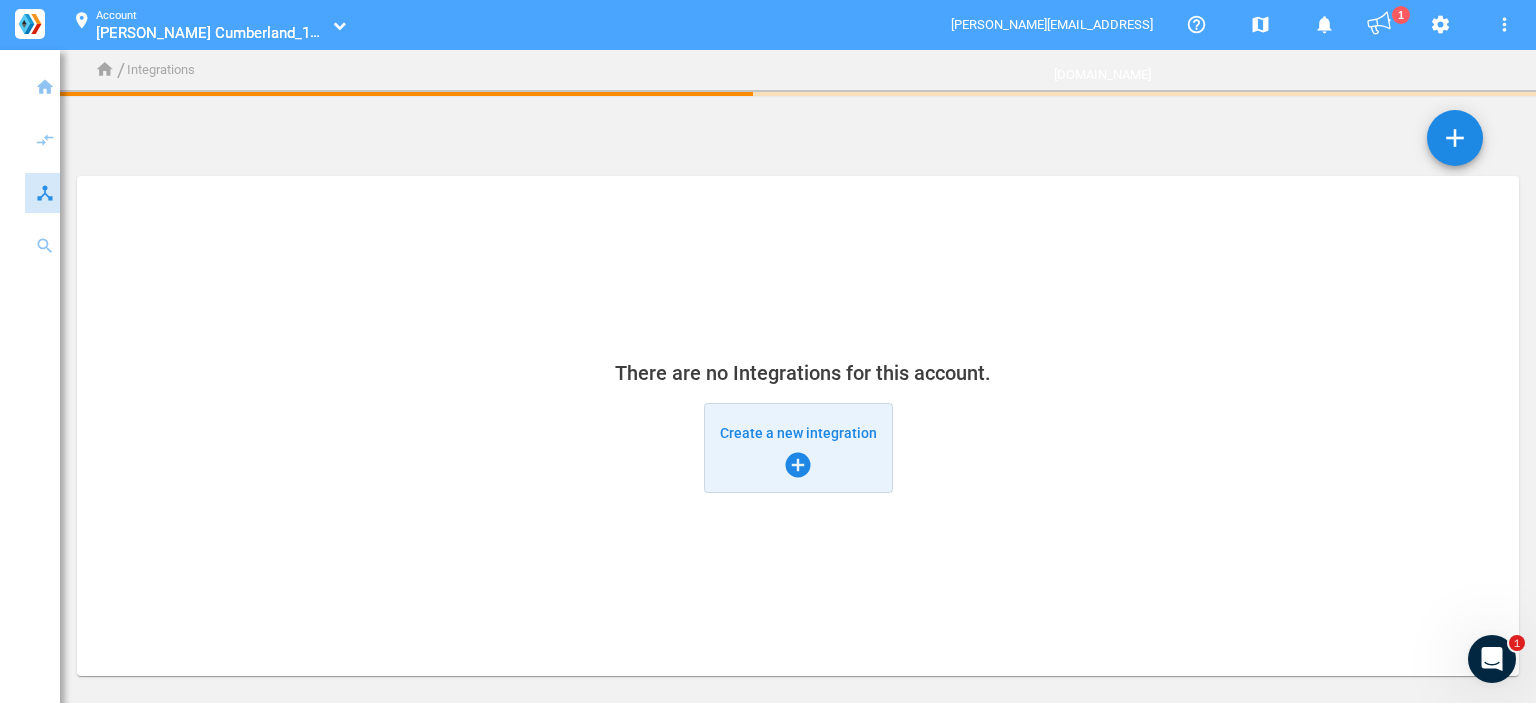 click on "Create a new integration  add_circle" at bounding box center (798, 448) 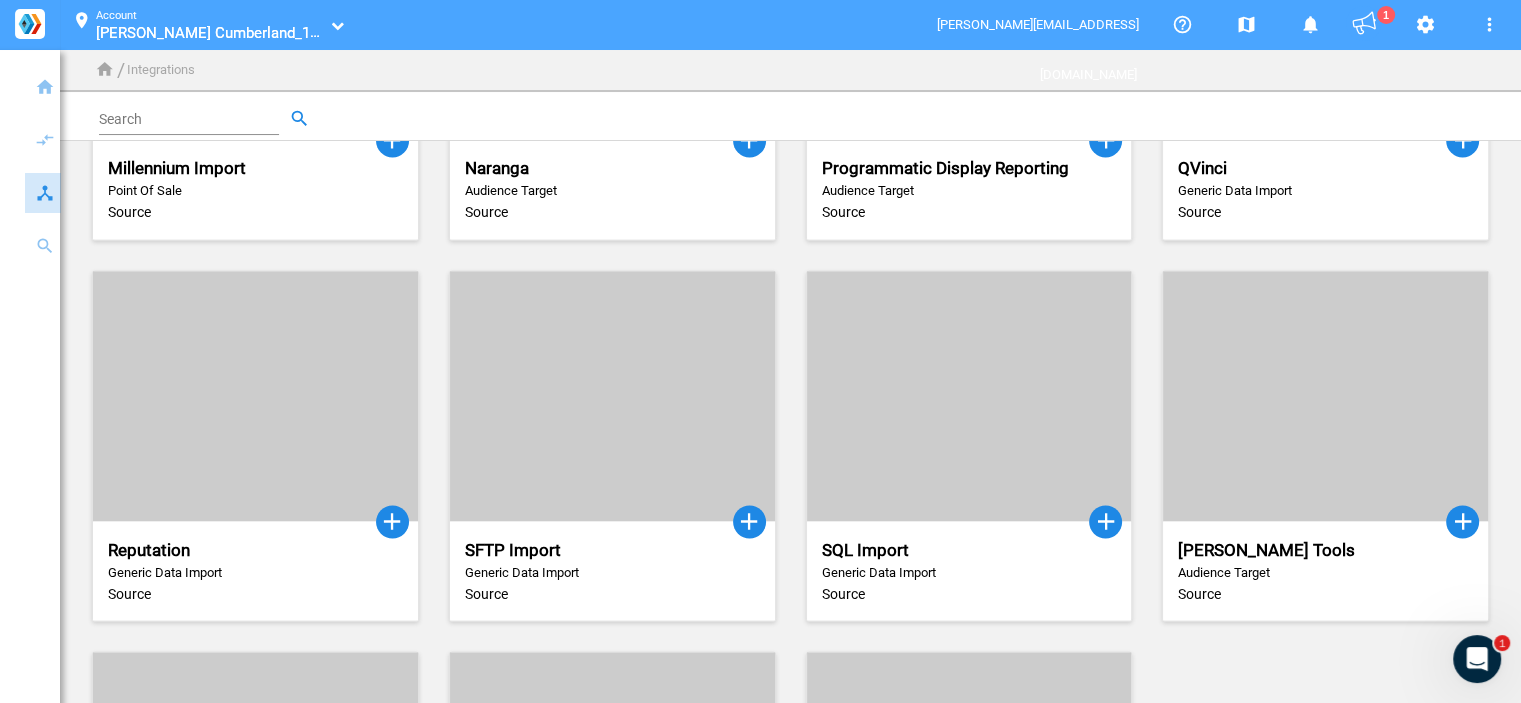 scroll, scrollTop: 3400, scrollLeft: 0, axis: vertical 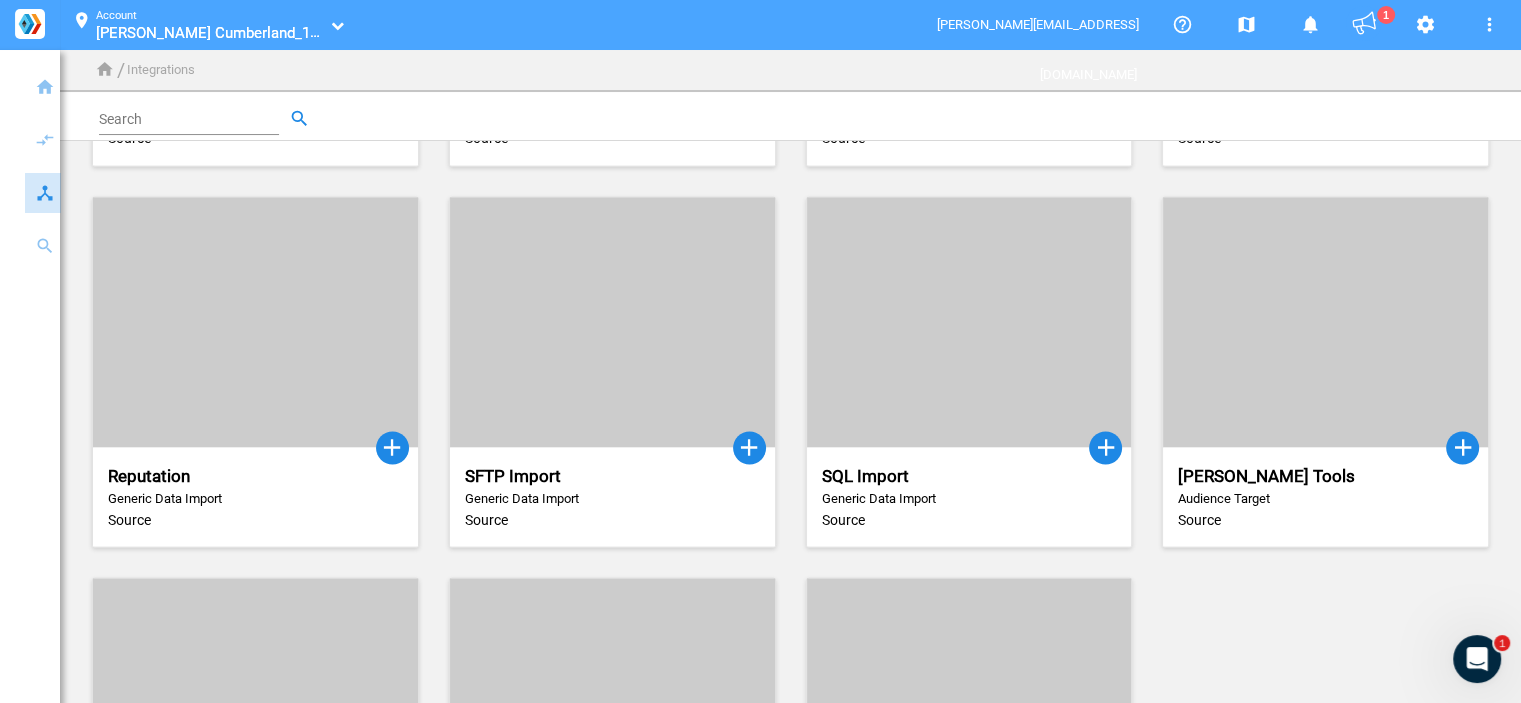 click 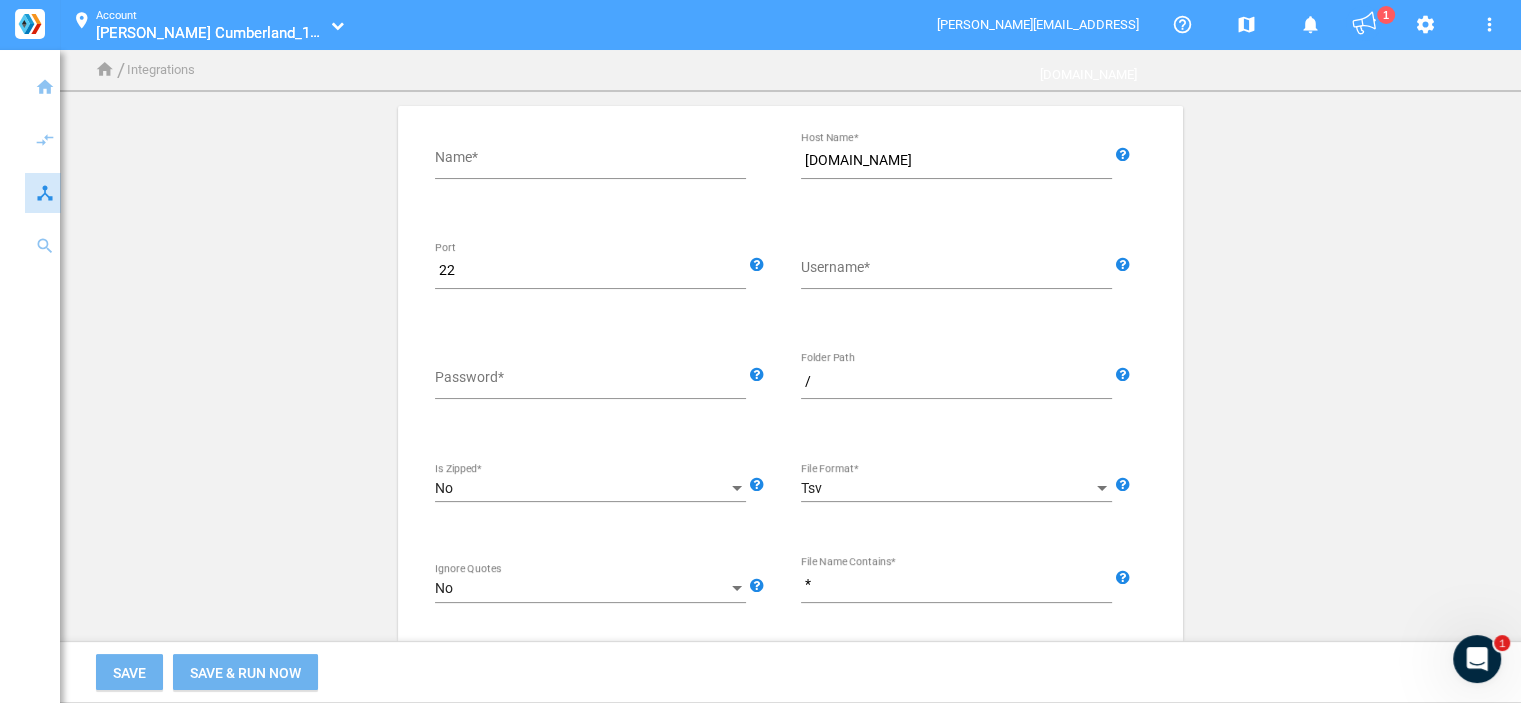 scroll, scrollTop: 0, scrollLeft: 0, axis: both 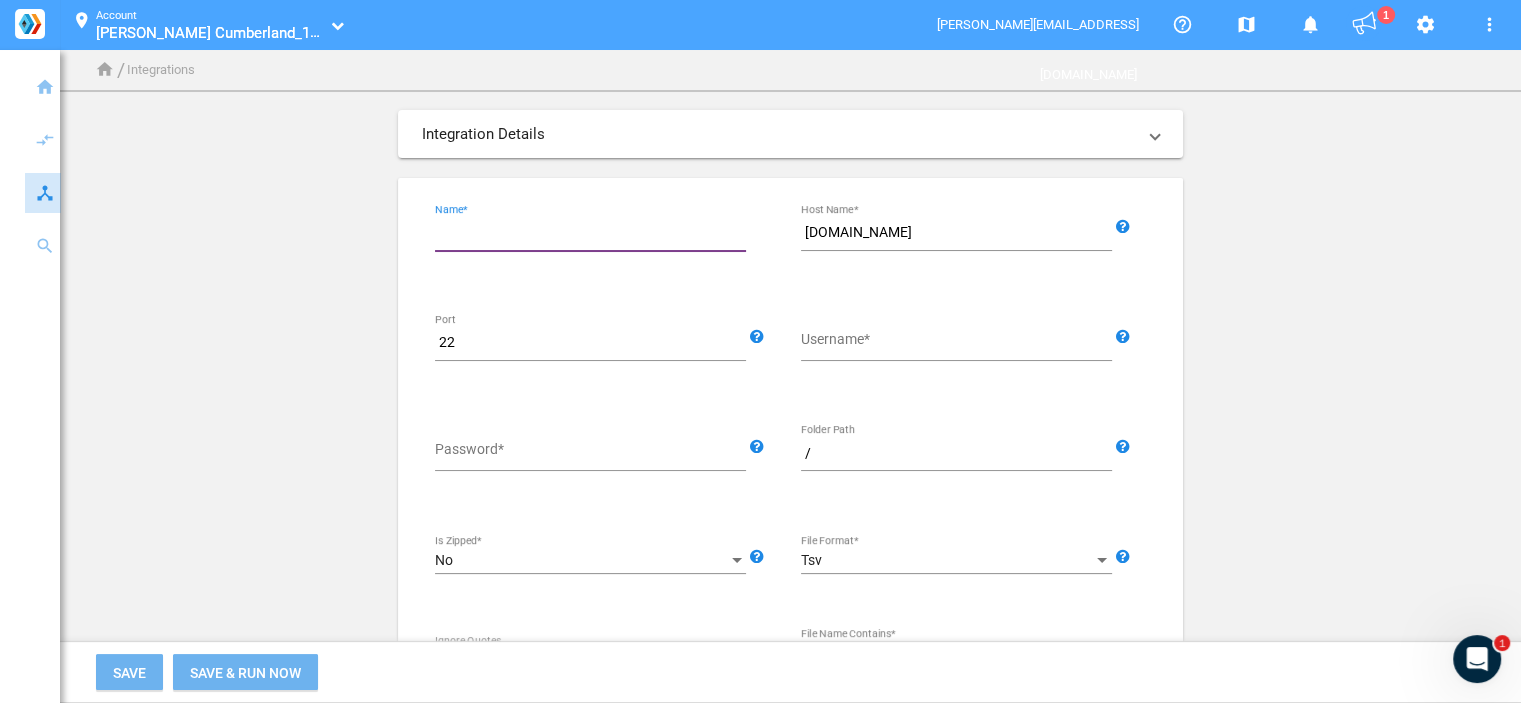 click on "Name*" at bounding box center (594, 233) 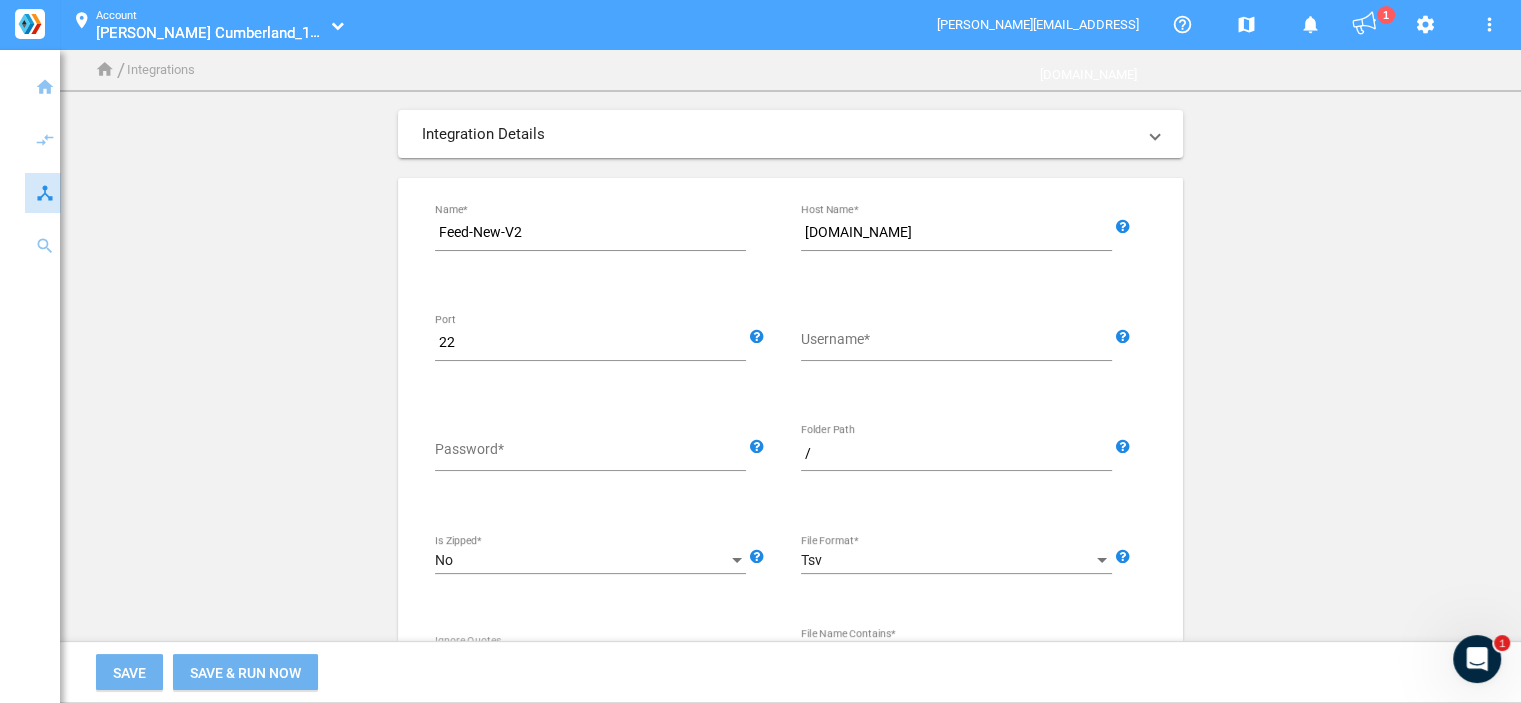 click on "Username*" at bounding box center [960, 343] 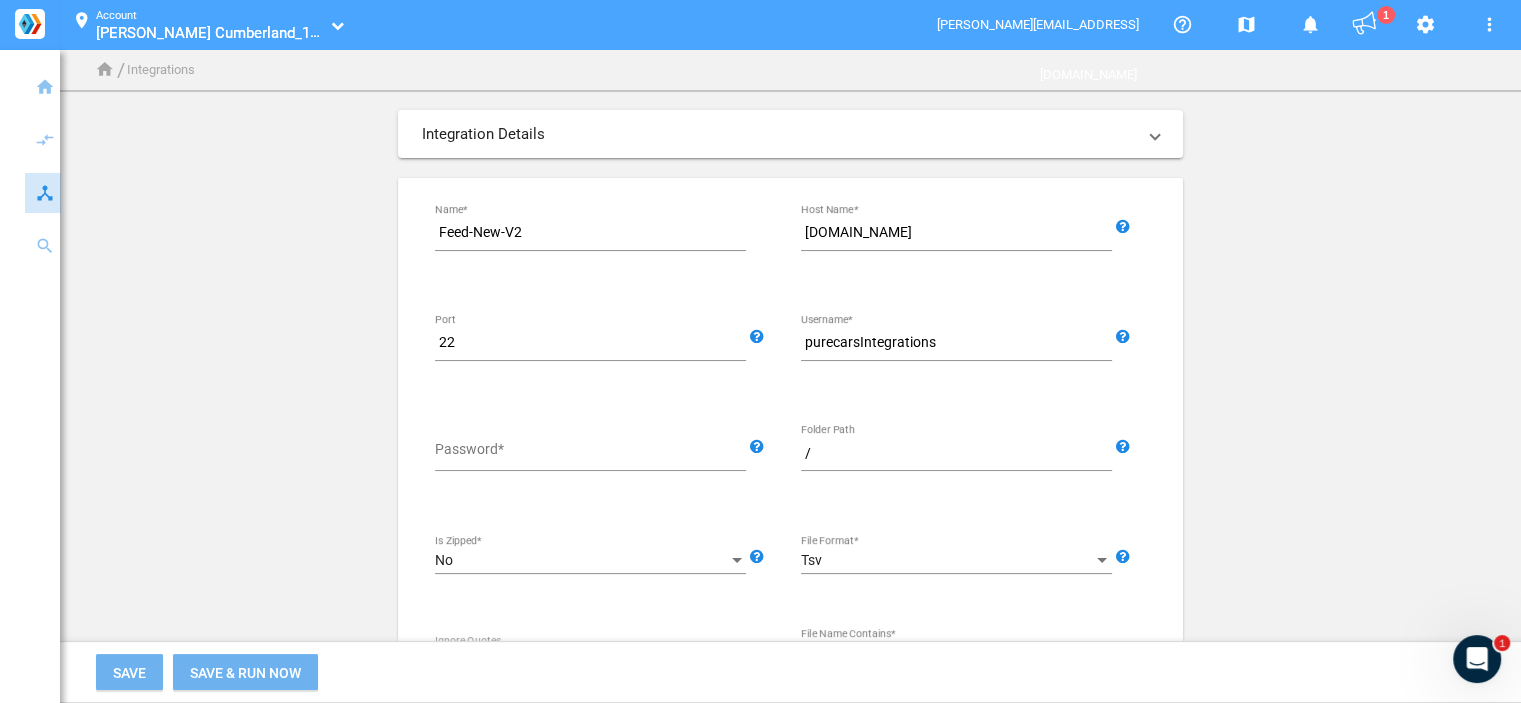 click on "Password*" at bounding box center (594, 454) 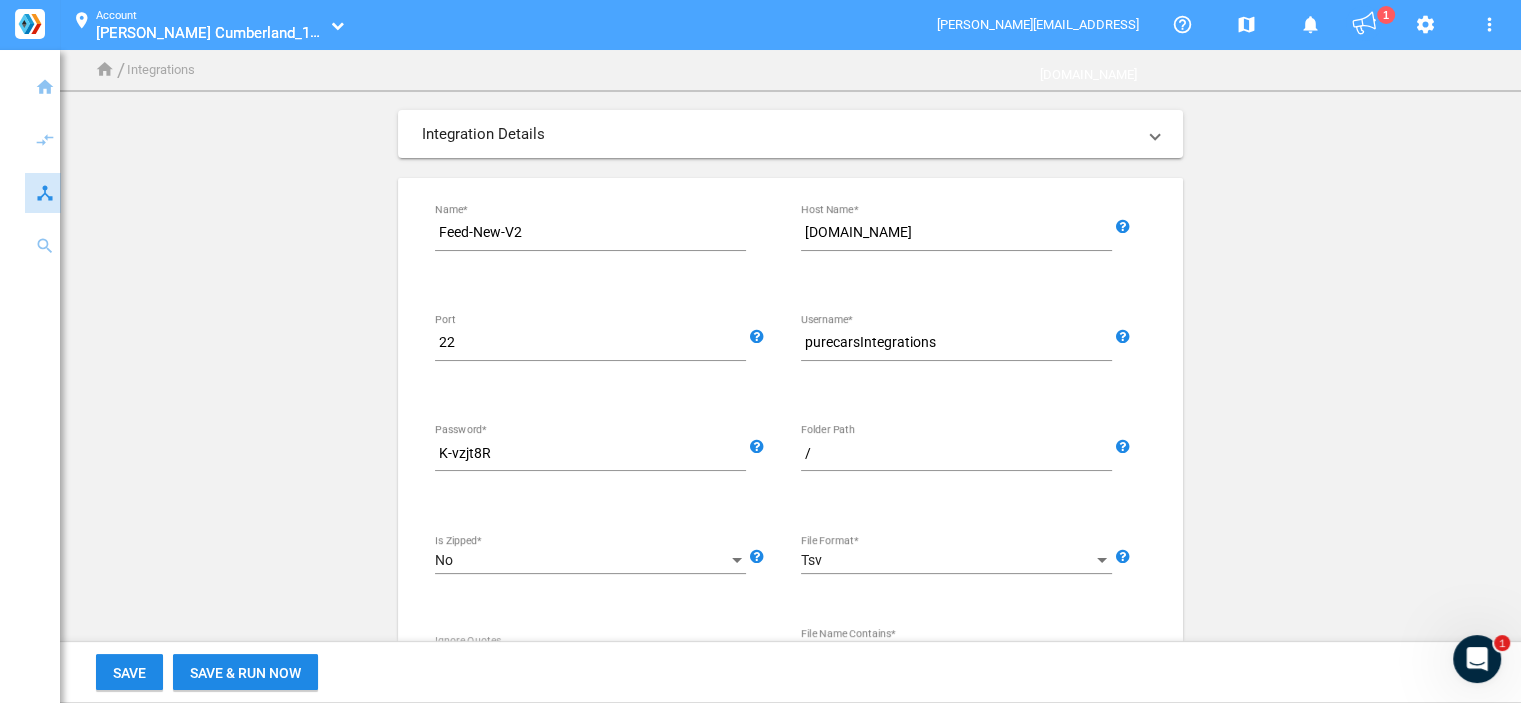 click on "/" at bounding box center [960, 454] 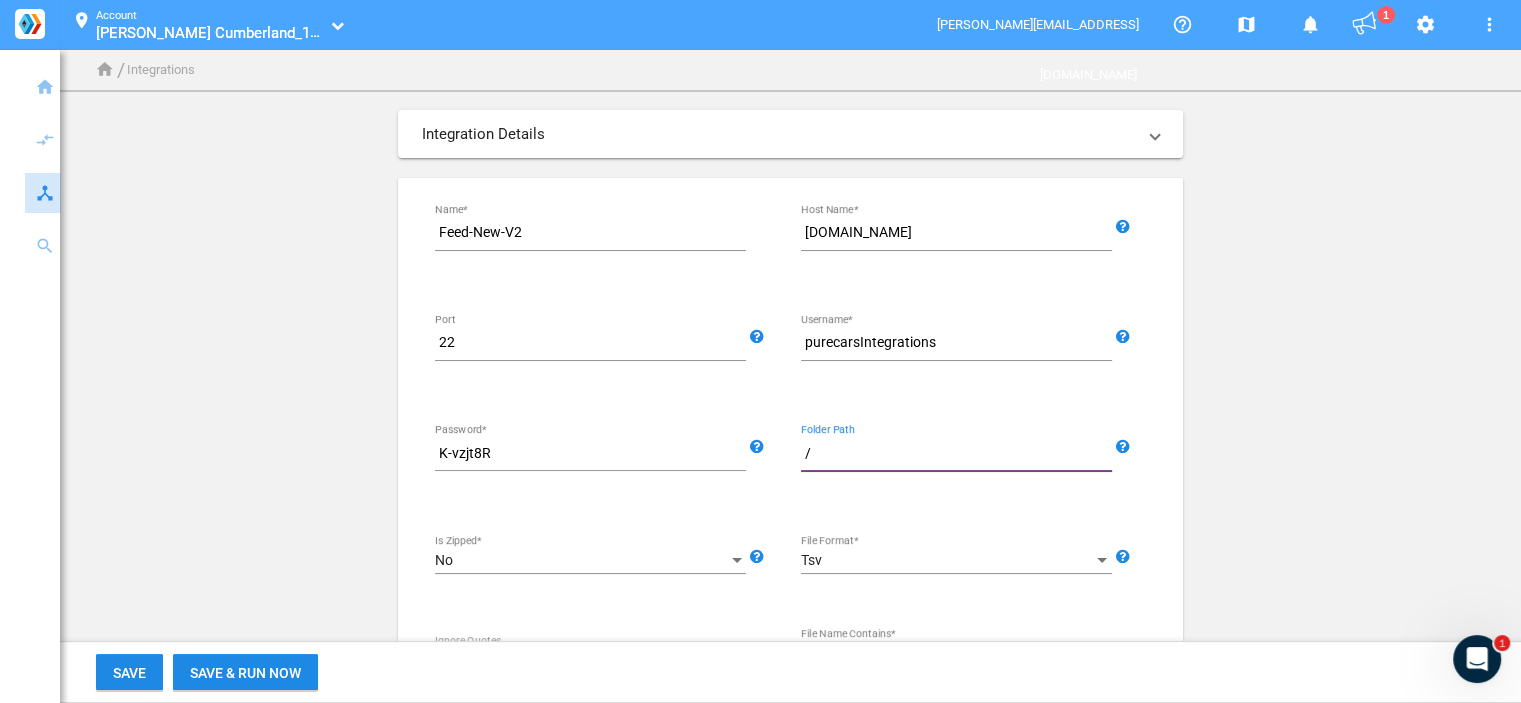 paste on "7dec9a074e544dd5b6df60edb875c7e7" 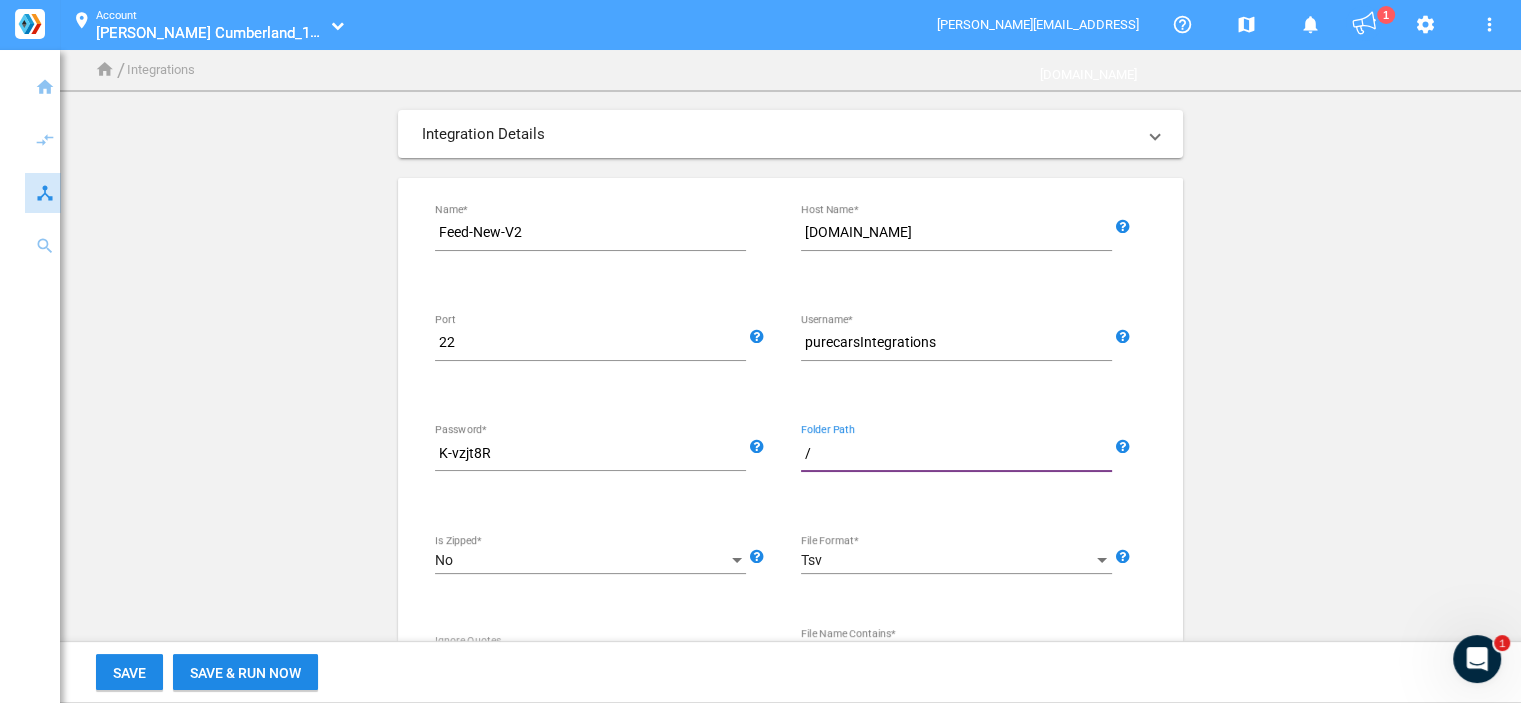 type on "/7dec9a074e544dd5b6df60edb875c7e7" 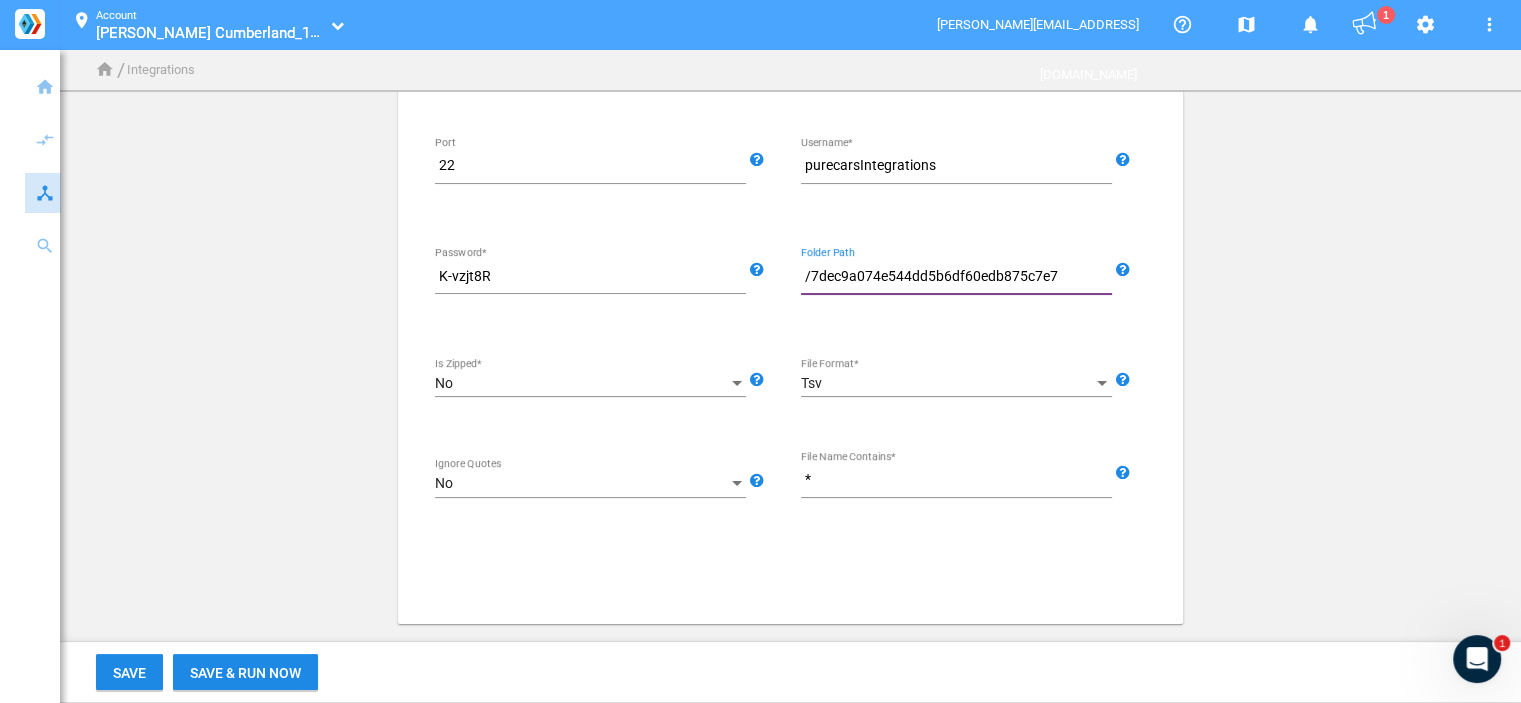 scroll, scrollTop: 181, scrollLeft: 0, axis: vertical 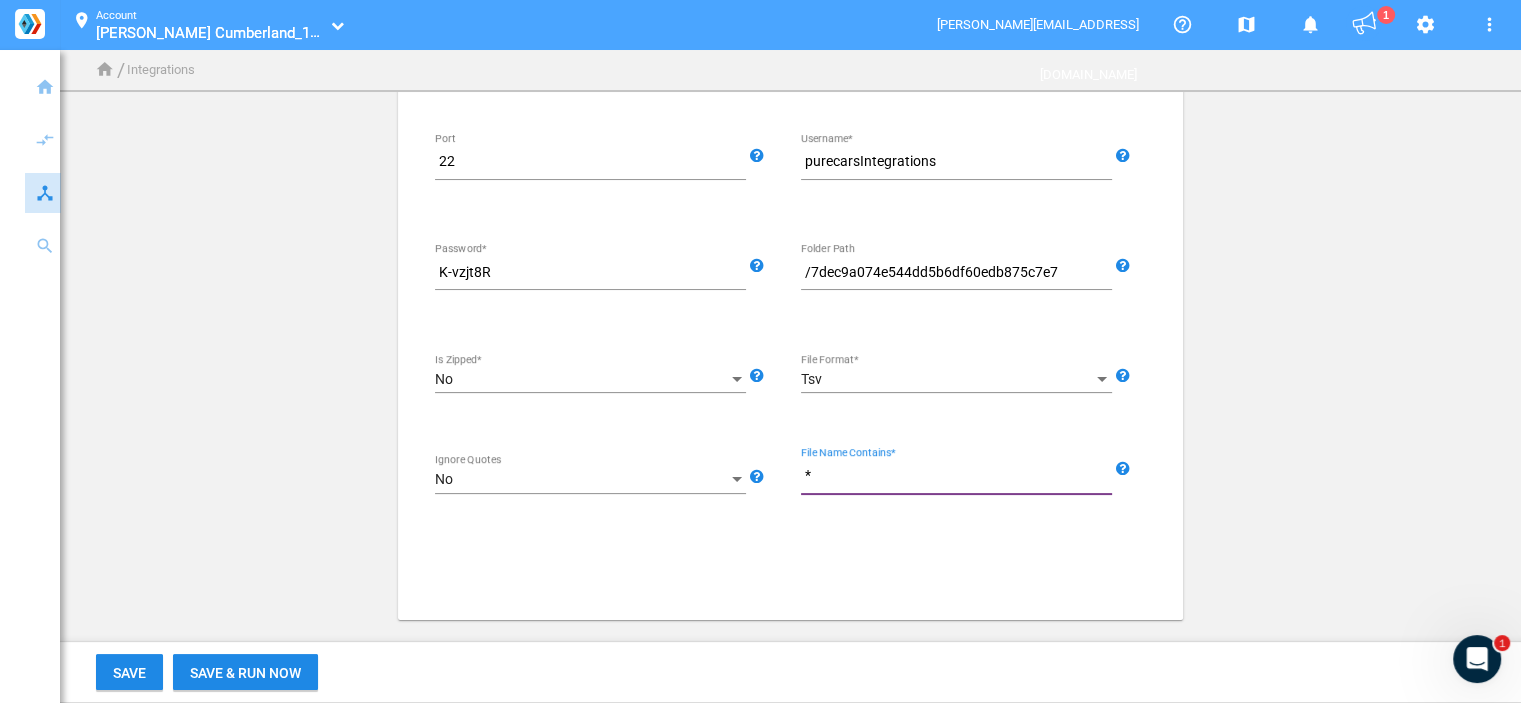 click on "*" at bounding box center [960, 476] 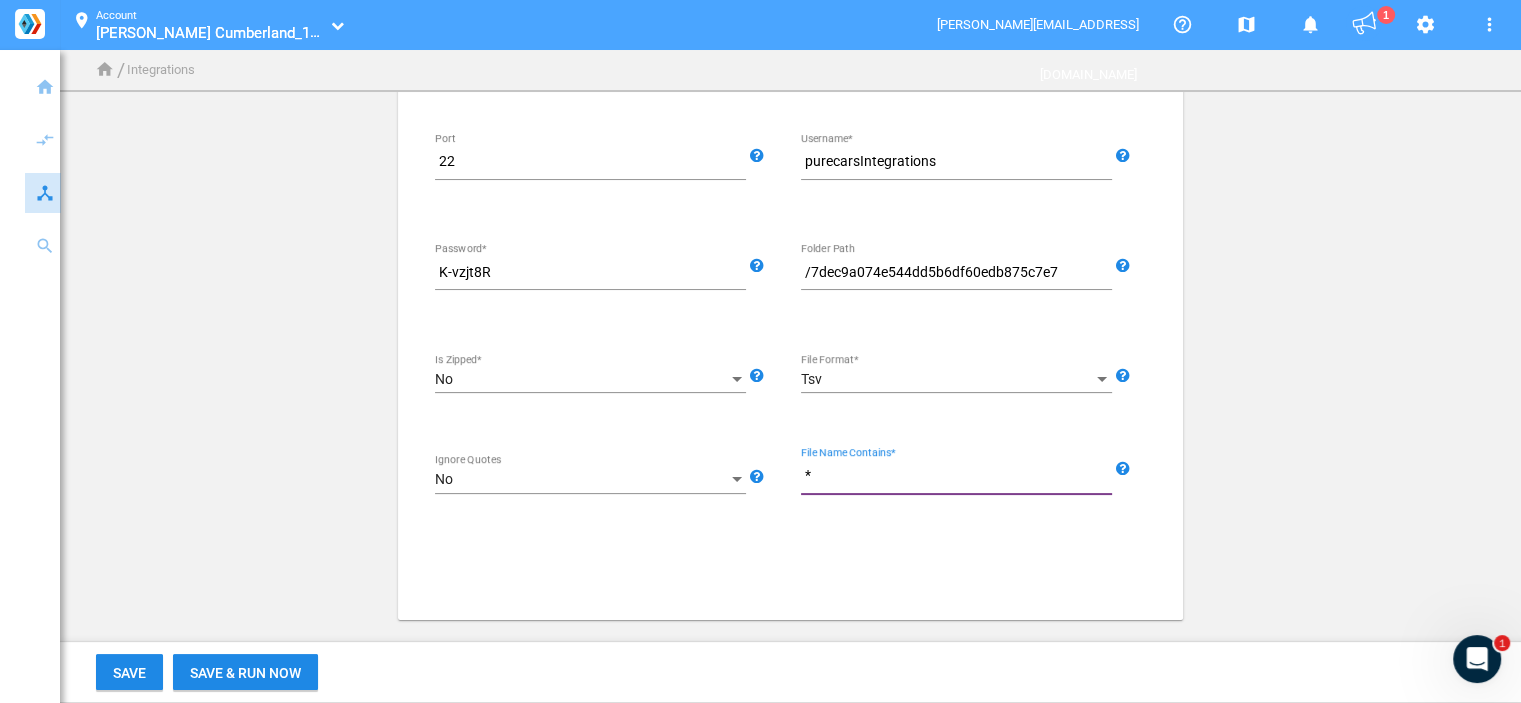click on "*" at bounding box center [960, 476] 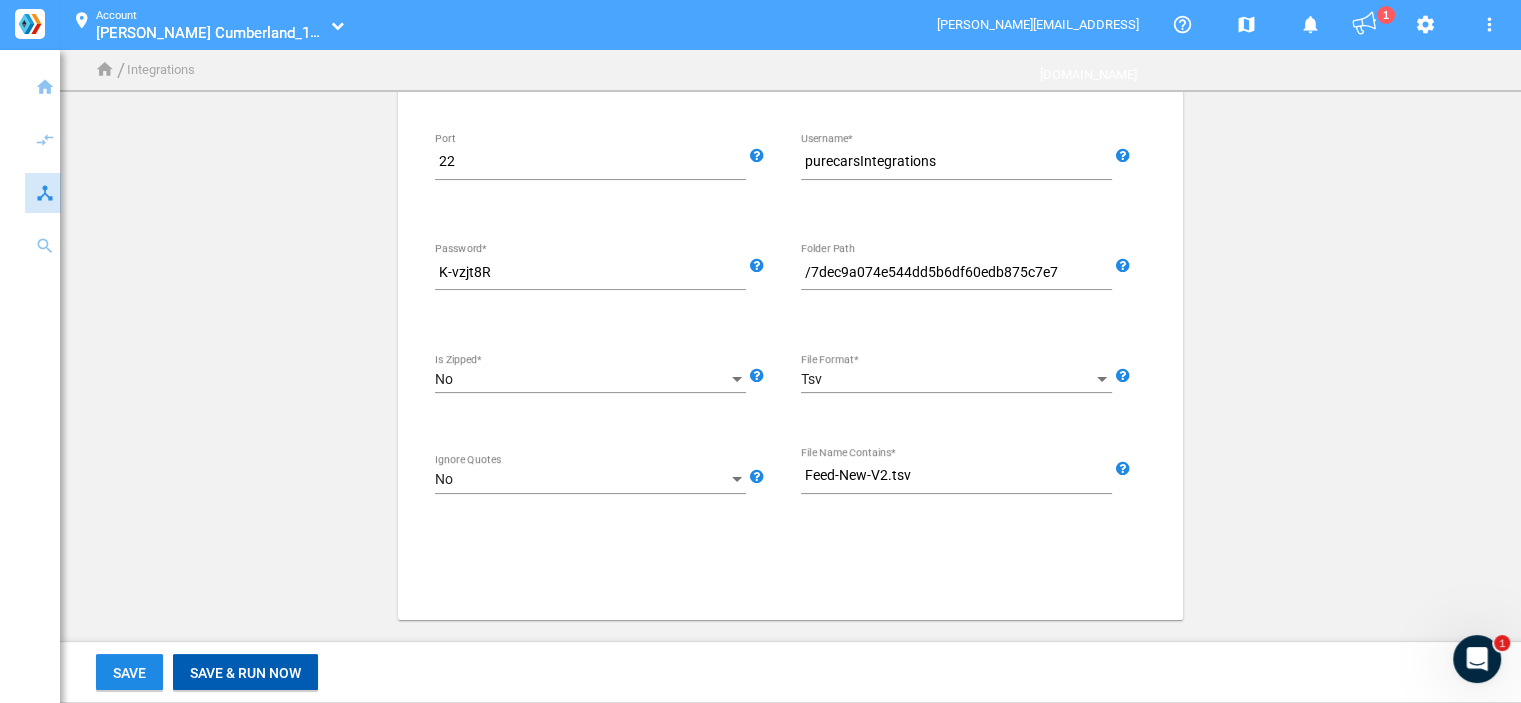 click on "Save & Run Now" at bounding box center (245, 673) 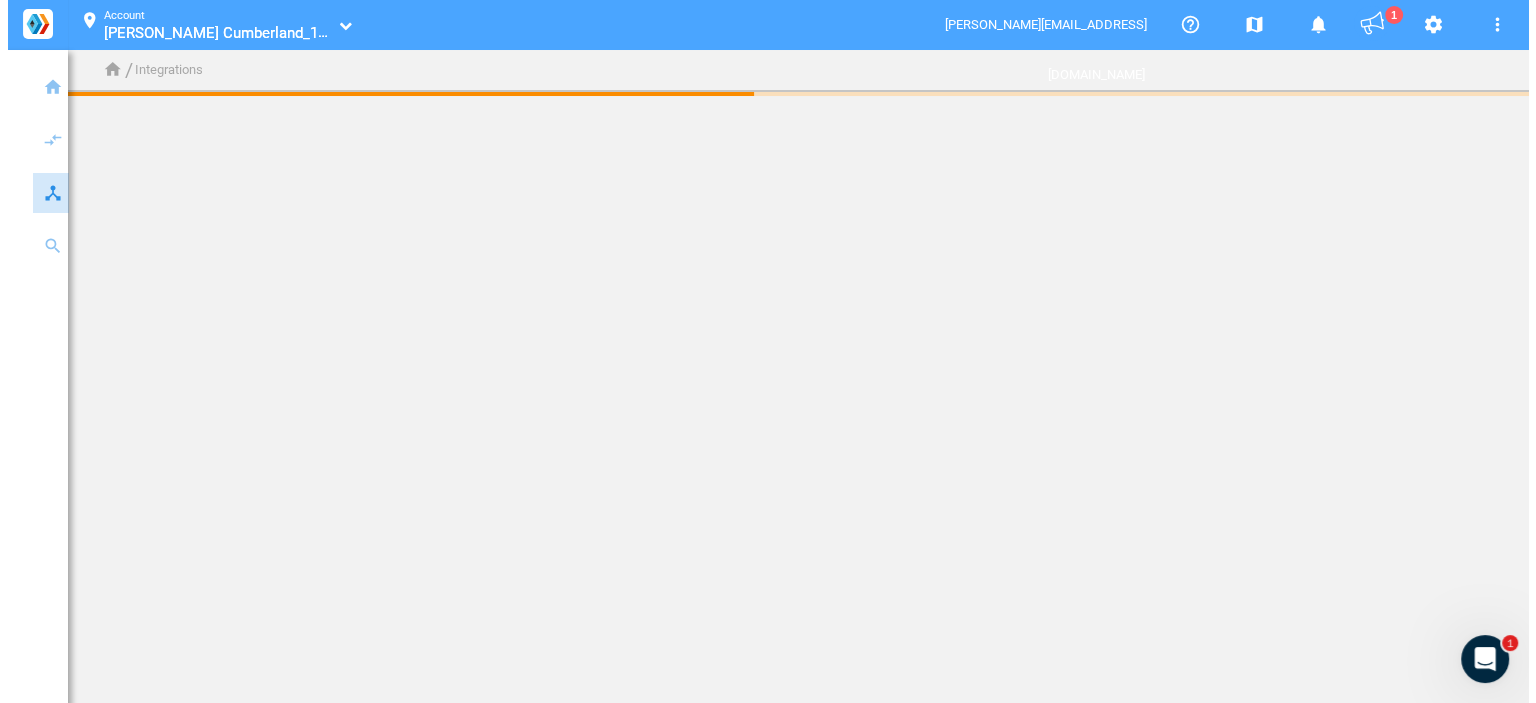 scroll, scrollTop: 0, scrollLeft: 0, axis: both 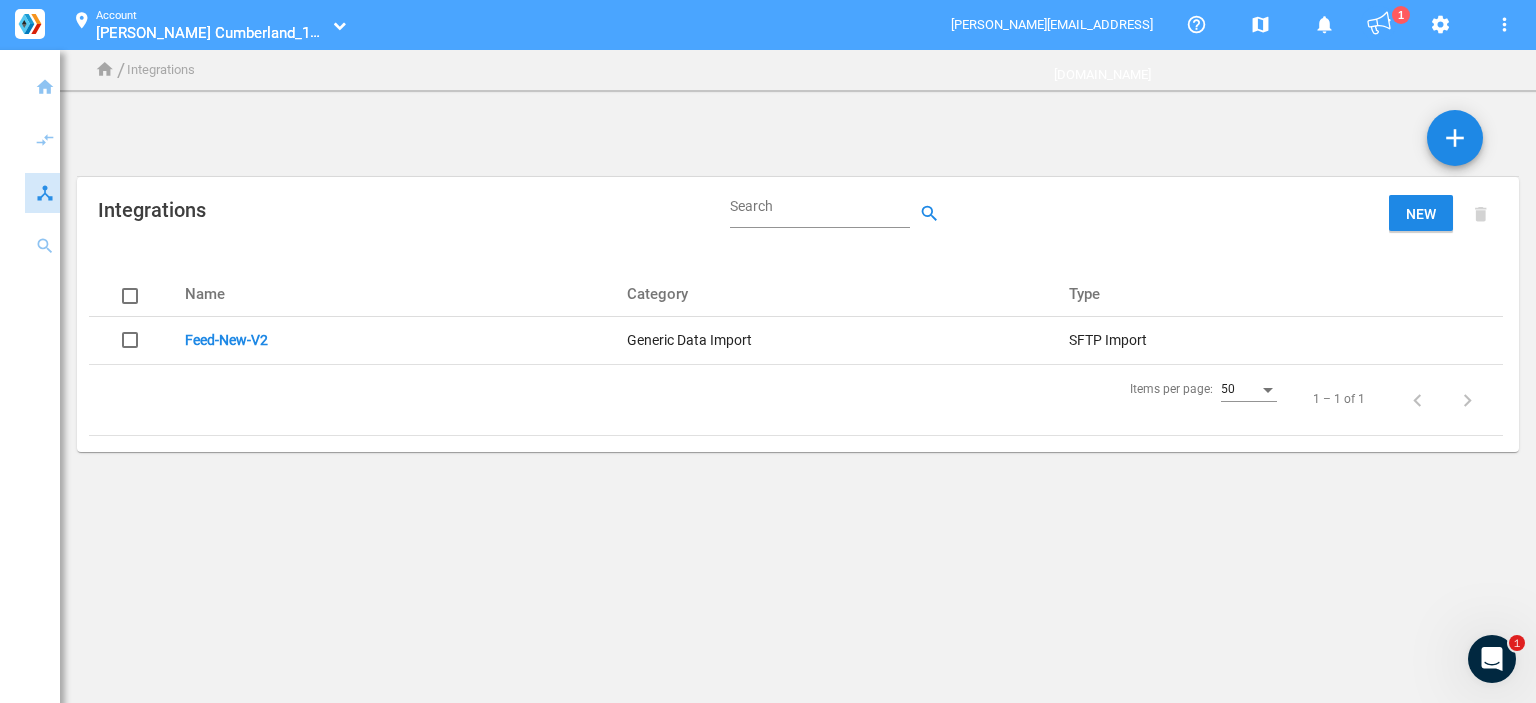 click 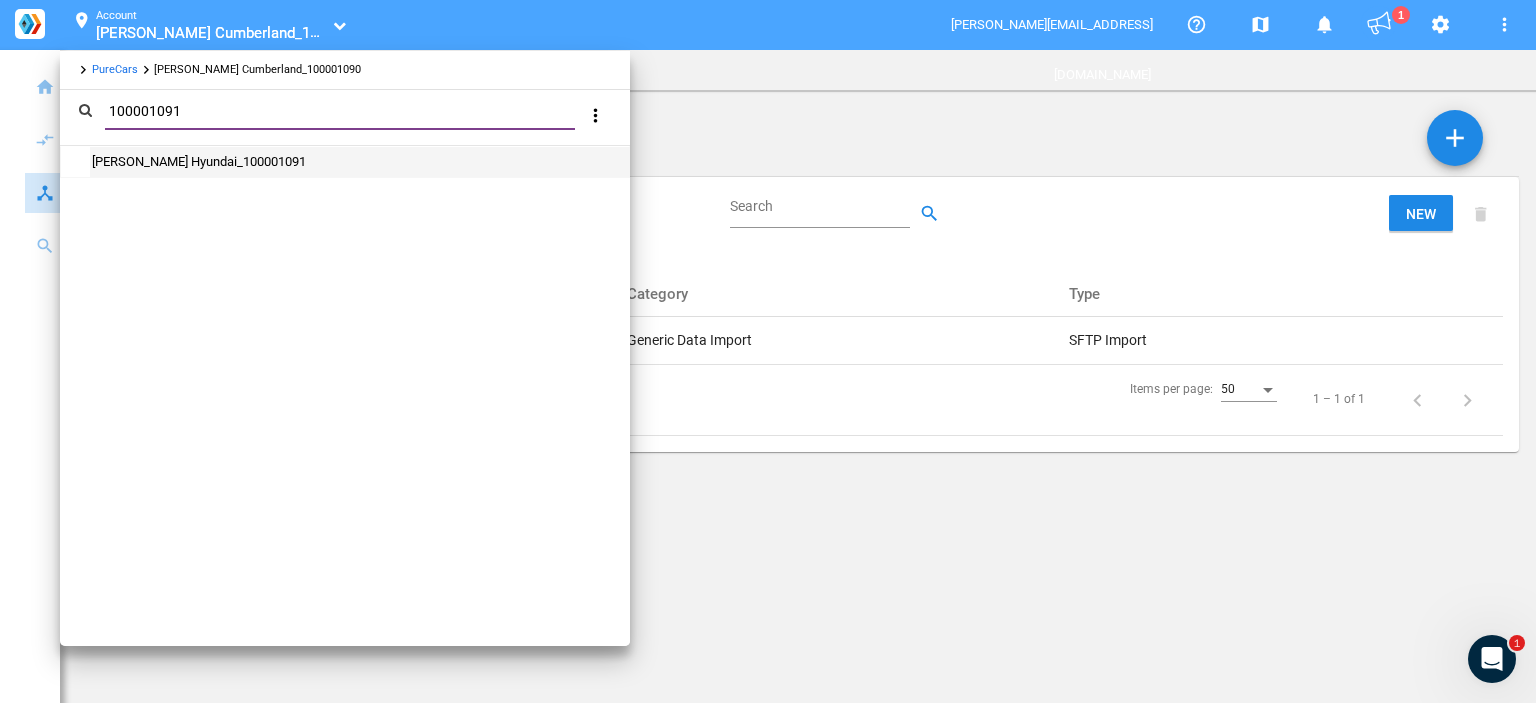 type on "100001091" 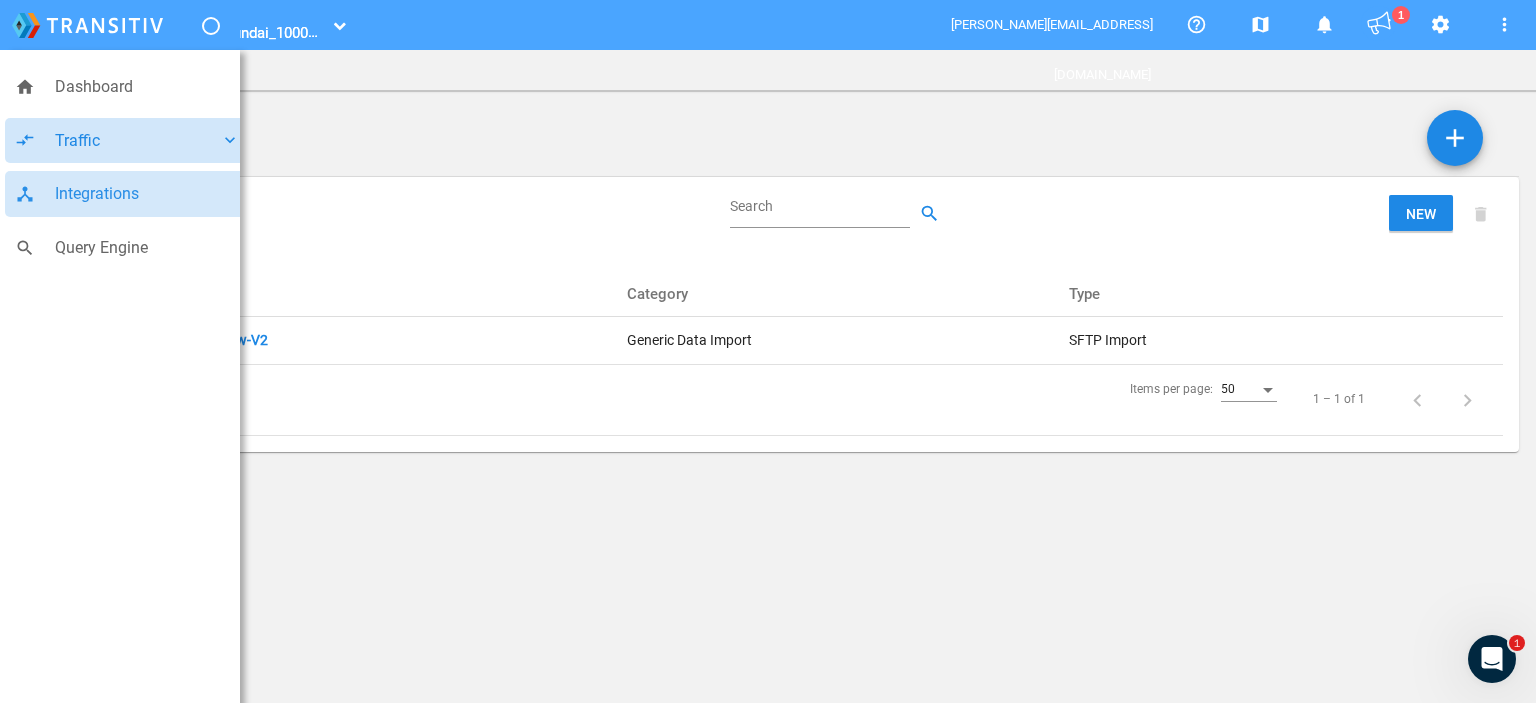 click on "Traffic" at bounding box center (137, 141) 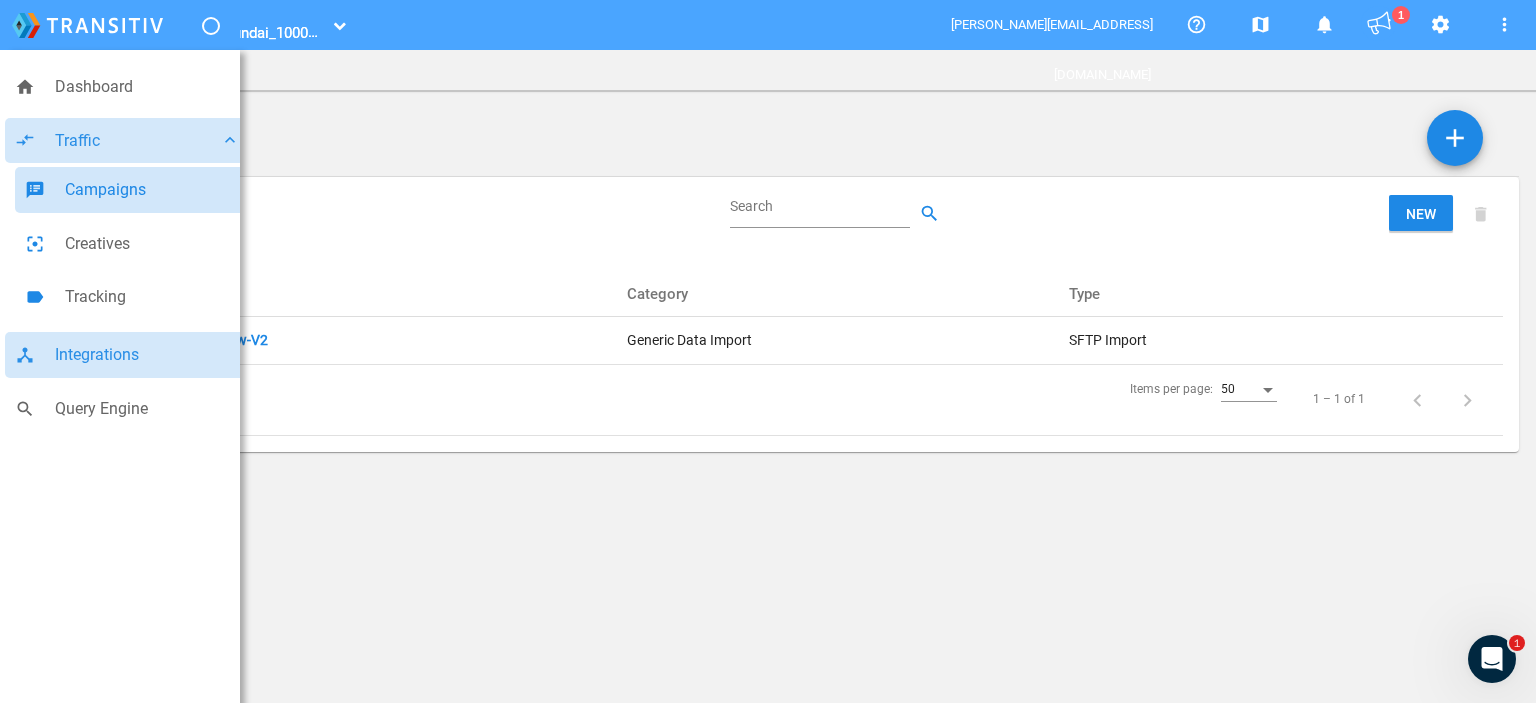 click on "speaker_notes Campaigns" at bounding box center (132, 190) 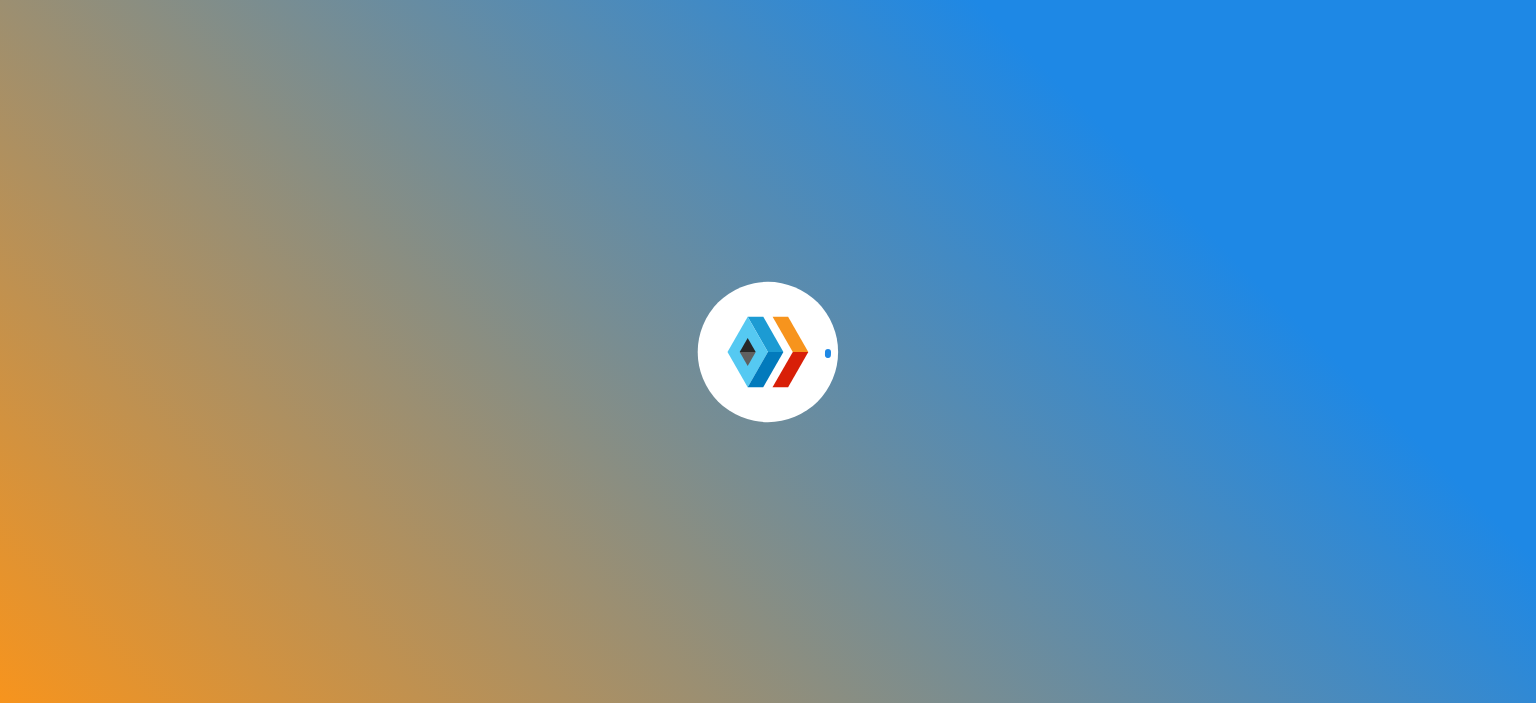 scroll, scrollTop: 0, scrollLeft: 0, axis: both 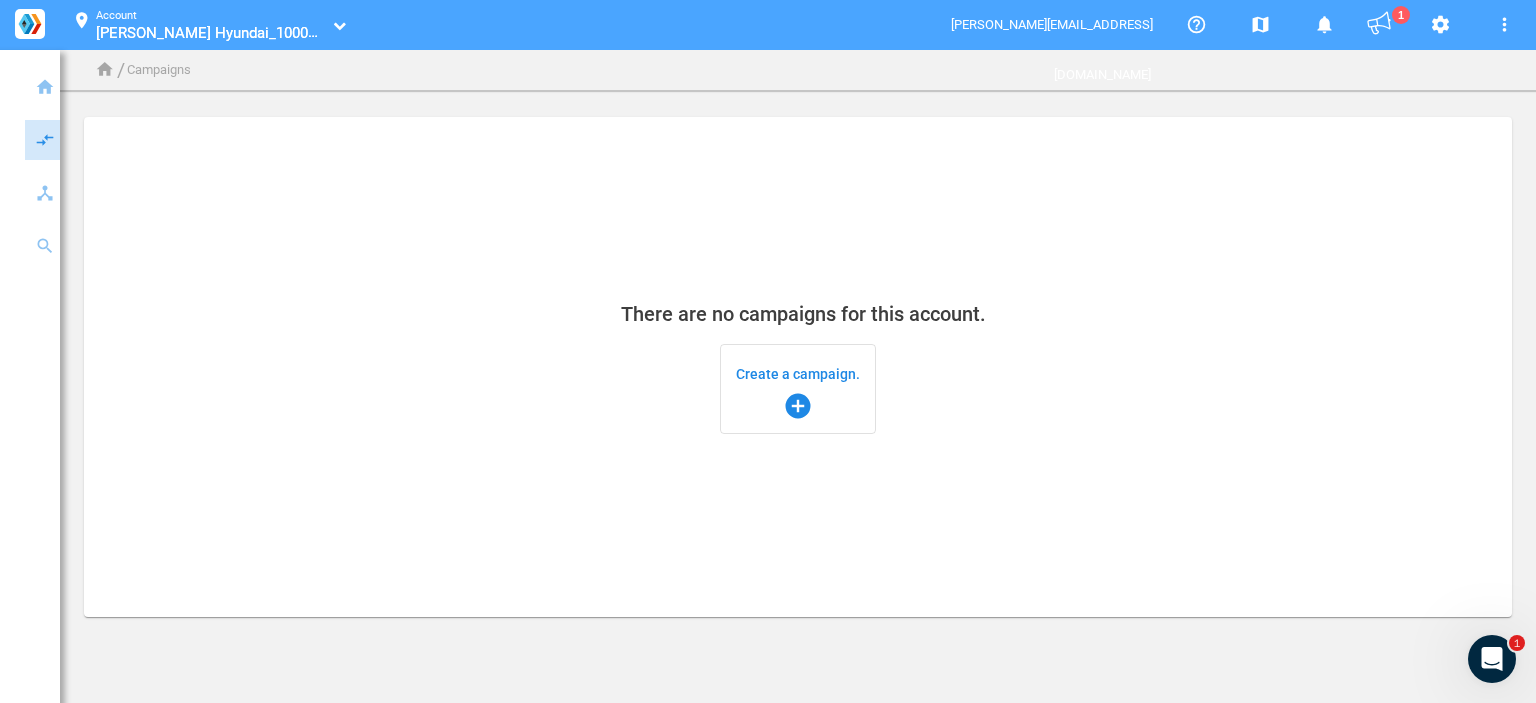 click on "Create a campaign.  add_circle" at bounding box center (798, 389) 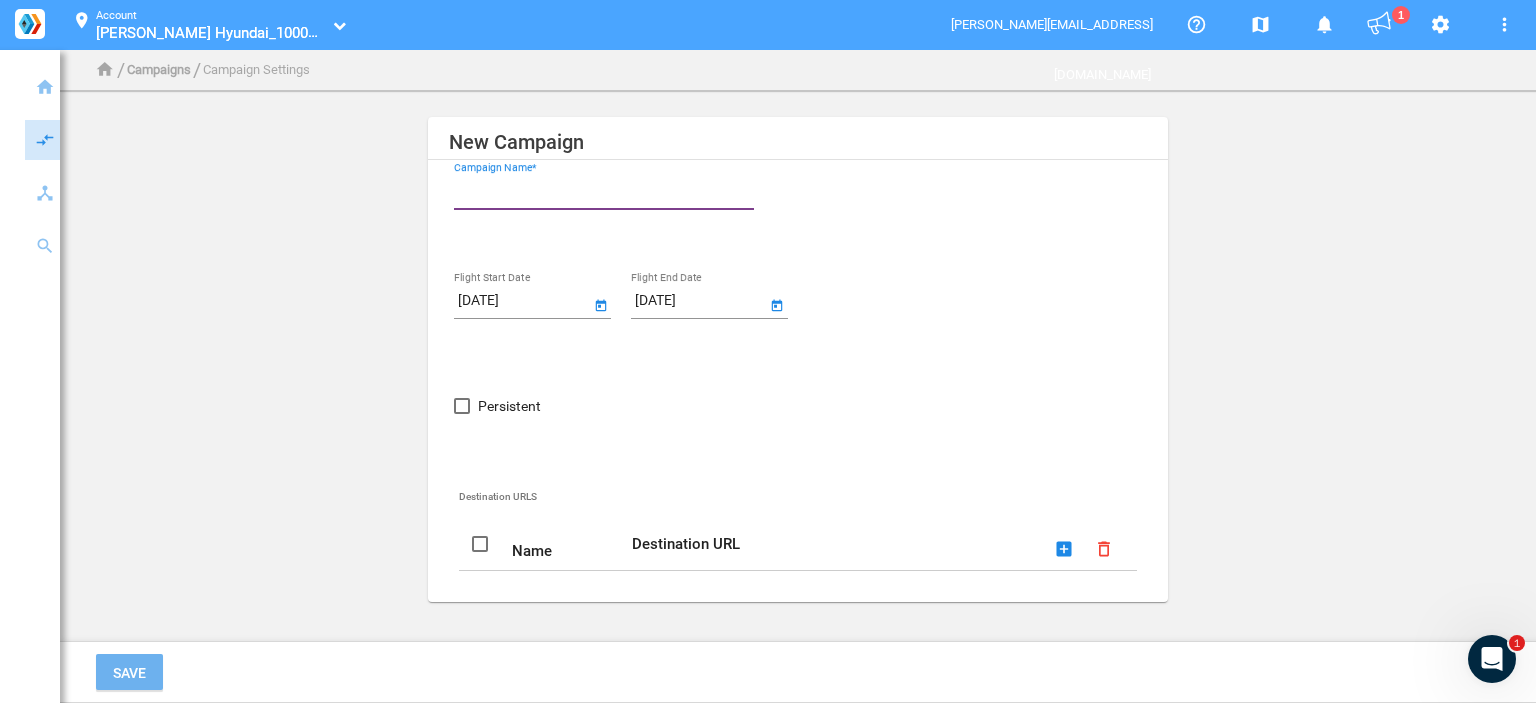 click on "Campaign Name*" at bounding box center [608, 191] 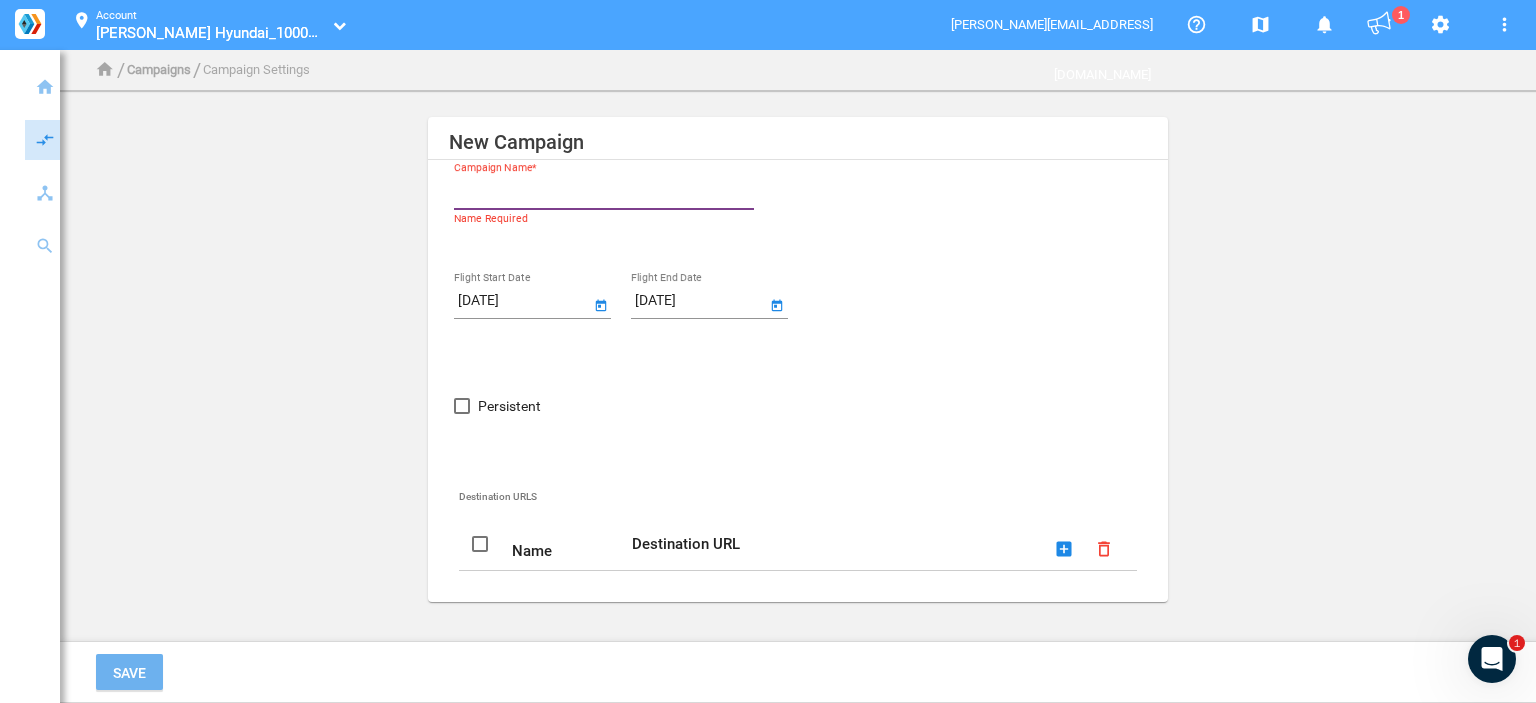 paste on "[PERSON_NAME] Hyundai" 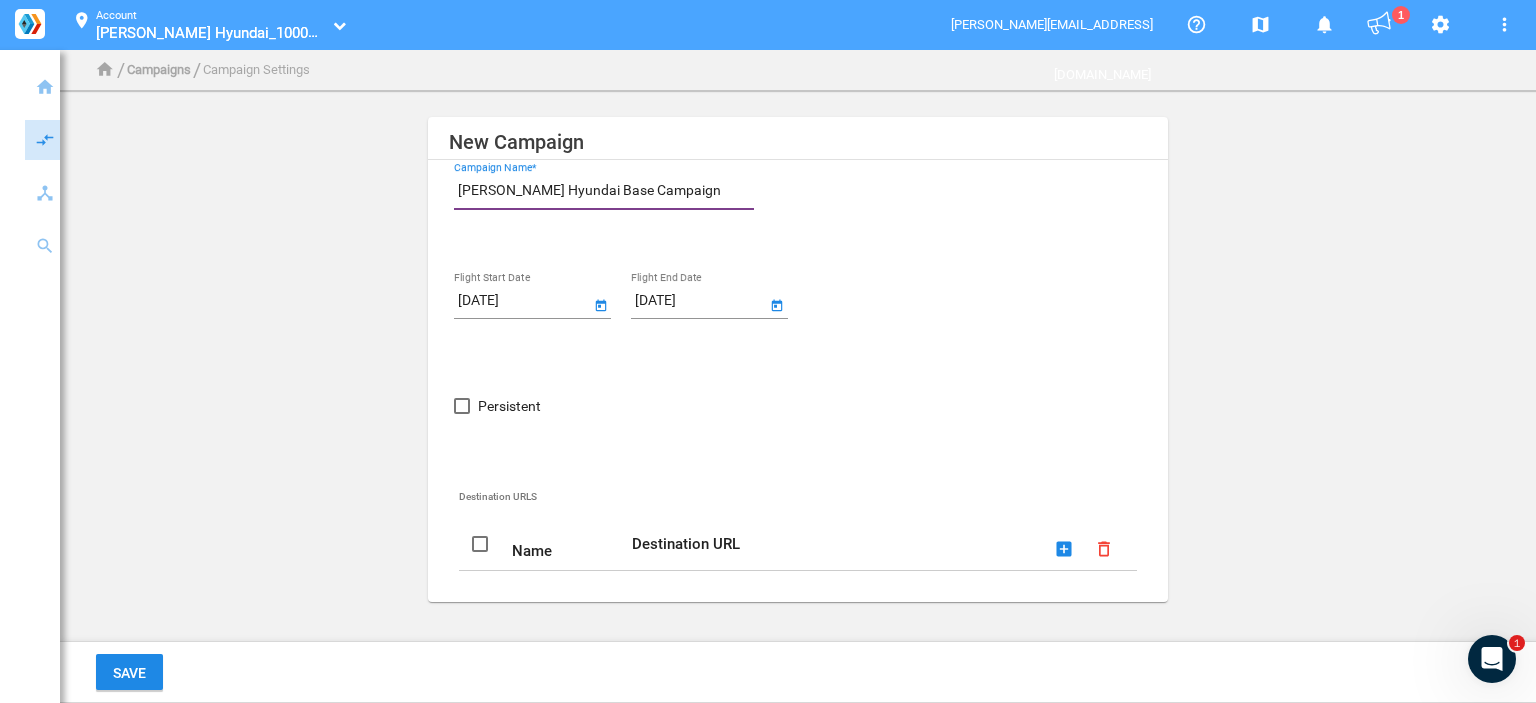 type on "[PERSON_NAME] Hyundai Base Campaign" 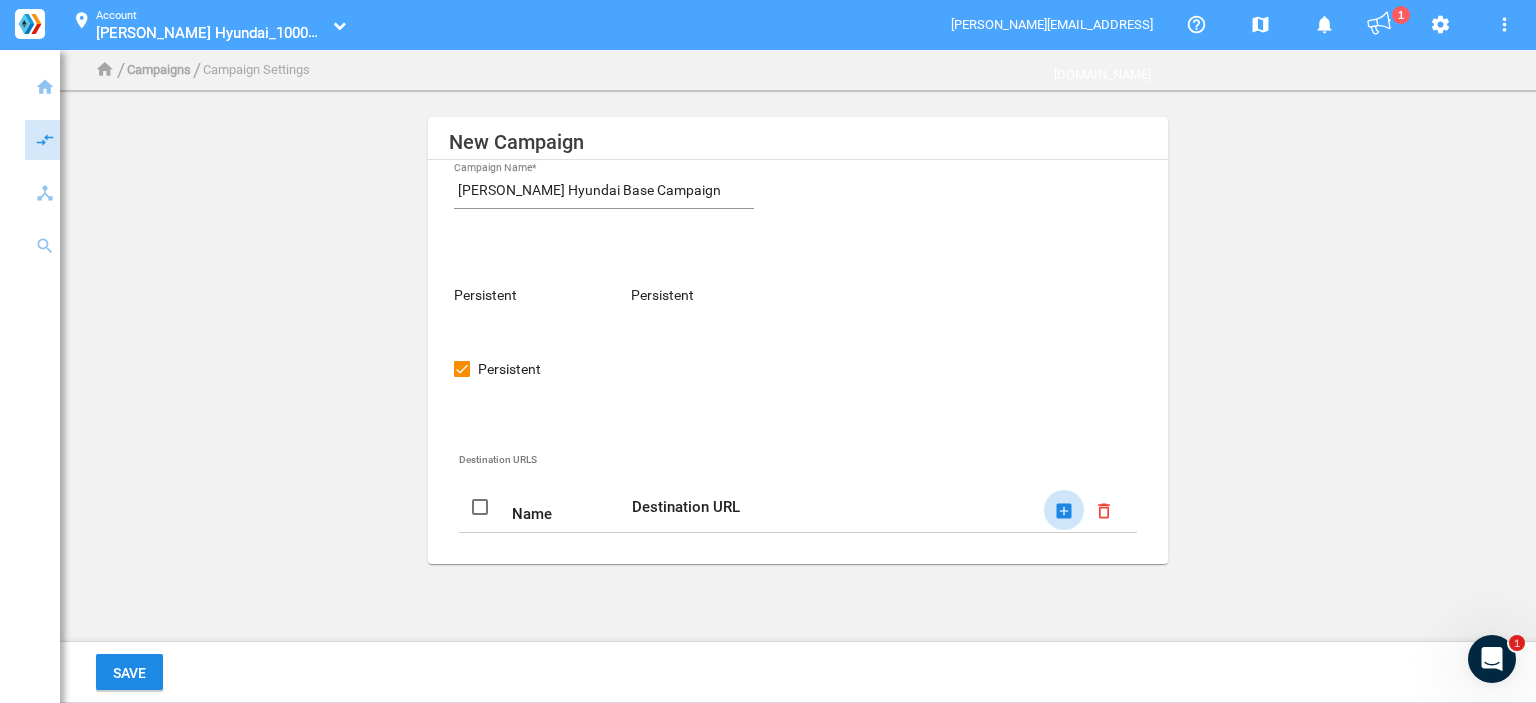 click on "add_box" 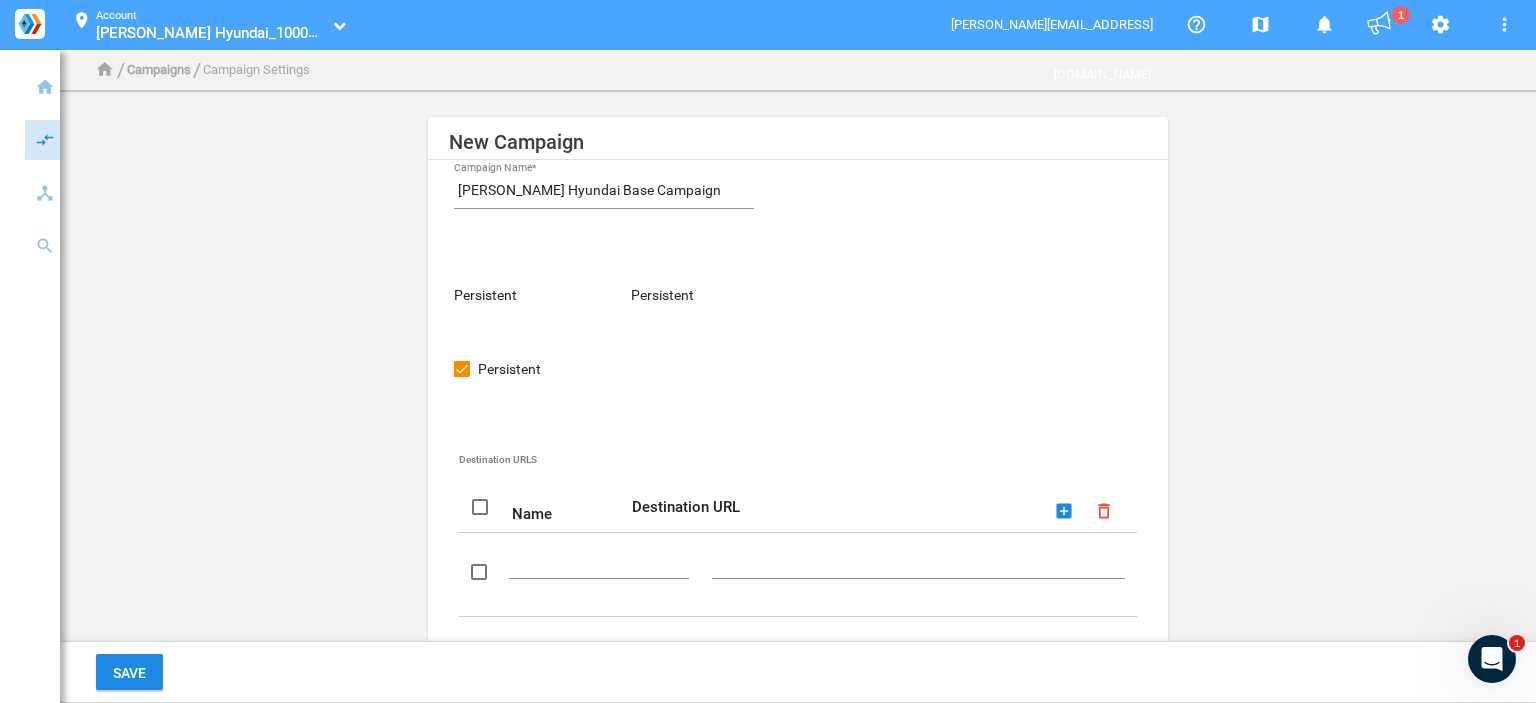 click 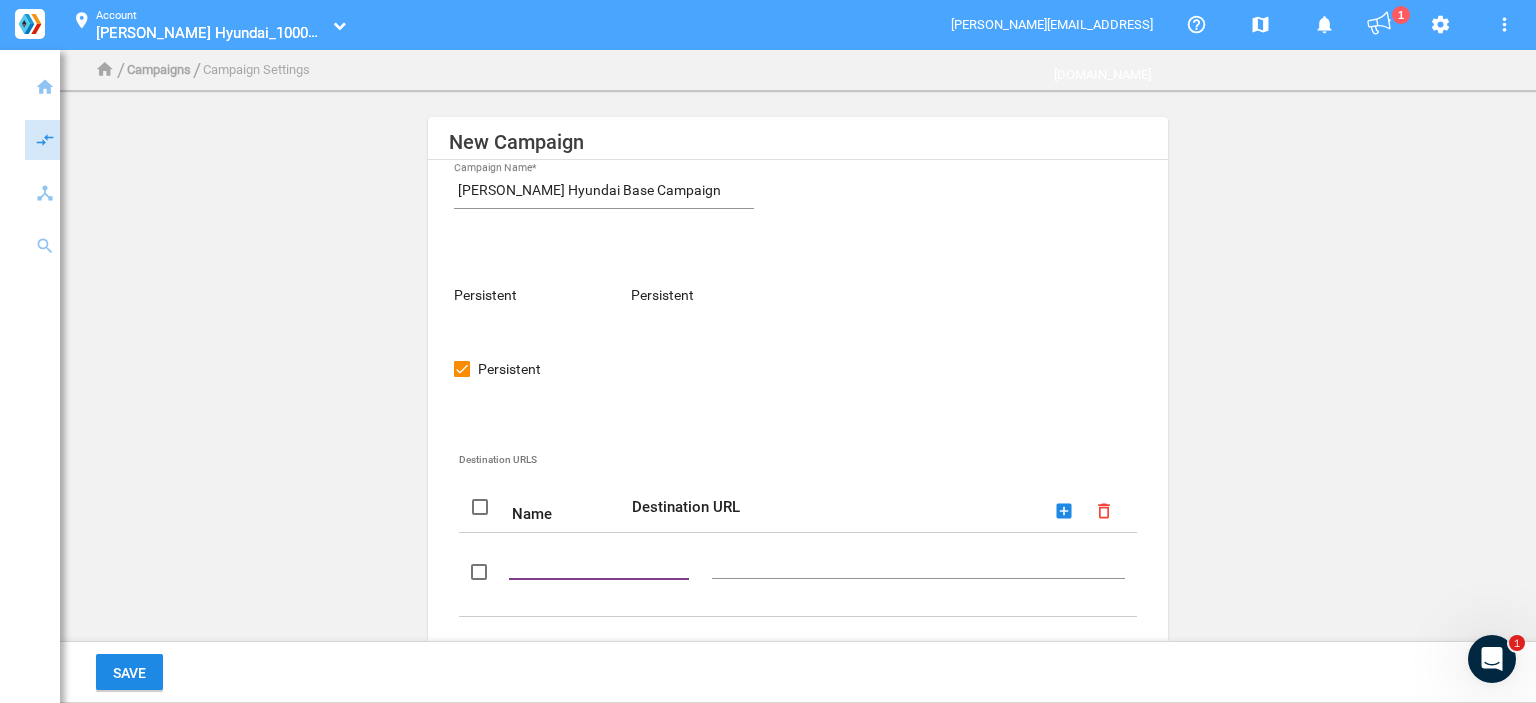 paste on "Dynamic Url" 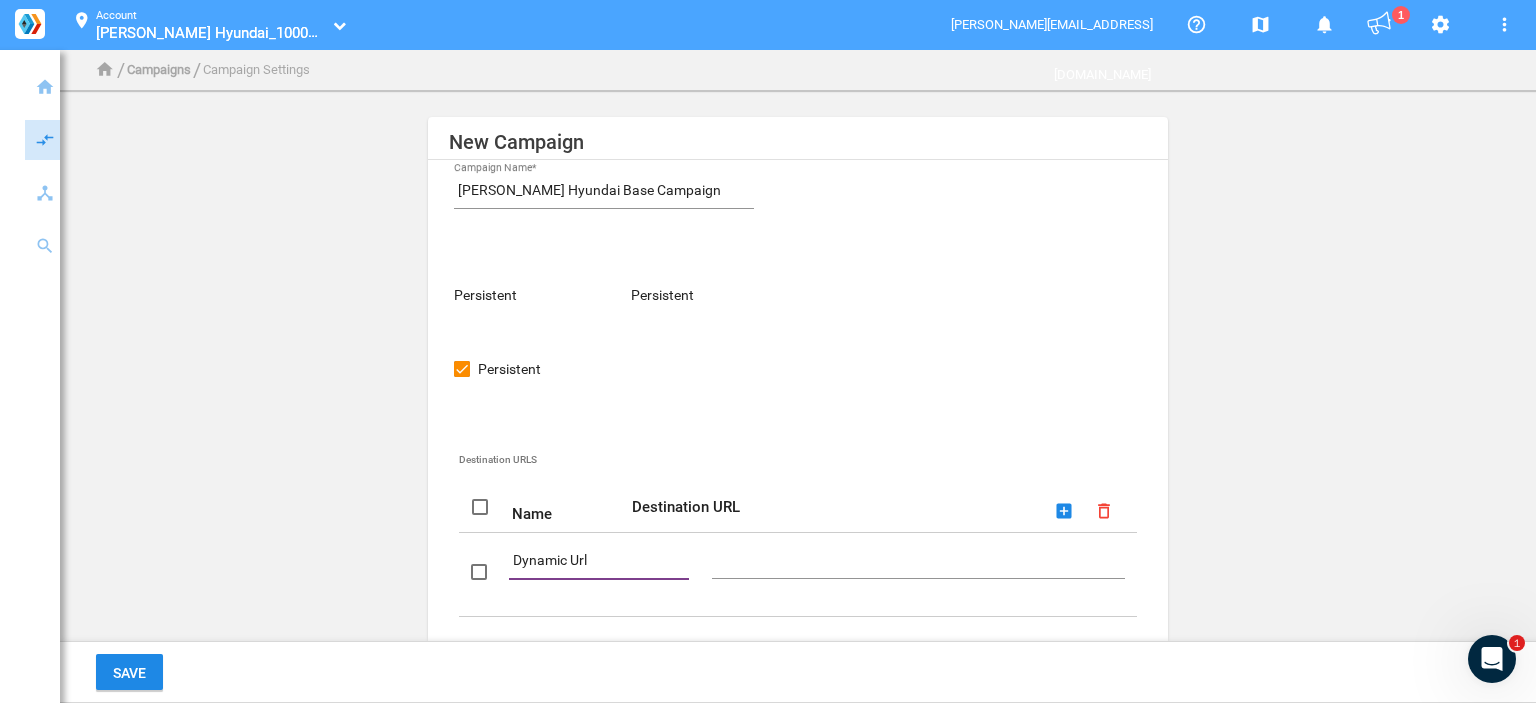 type on "Dynamic Url" 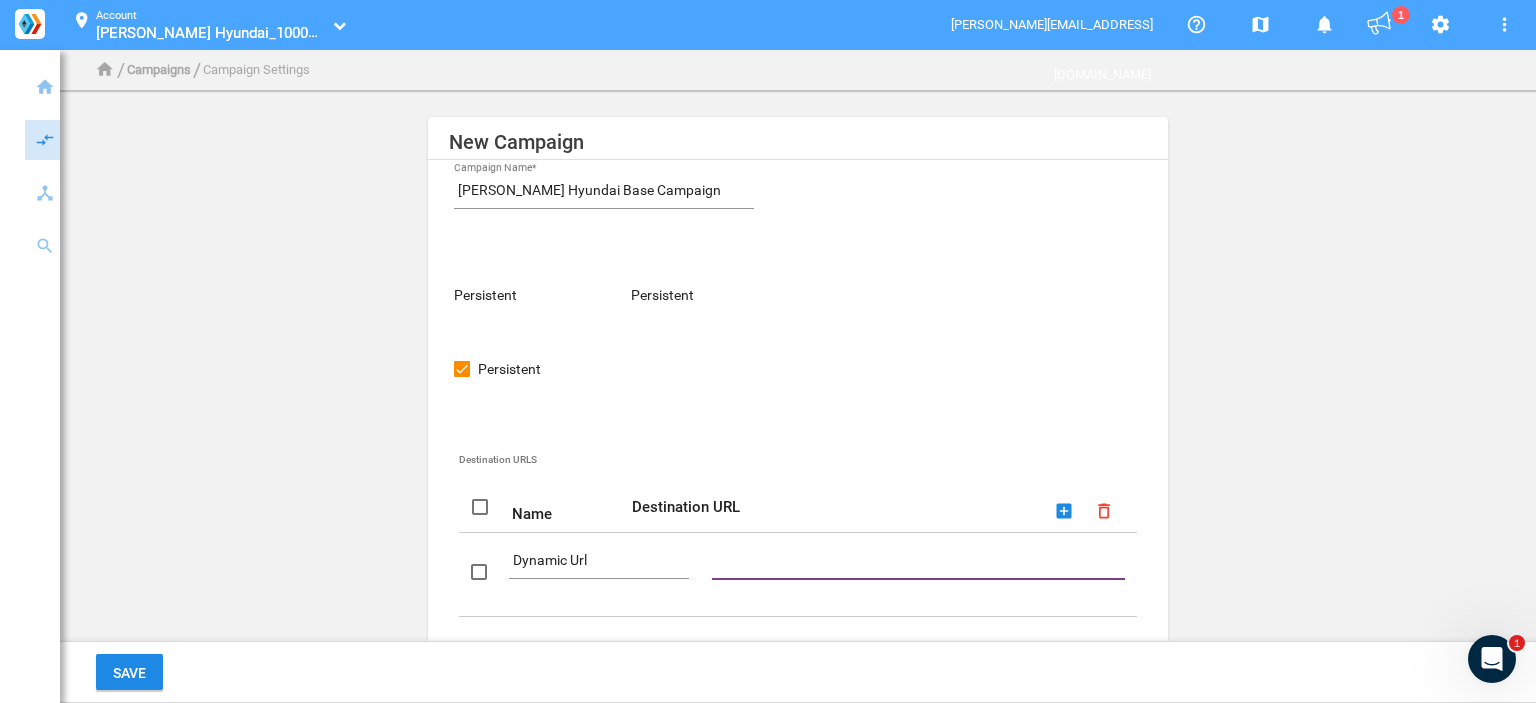 click at bounding box center [922, 561] 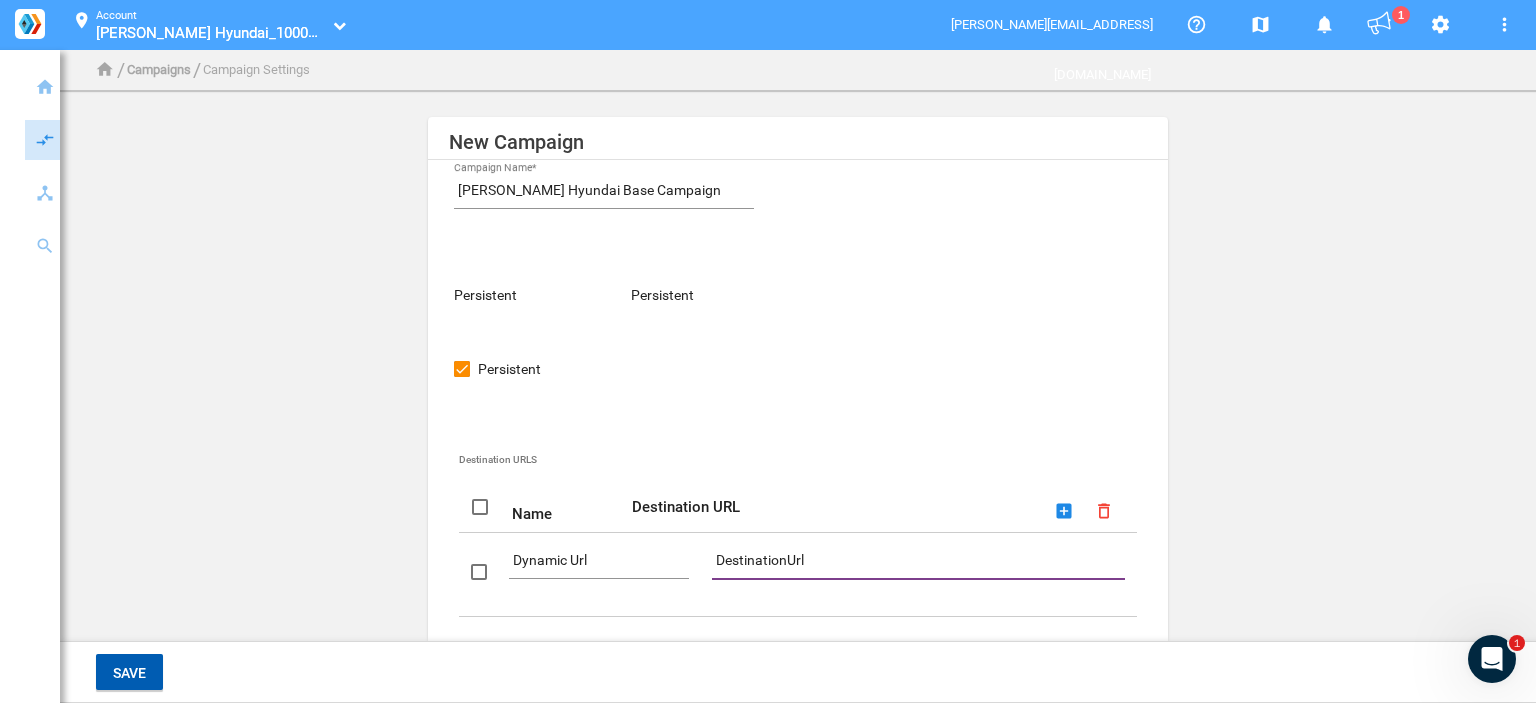 type on "DestinationUrl" 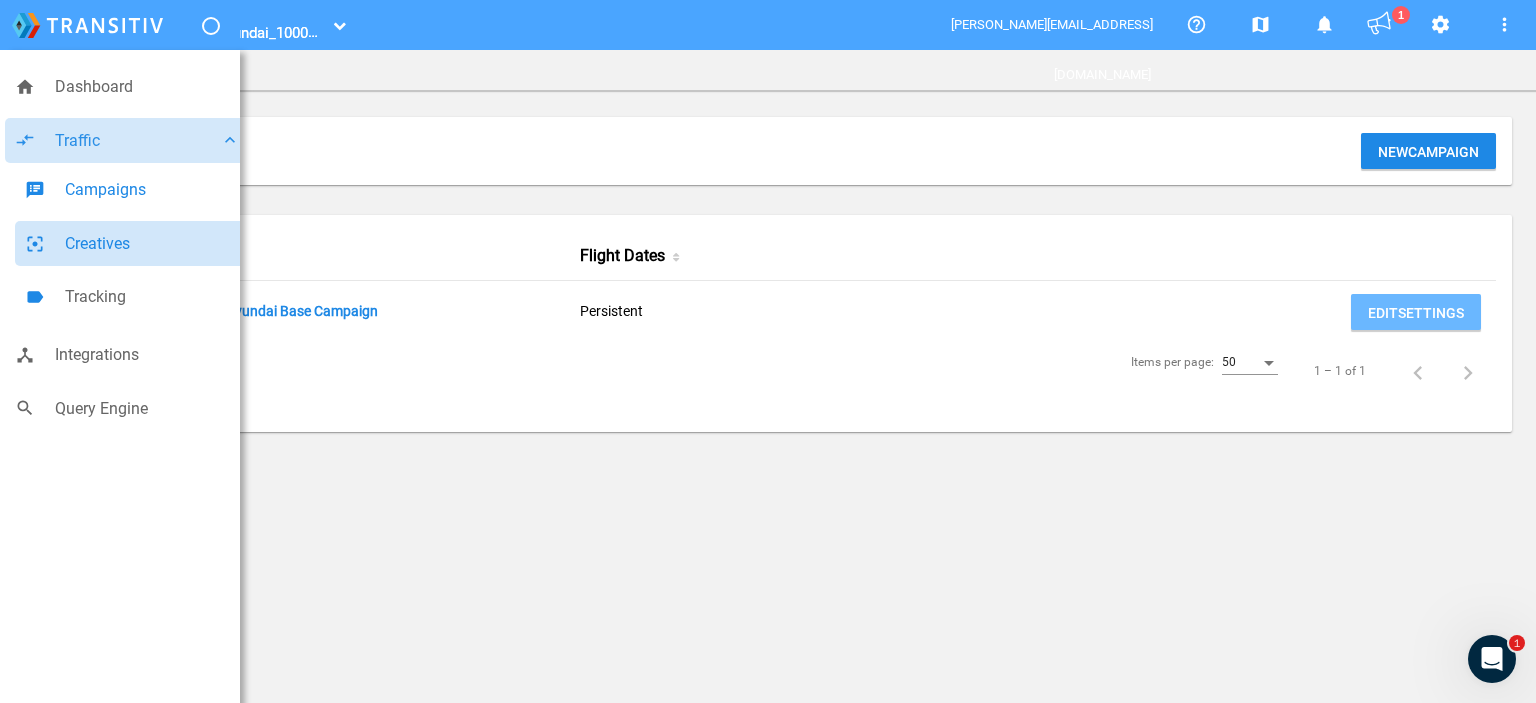click on "Creatives" at bounding box center (152, 244) 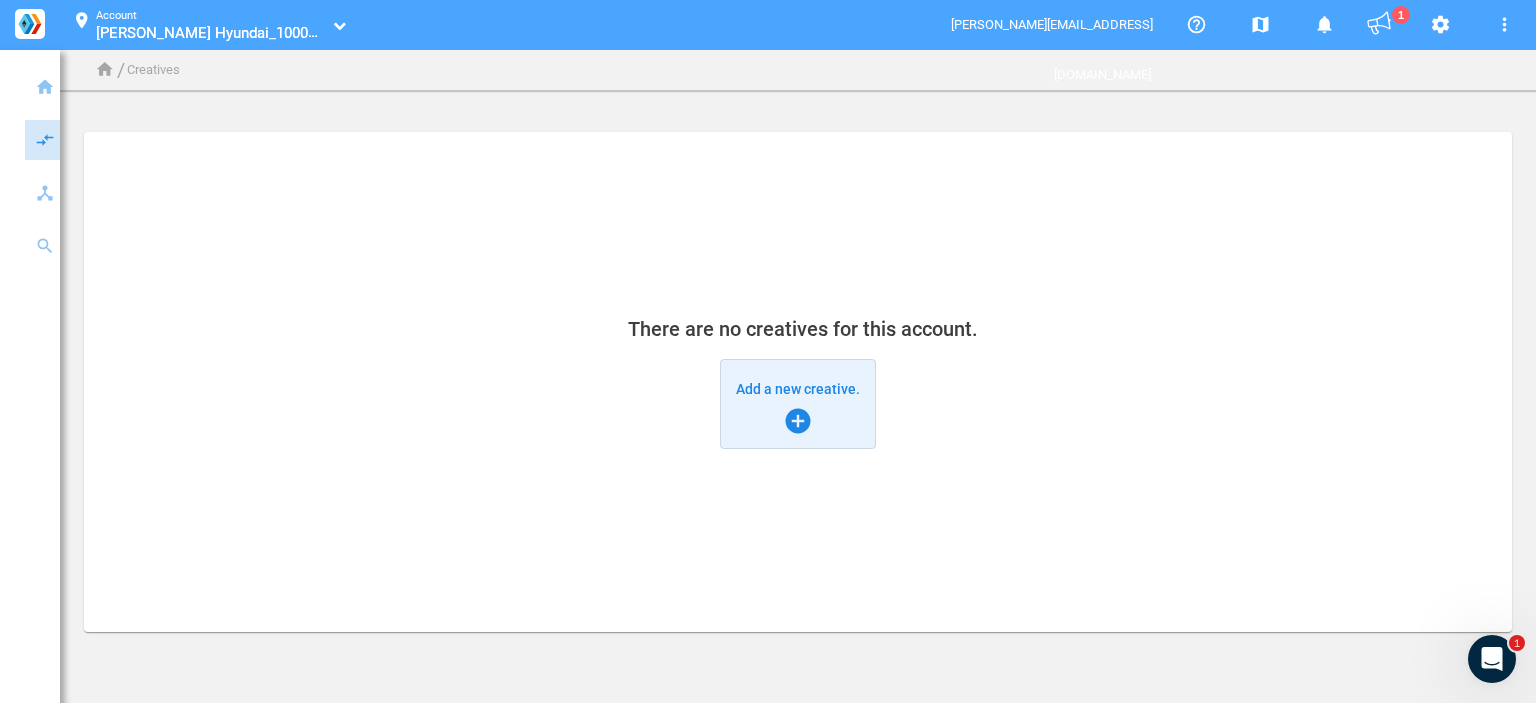 click on "add_circle" at bounding box center [798, 421] 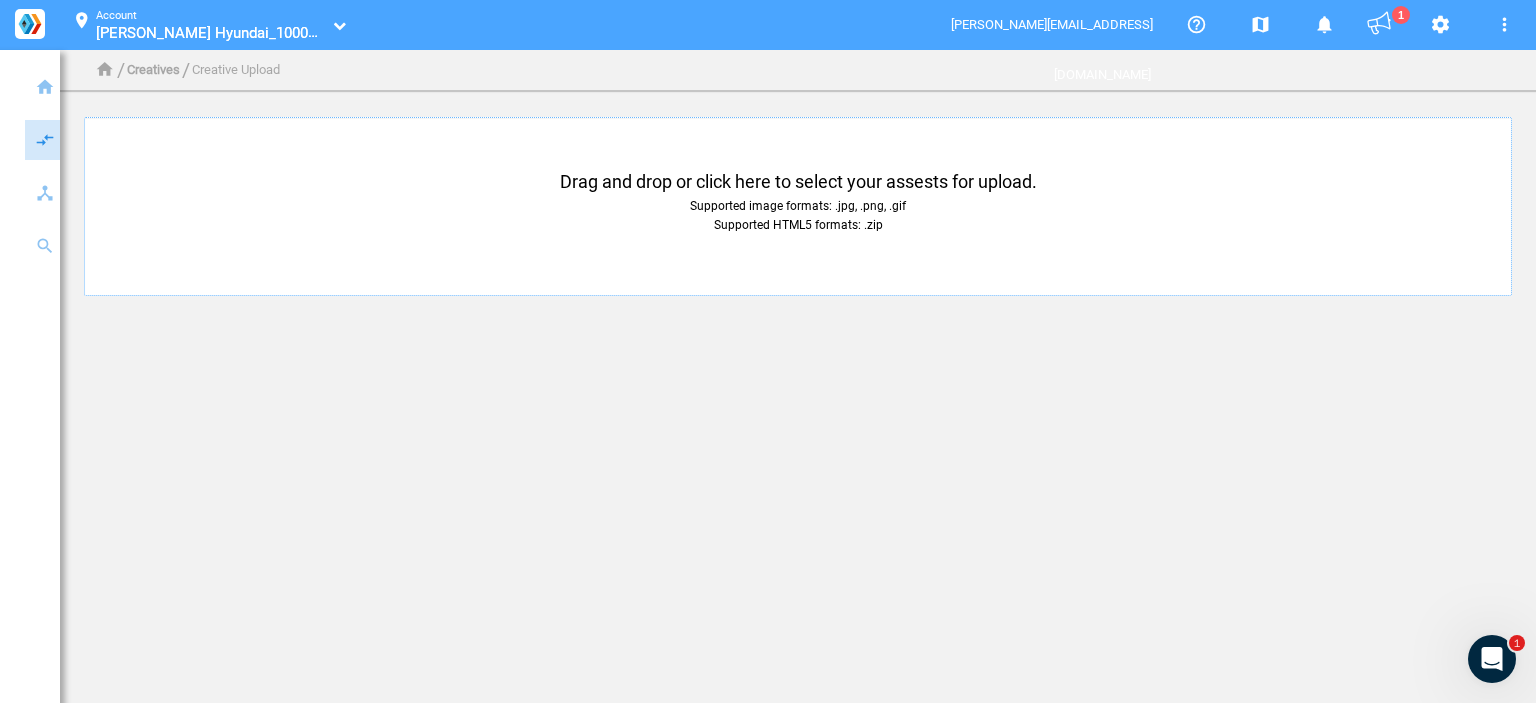 click on "Supported image formats: .jpg, .png, .gif  Supported HTML5 formats: .zip" 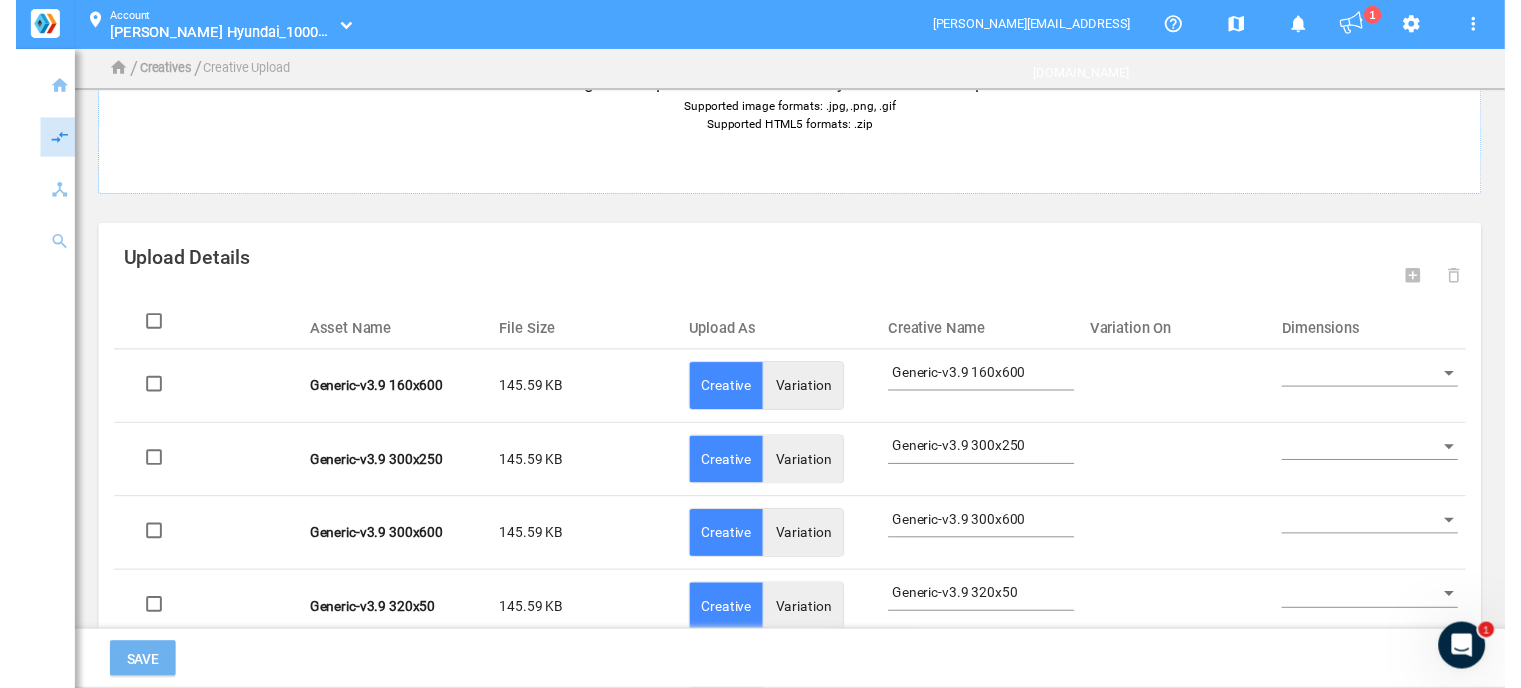 scroll, scrollTop: 172, scrollLeft: 0, axis: vertical 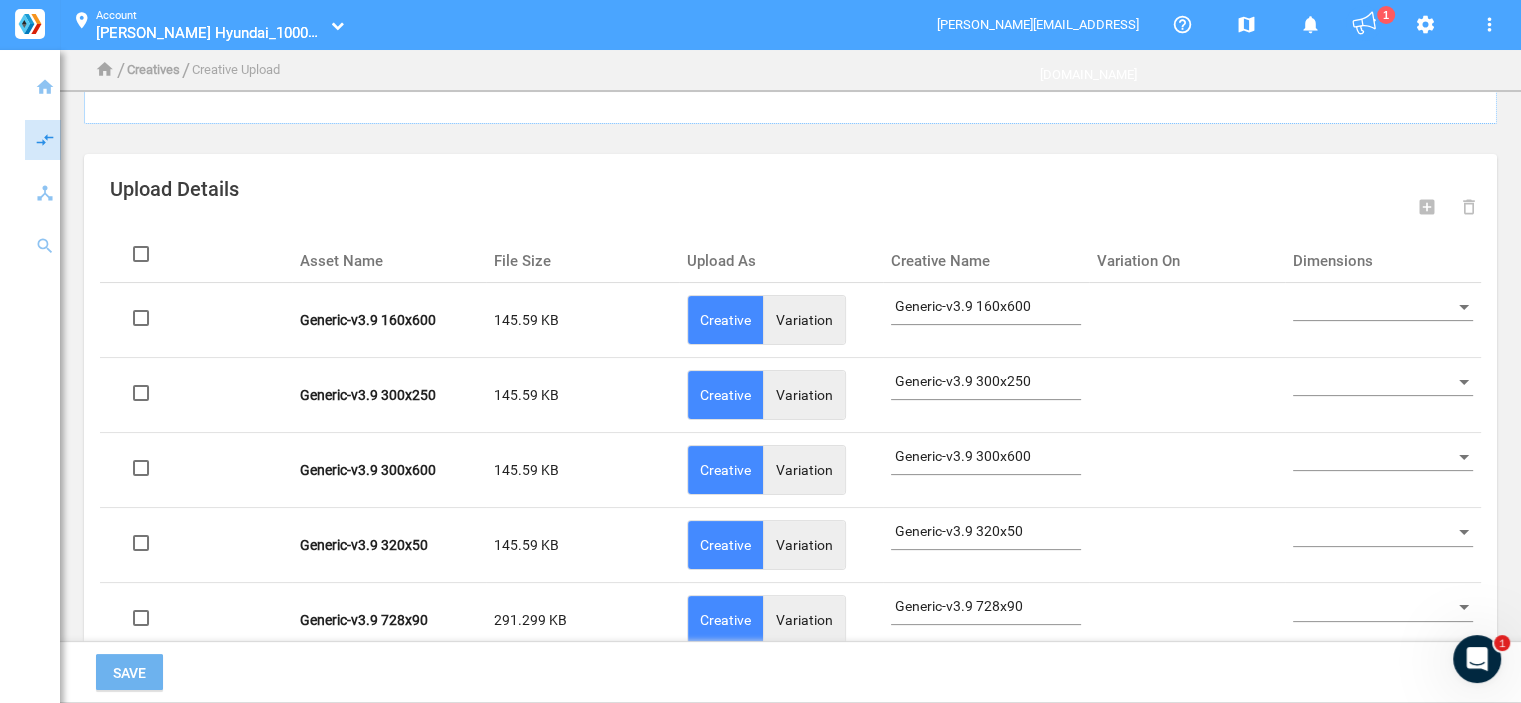 click at bounding box center (1374, 307) 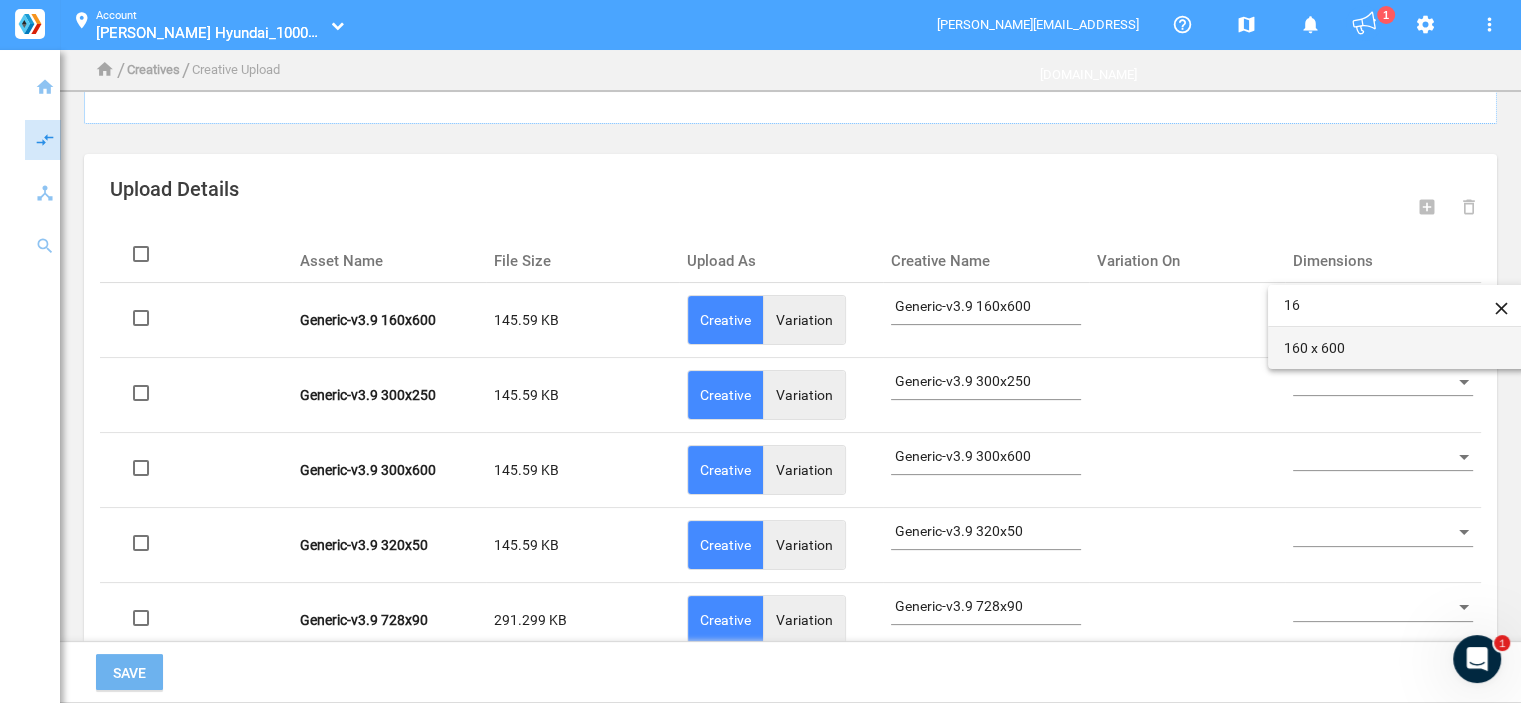 type on "16" 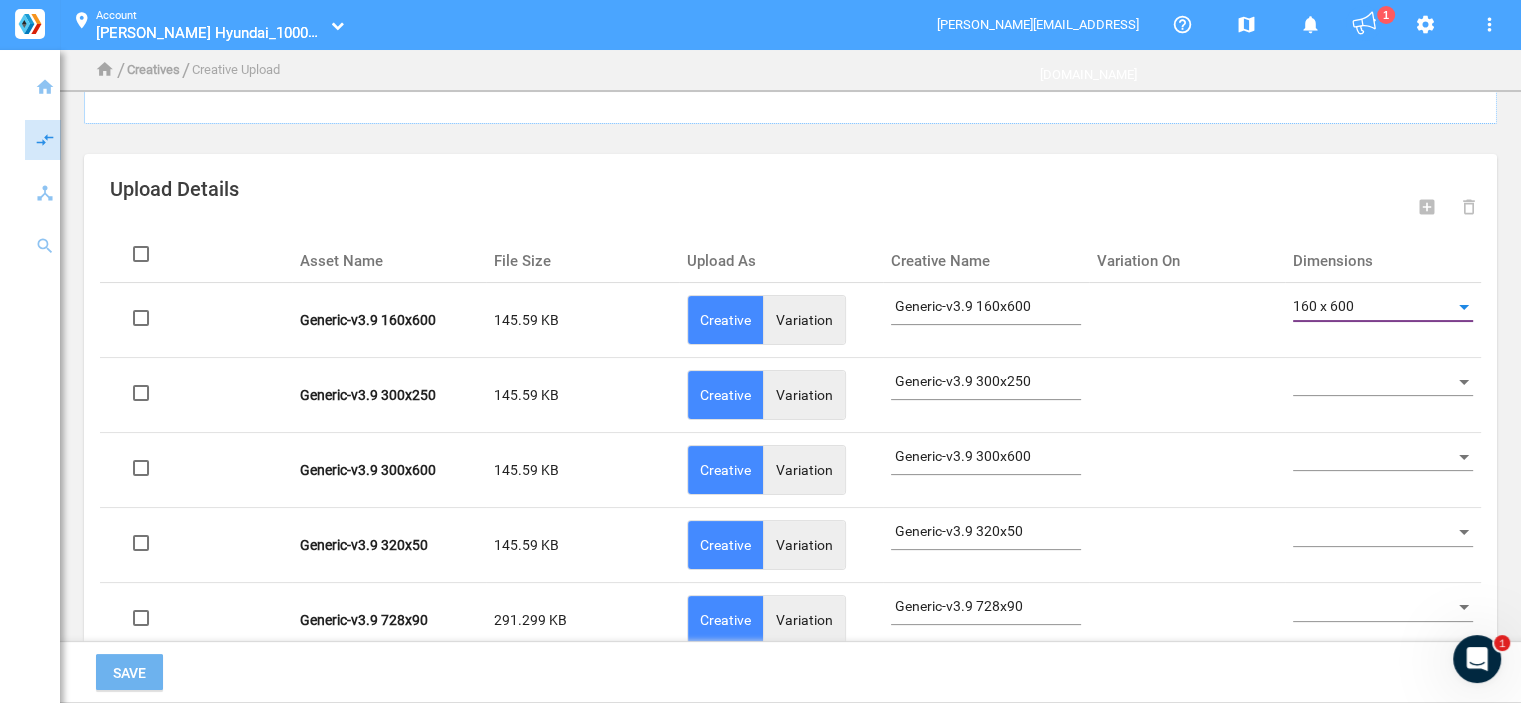 click at bounding box center (1374, 382) 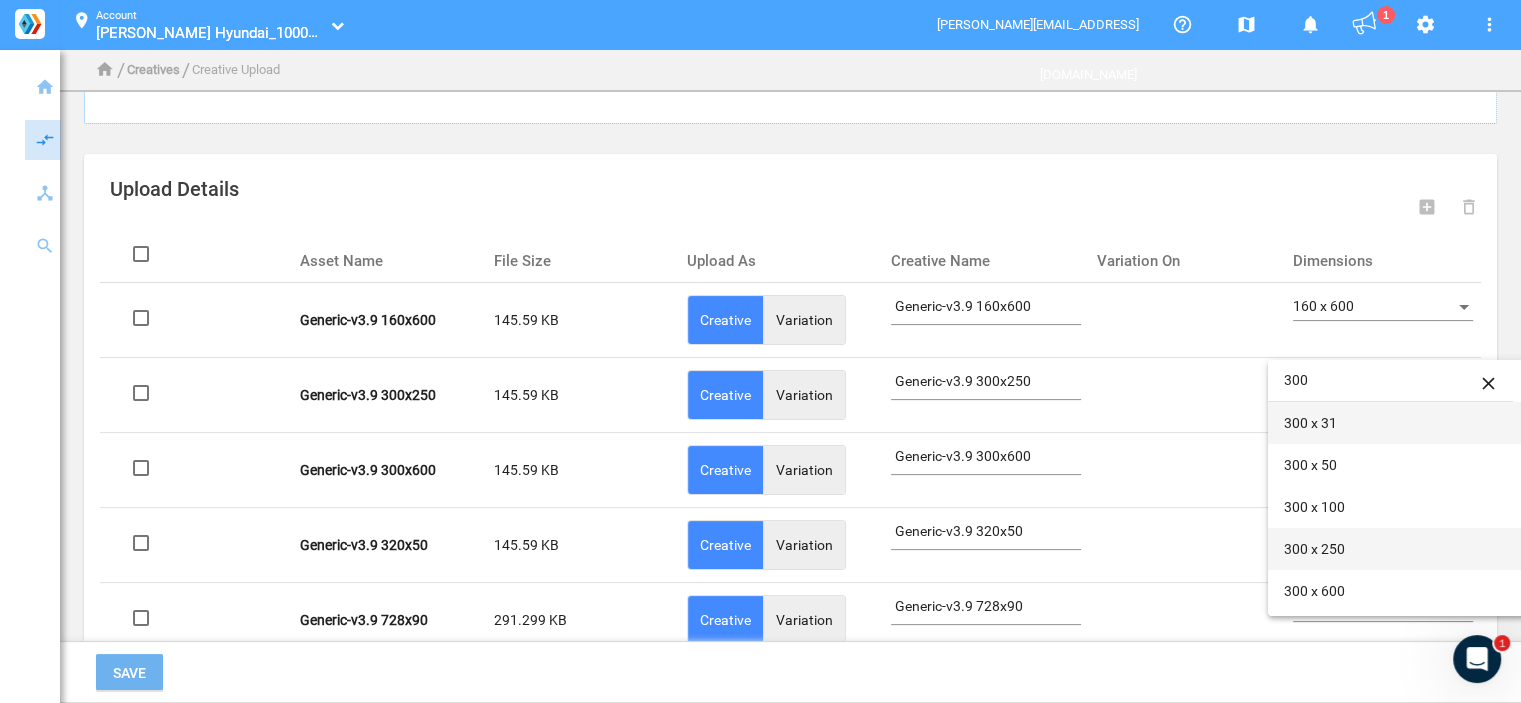 type on "300" 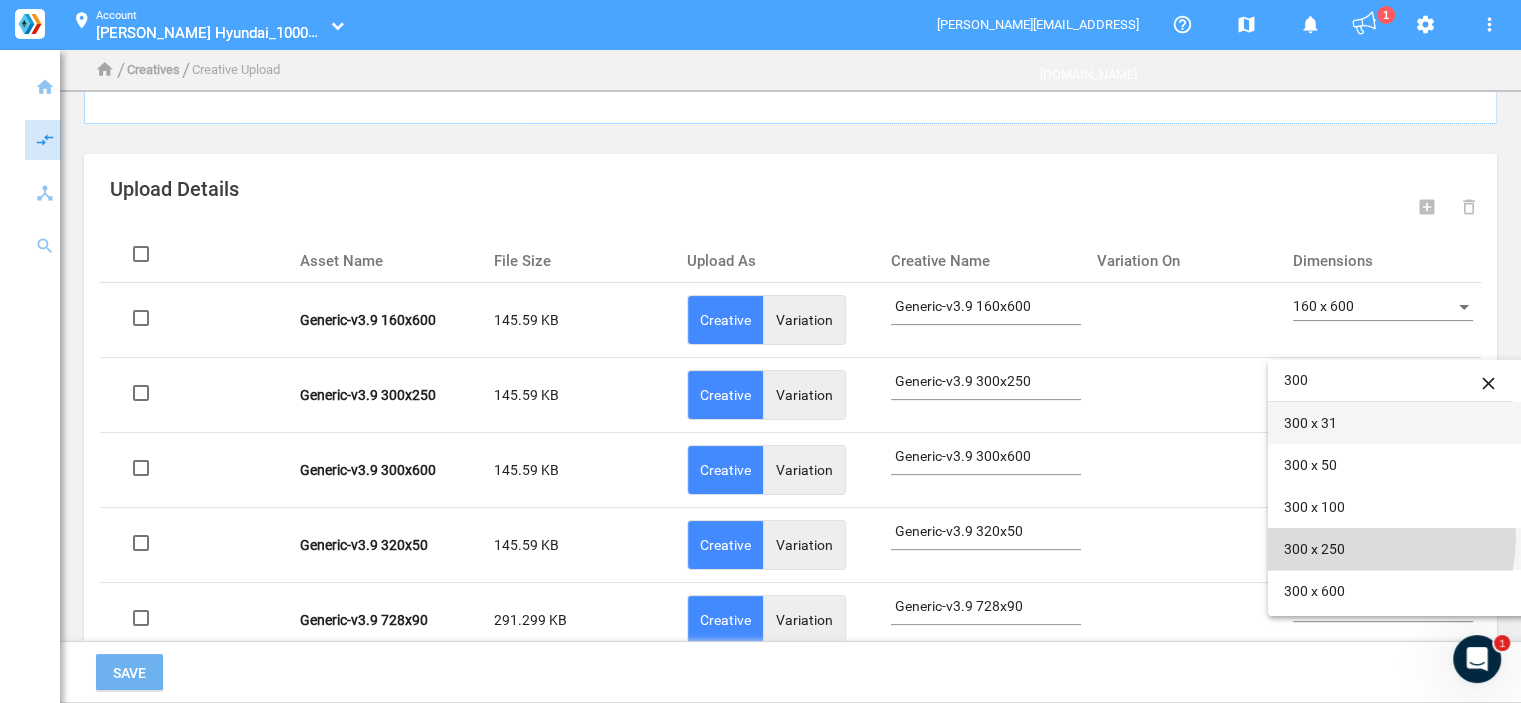 click on "300 x 250" at bounding box center (1398, 549) 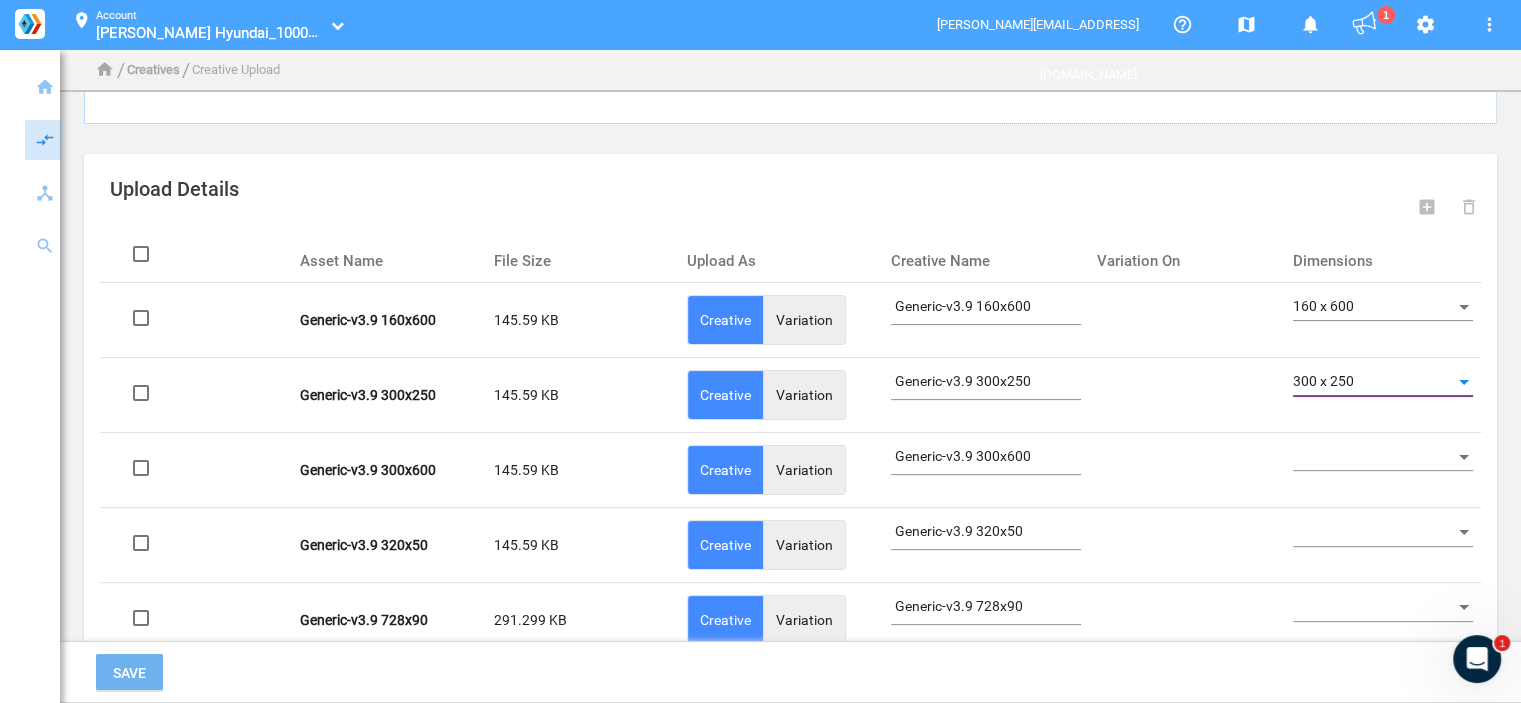click at bounding box center (1374, 458) 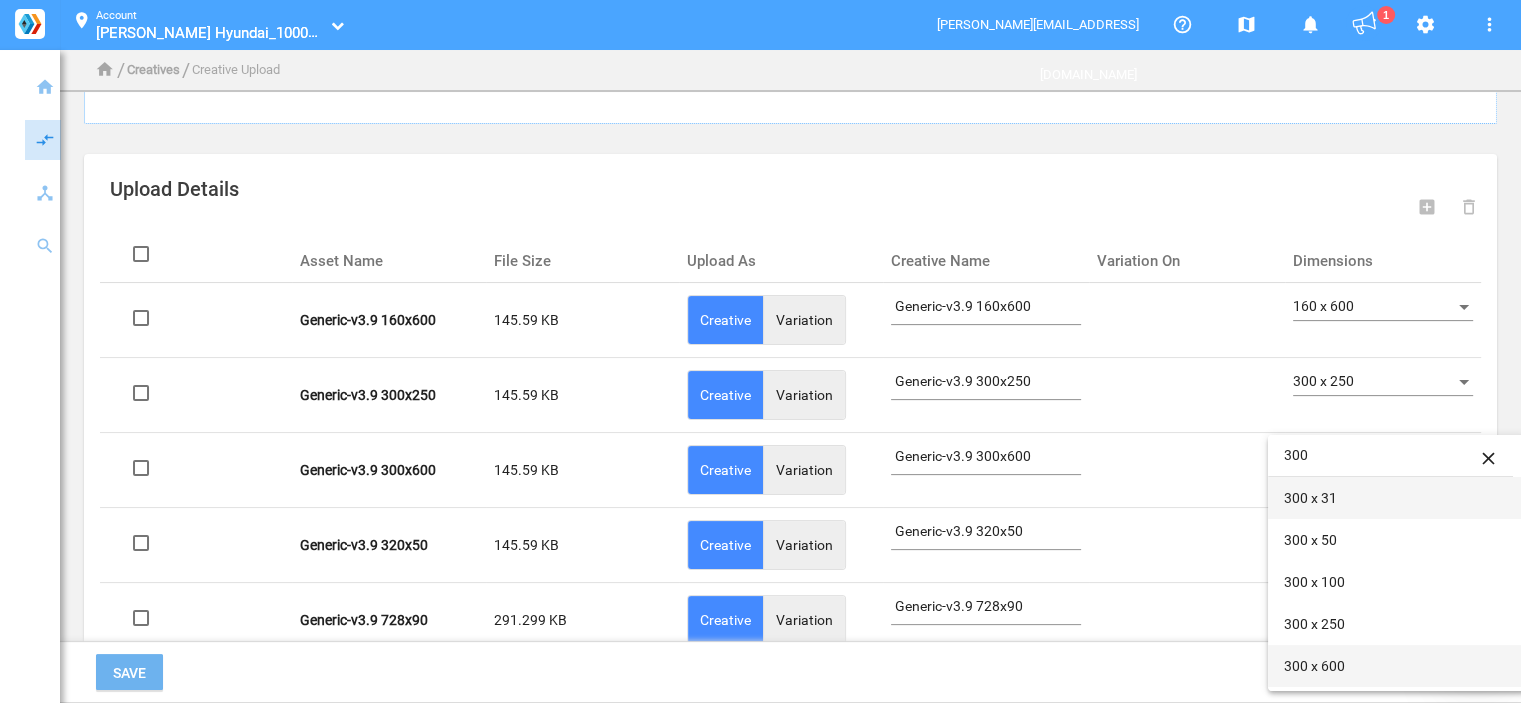 type on "300" 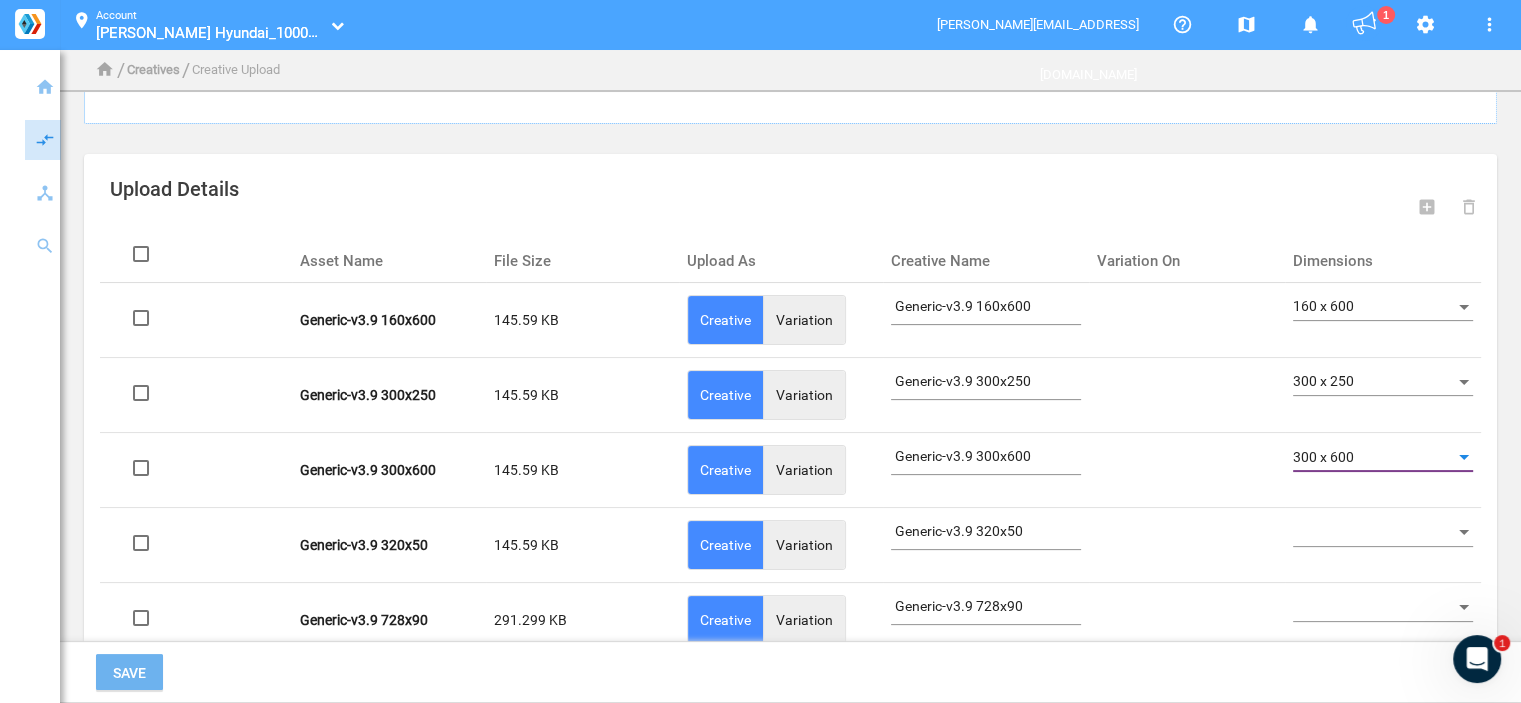 click at bounding box center [1374, 533] 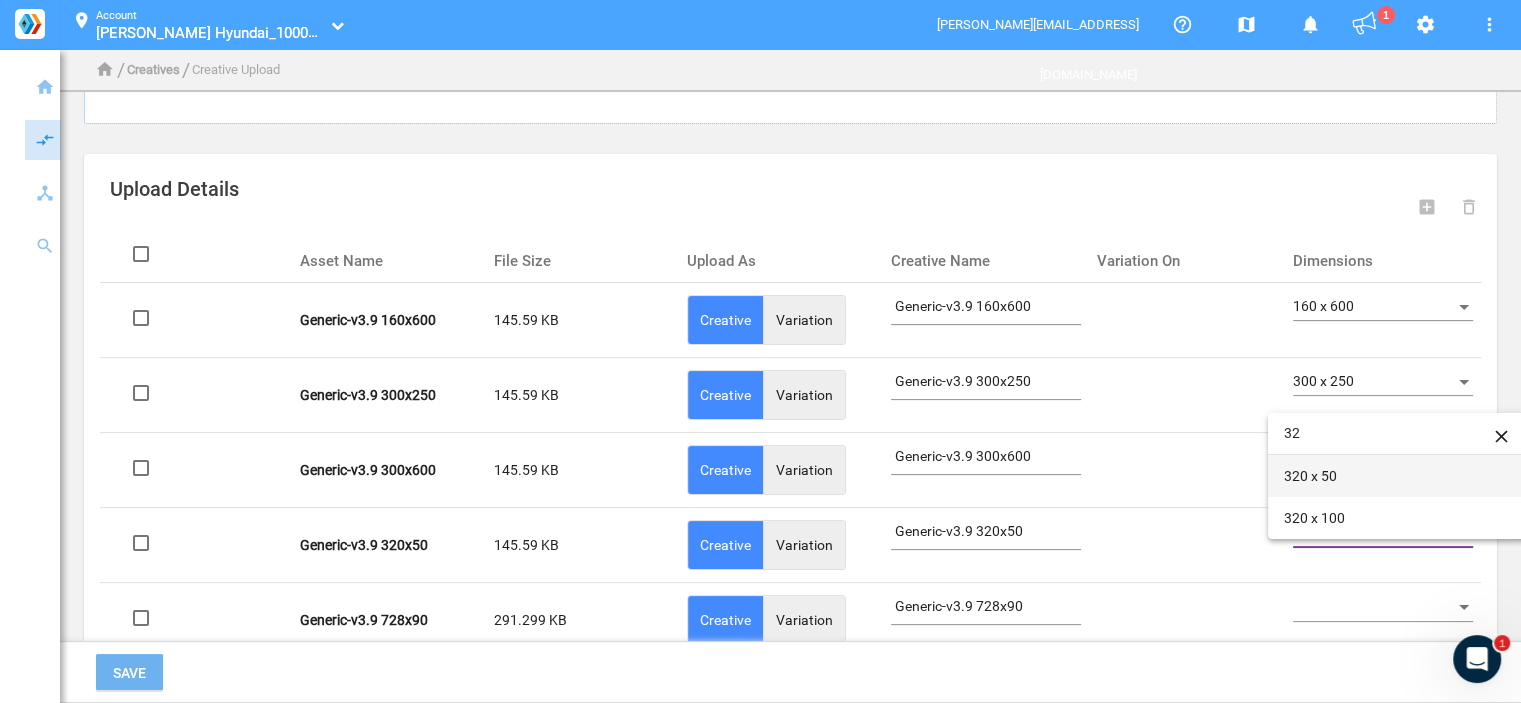 type on "32" 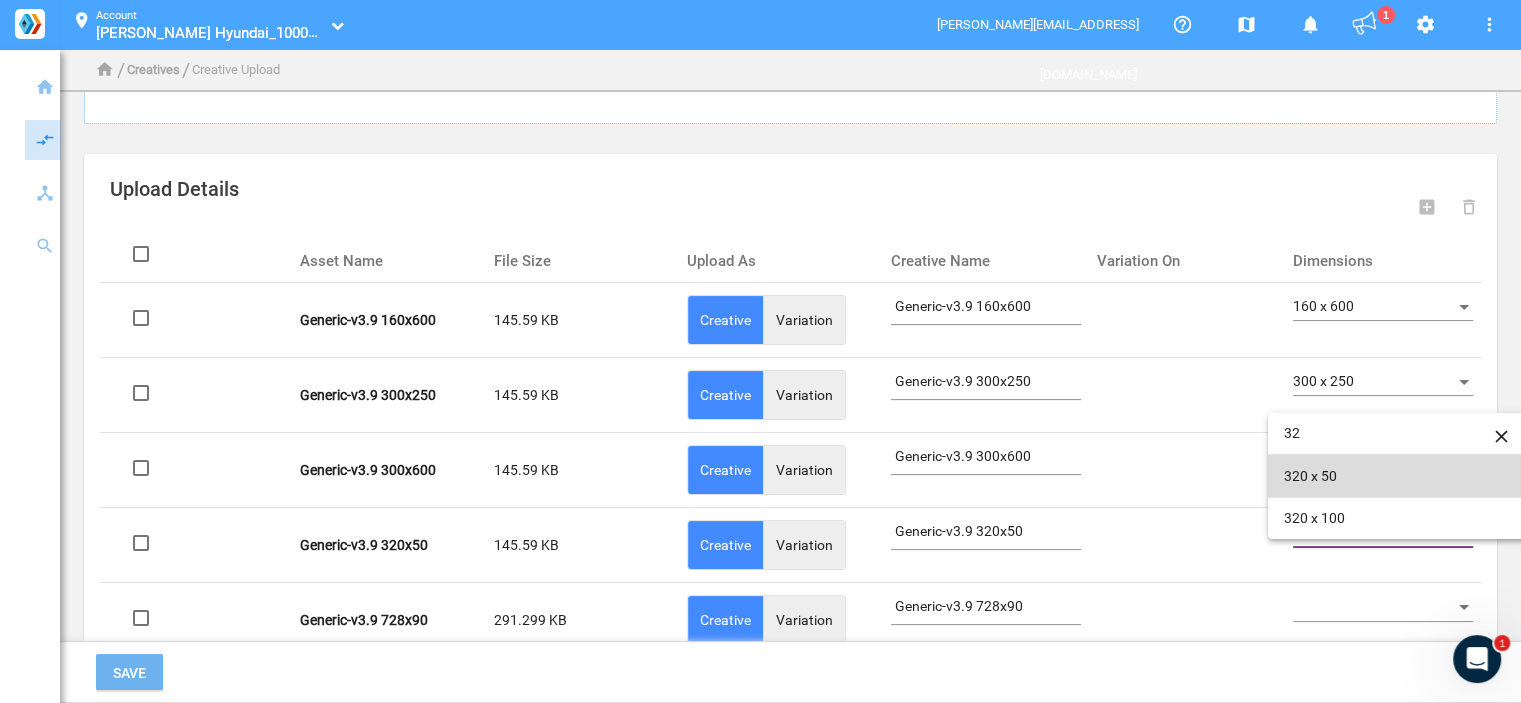 click on "320 x 50" at bounding box center (1398, 476) 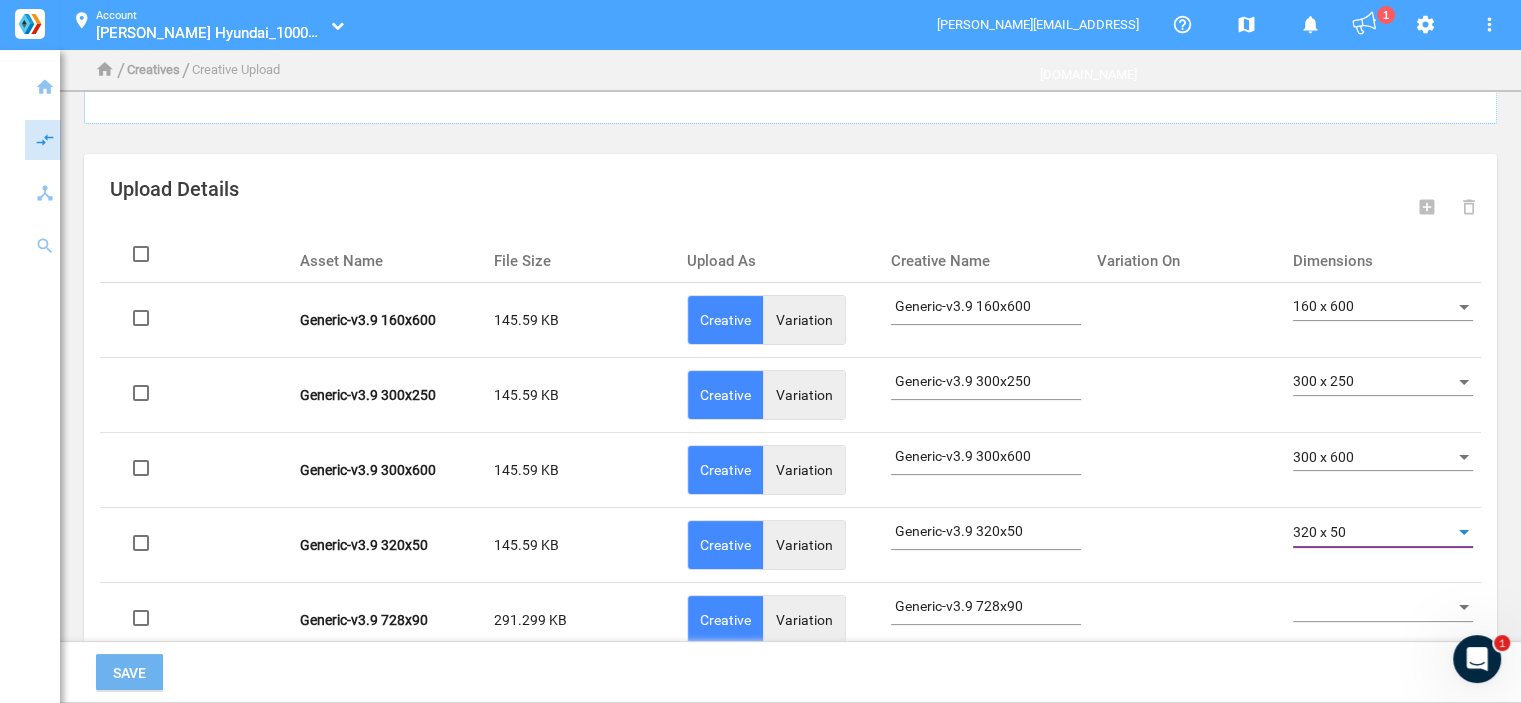 click at bounding box center (1374, 608) 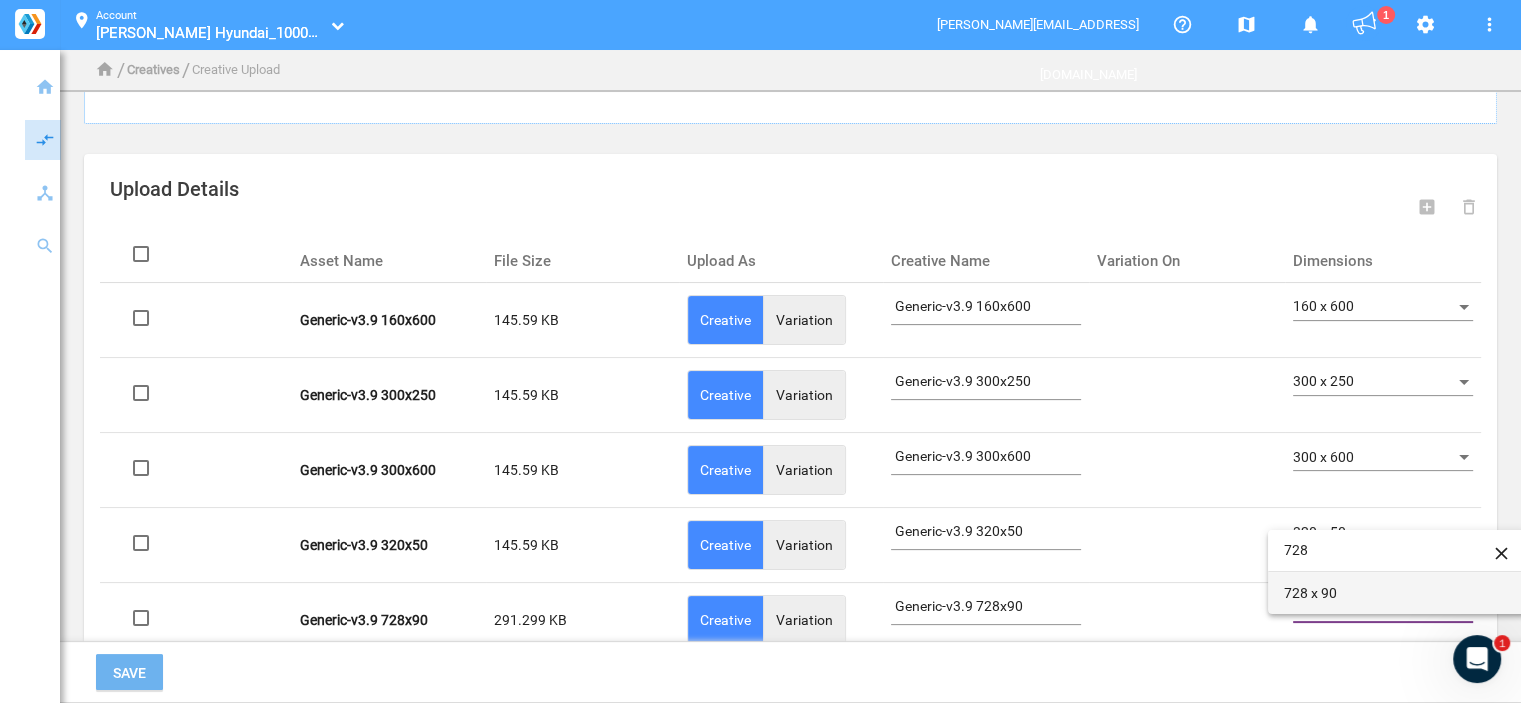 type on "728" 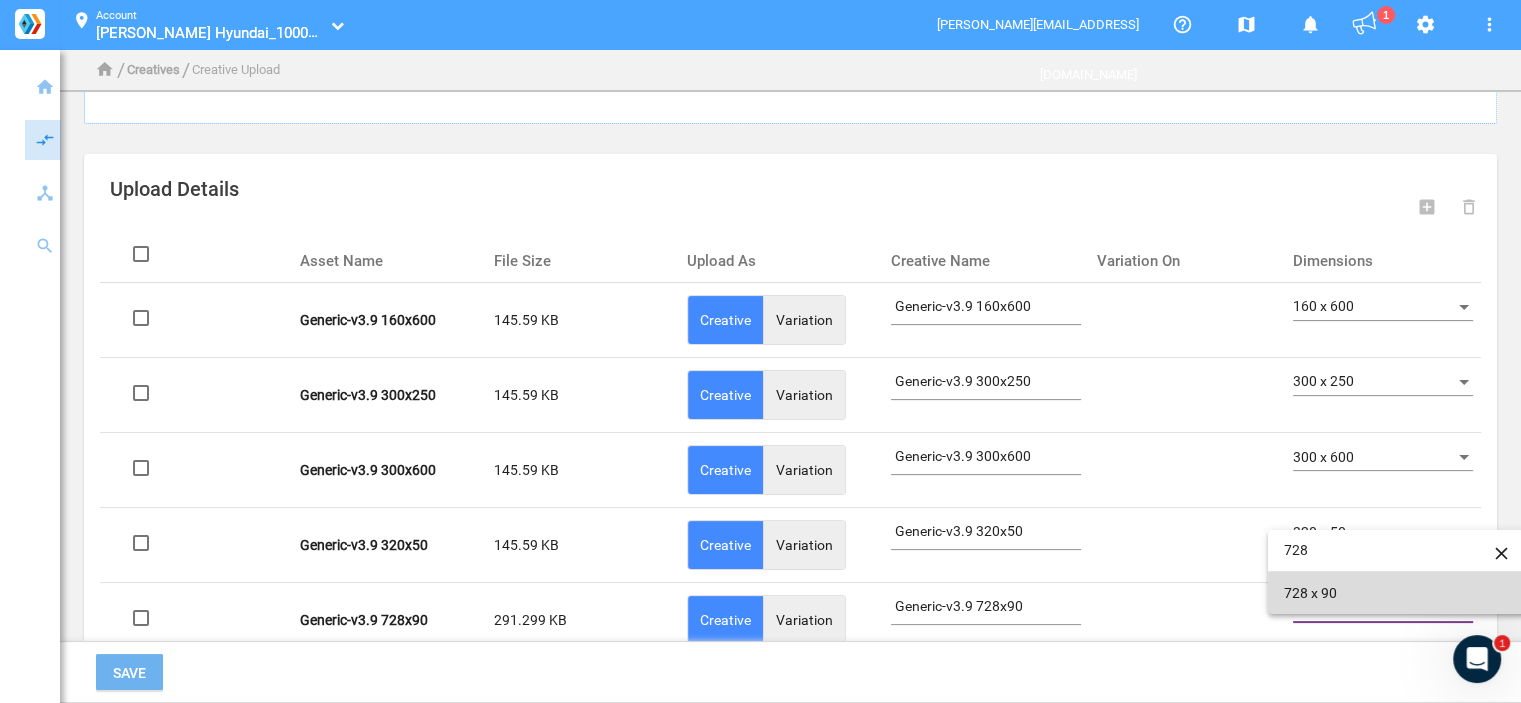 click on "728 x 90" at bounding box center (1398, 593) 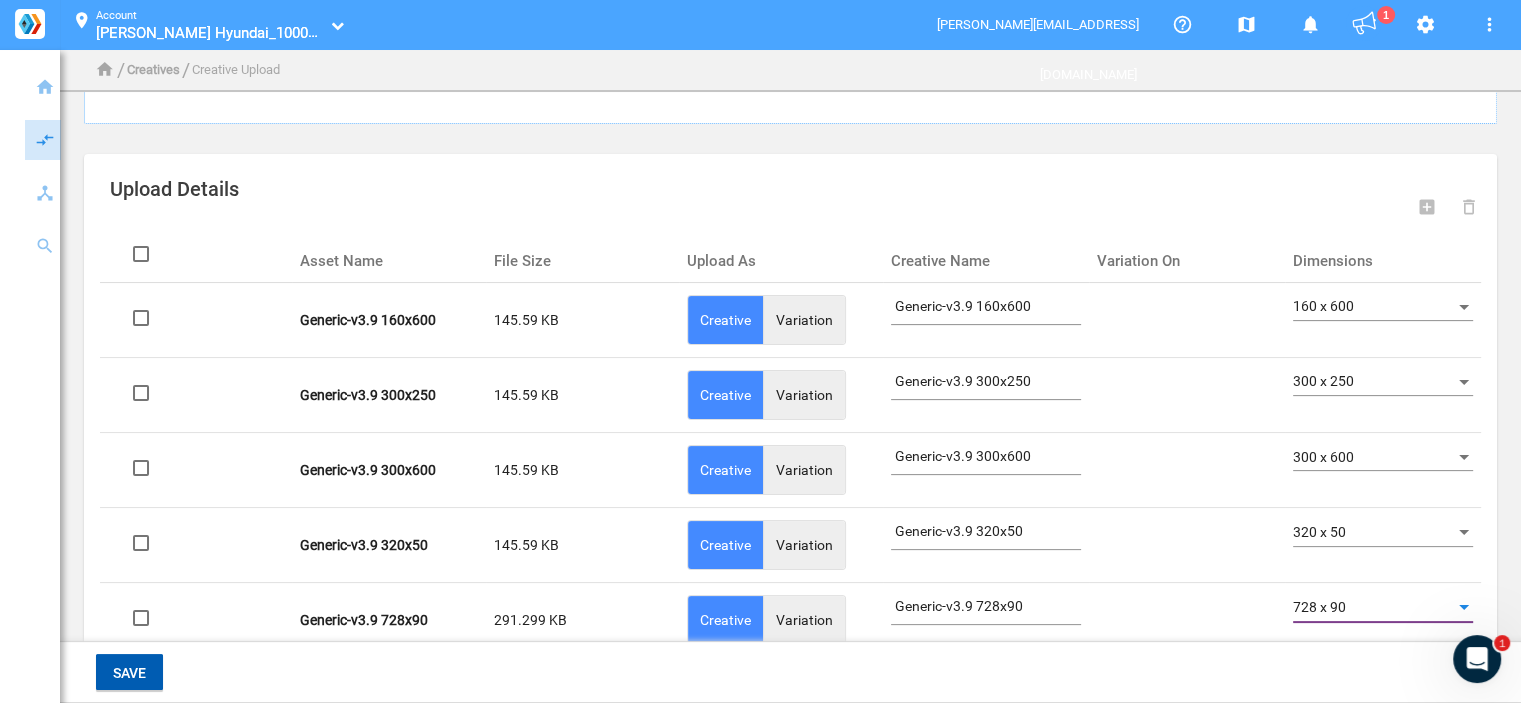 click on "Save" at bounding box center [129, 673] 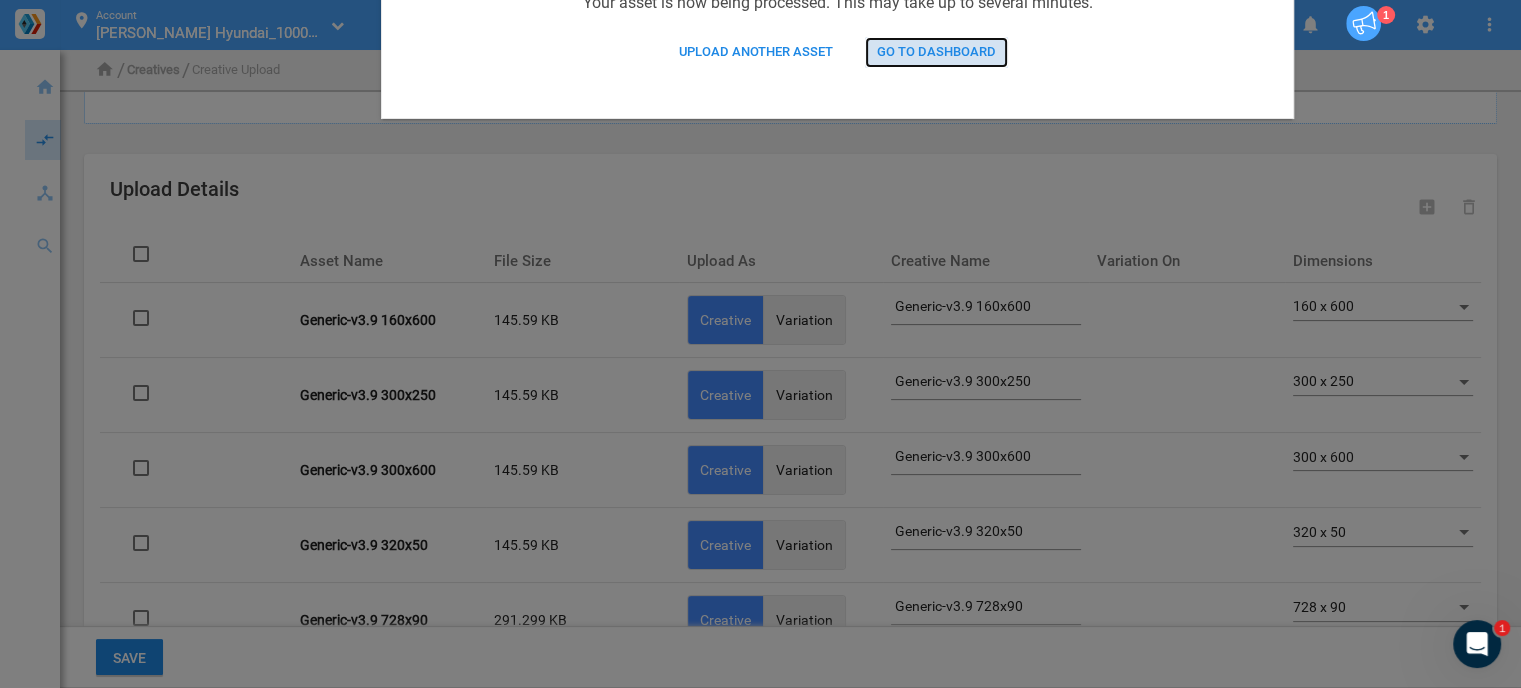 click on "Go to Dashboard" 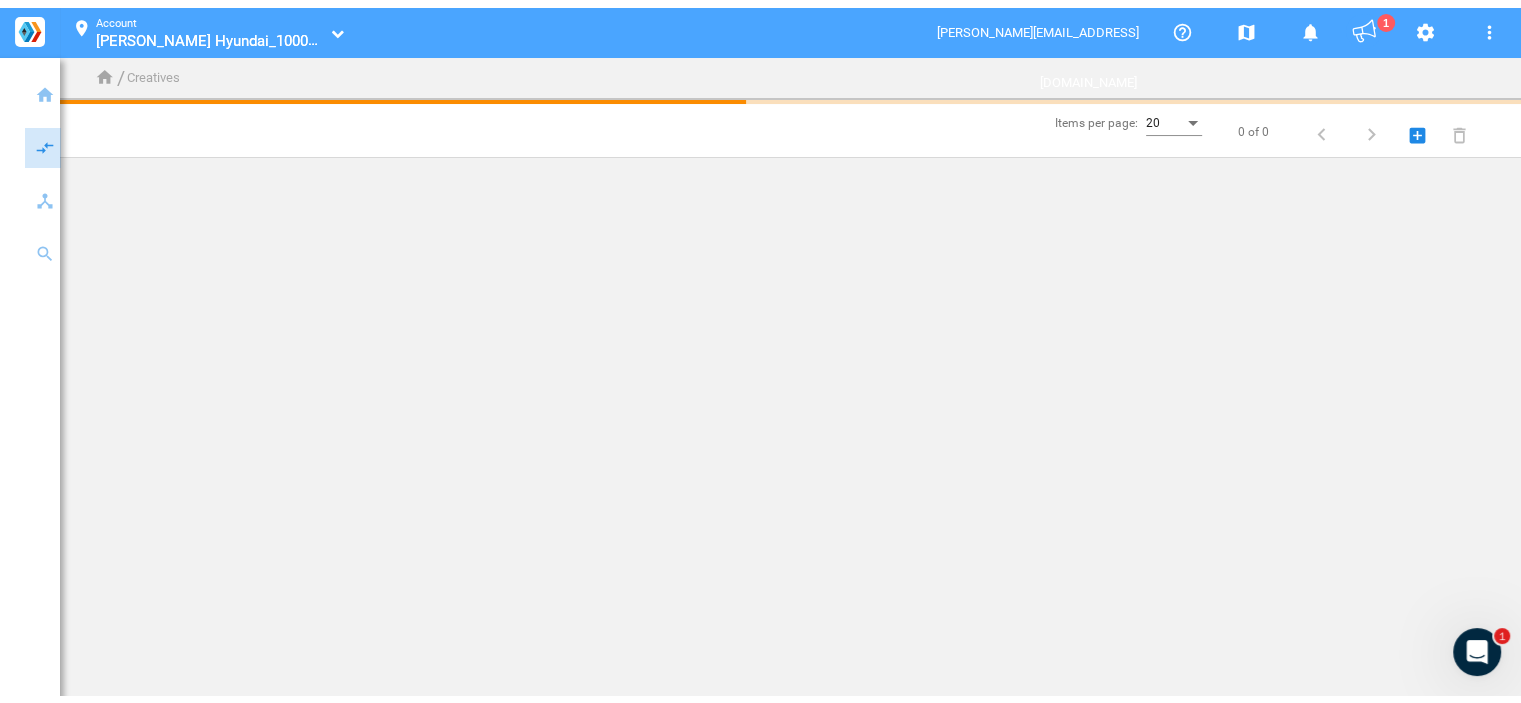 scroll, scrollTop: 0, scrollLeft: 0, axis: both 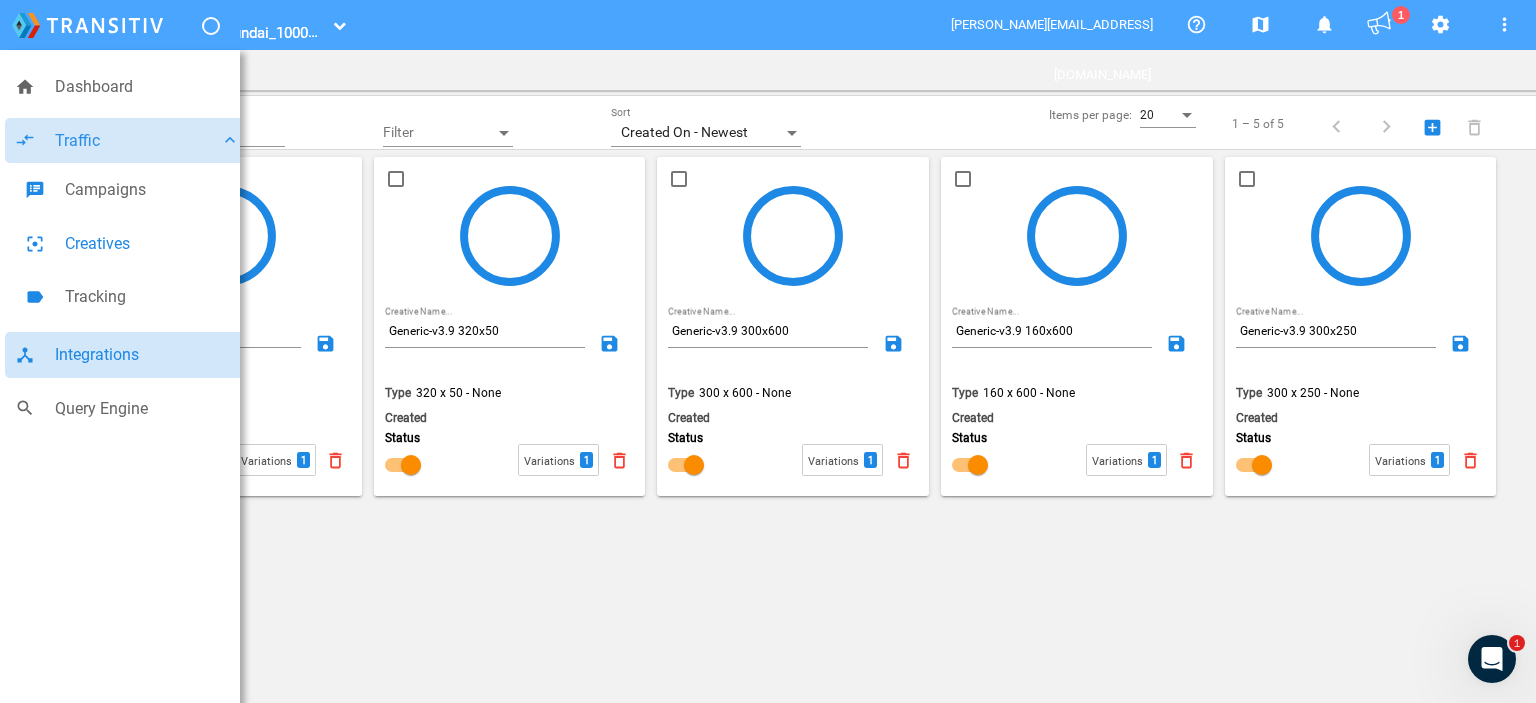 click on "Integrations" at bounding box center (147, 355) 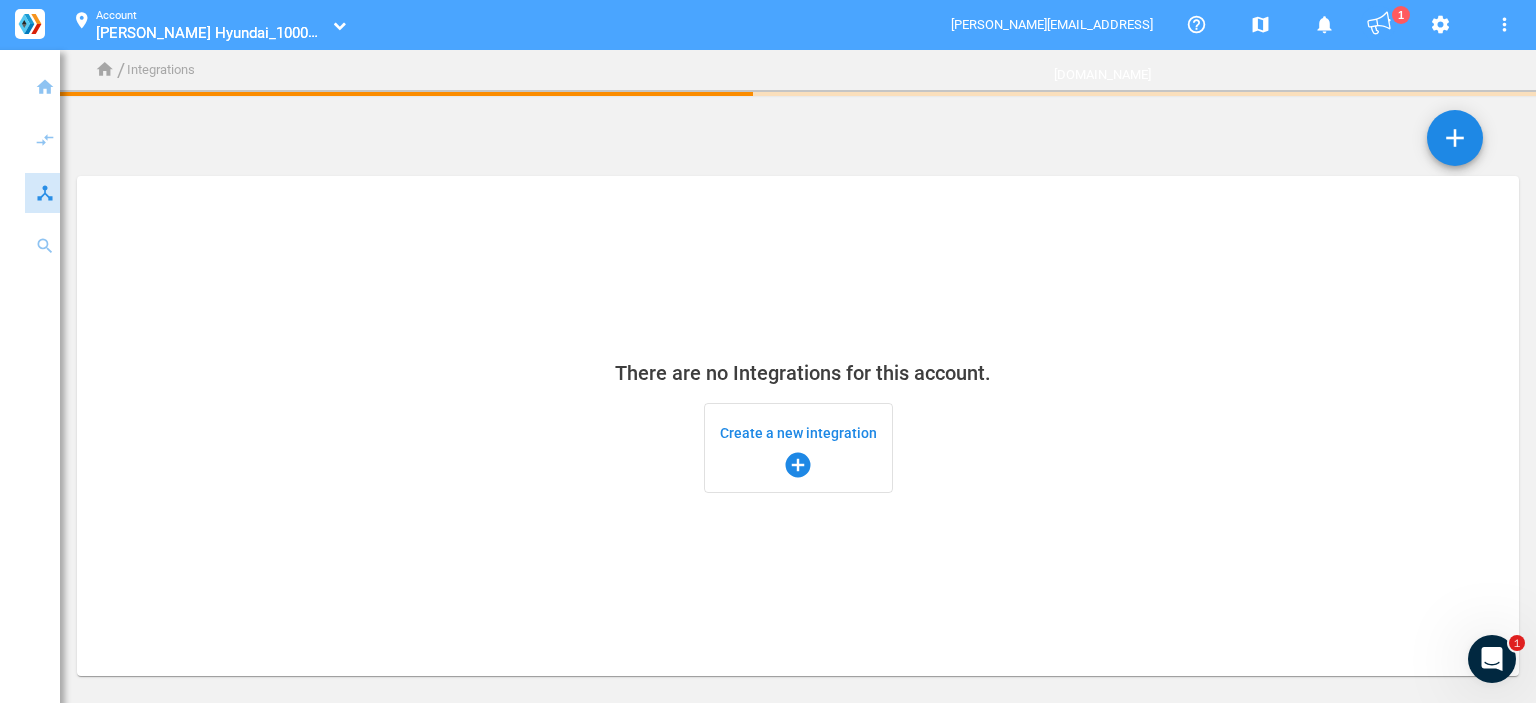 click on "add_circle" at bounding box center (798, 465) 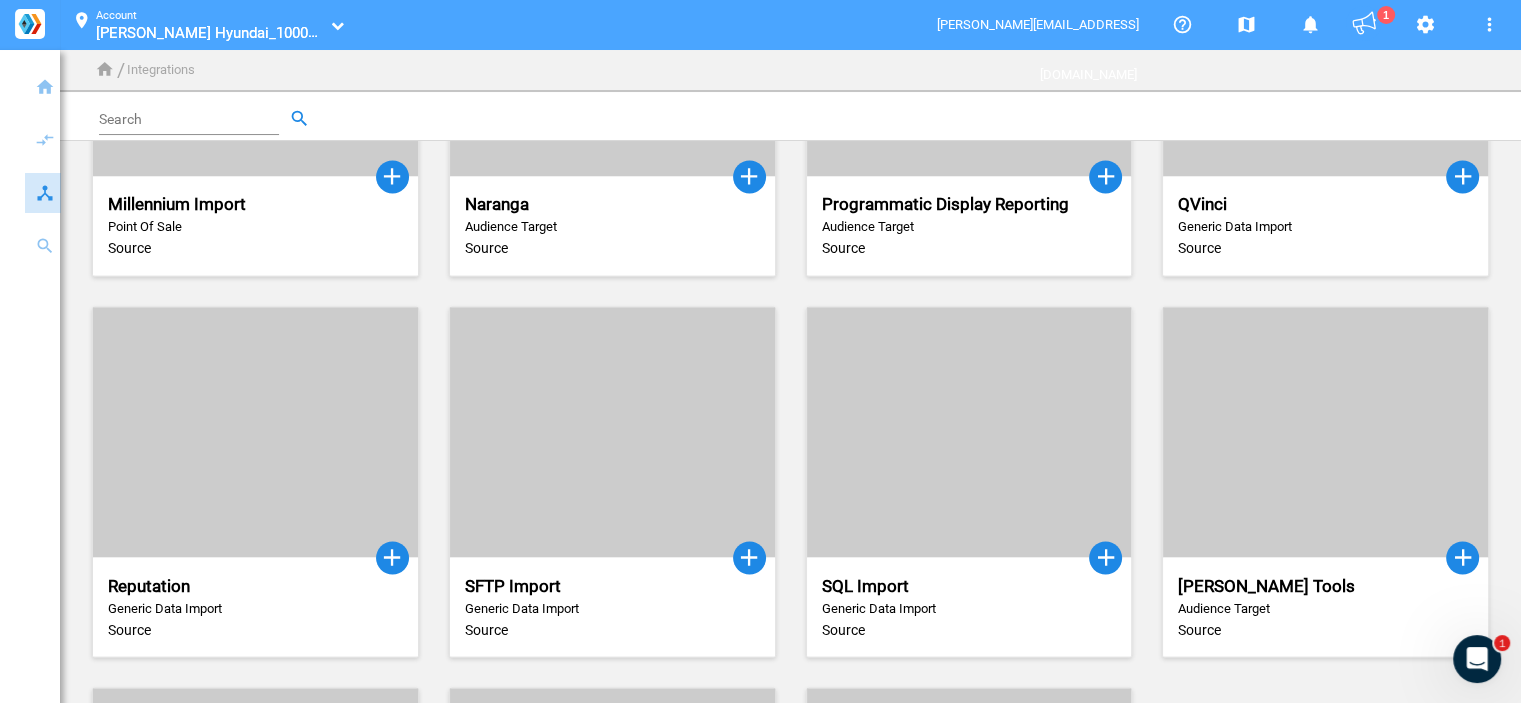 click 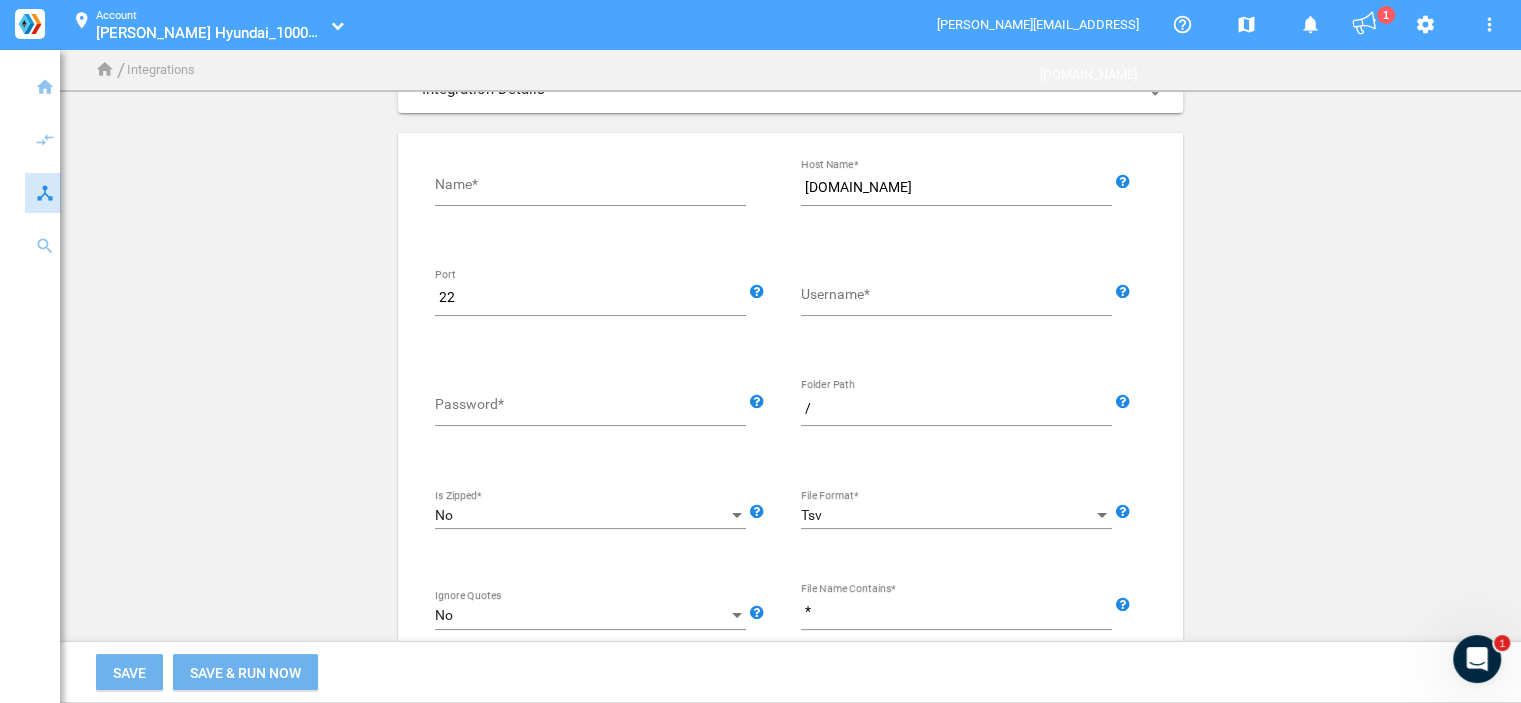 scroll, scrollTop: 0, scrollLeft: 0, axis: both 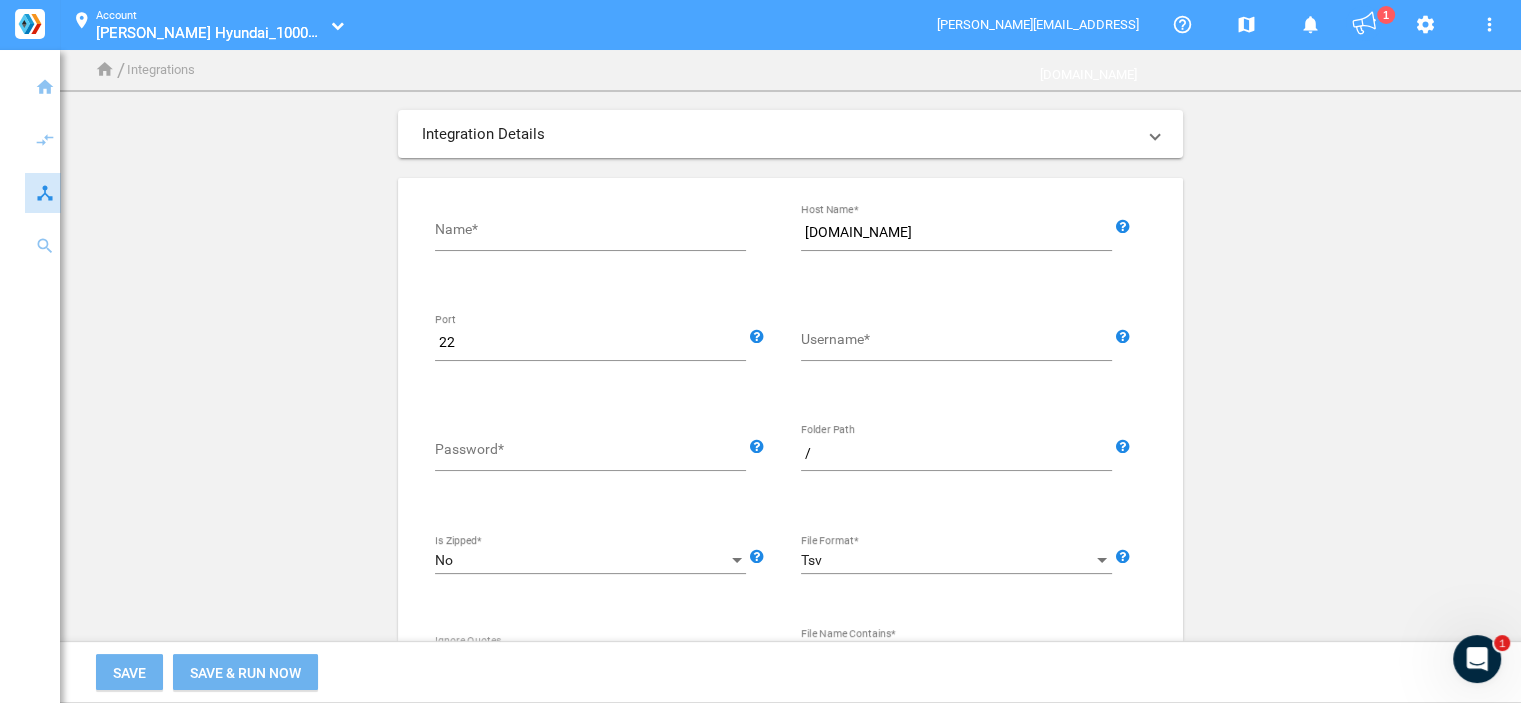 click on "Name*" at bounding box center (594, 233) 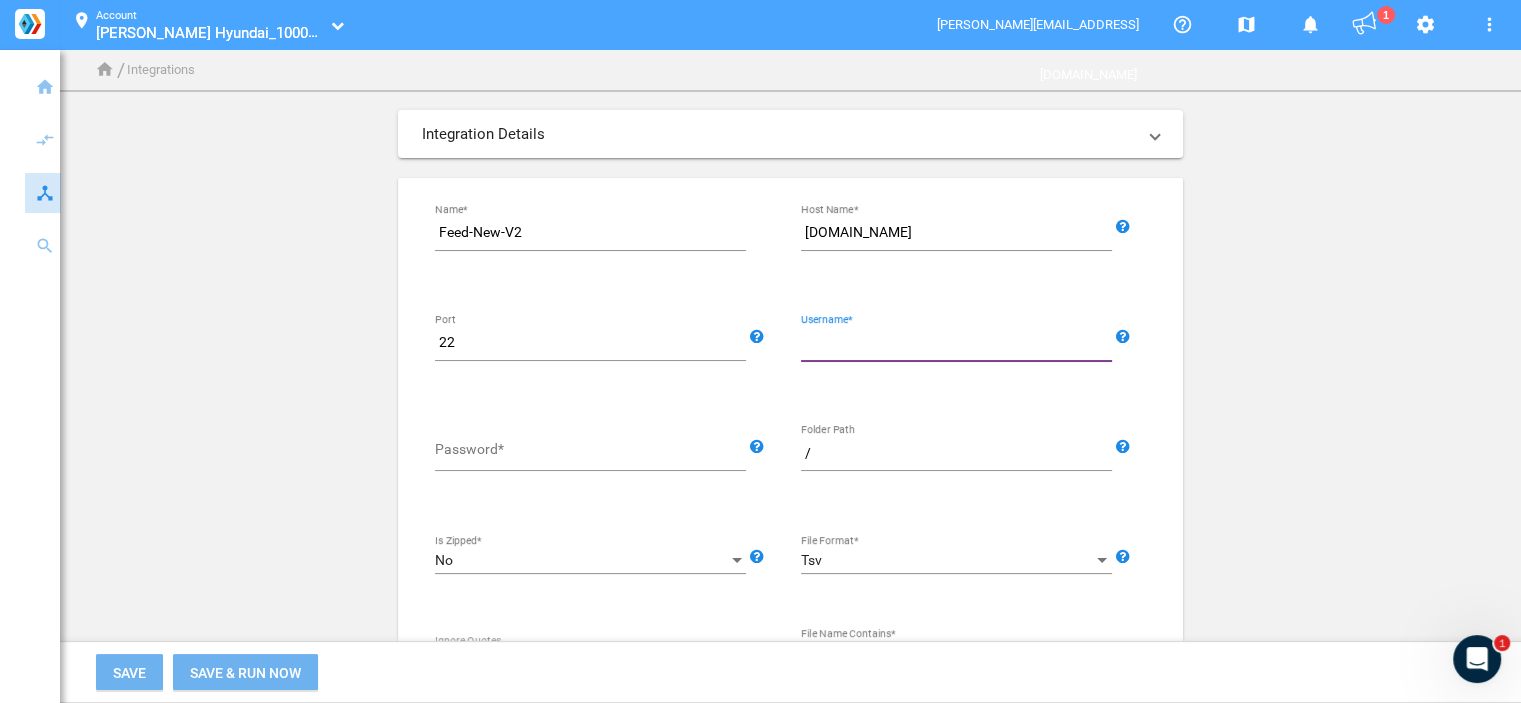 click on "Username*" at bounding box center [960, 343] 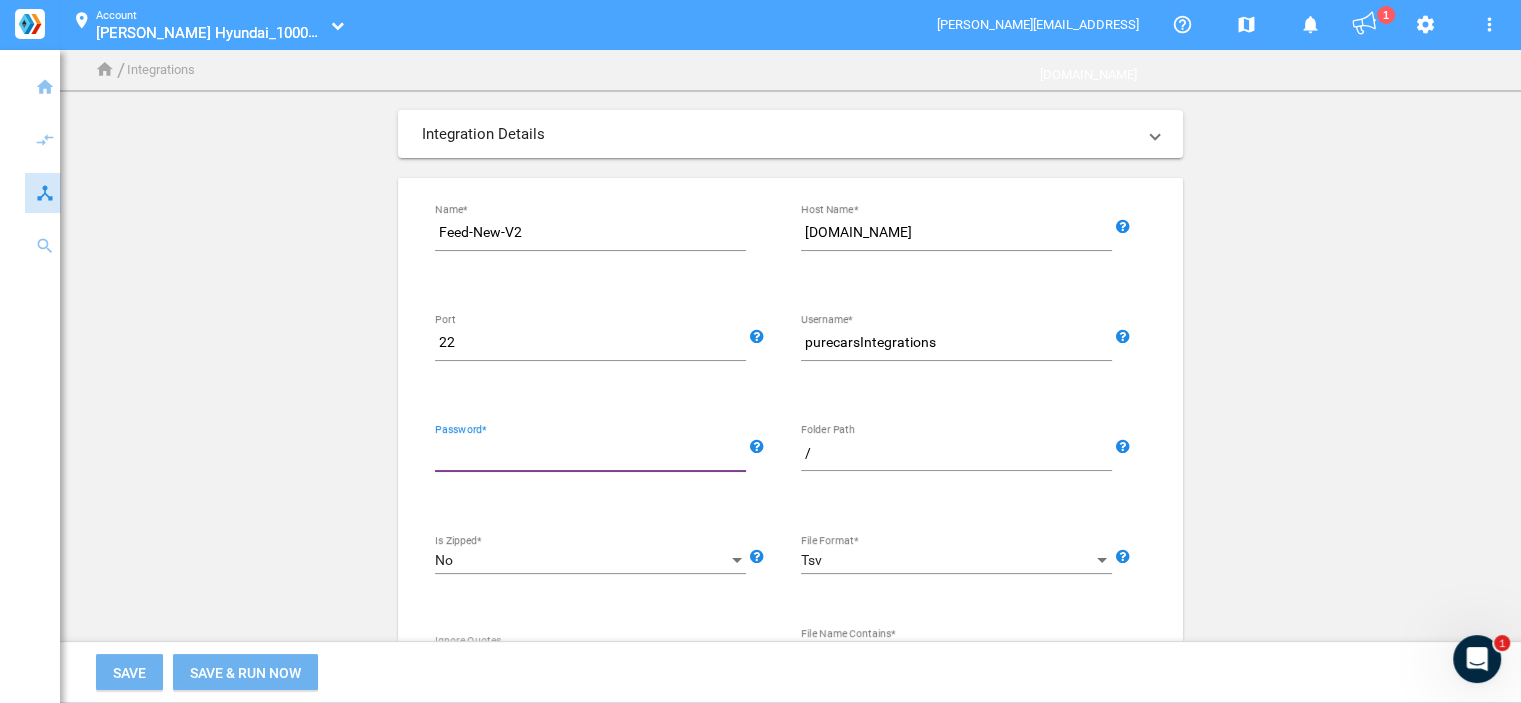 click on "Password*" at bounding box center [594, 454] 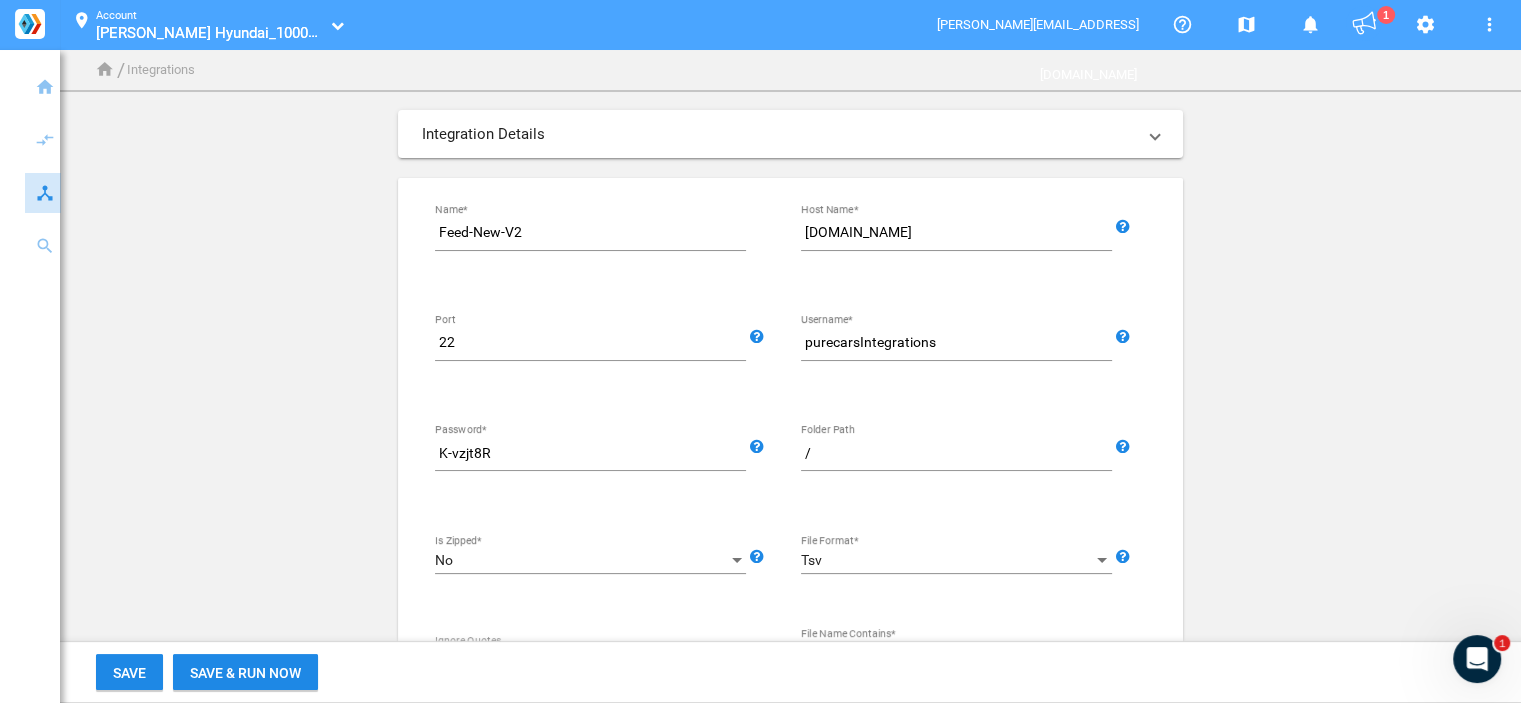 click on "/" at bounding box center [960, 454] 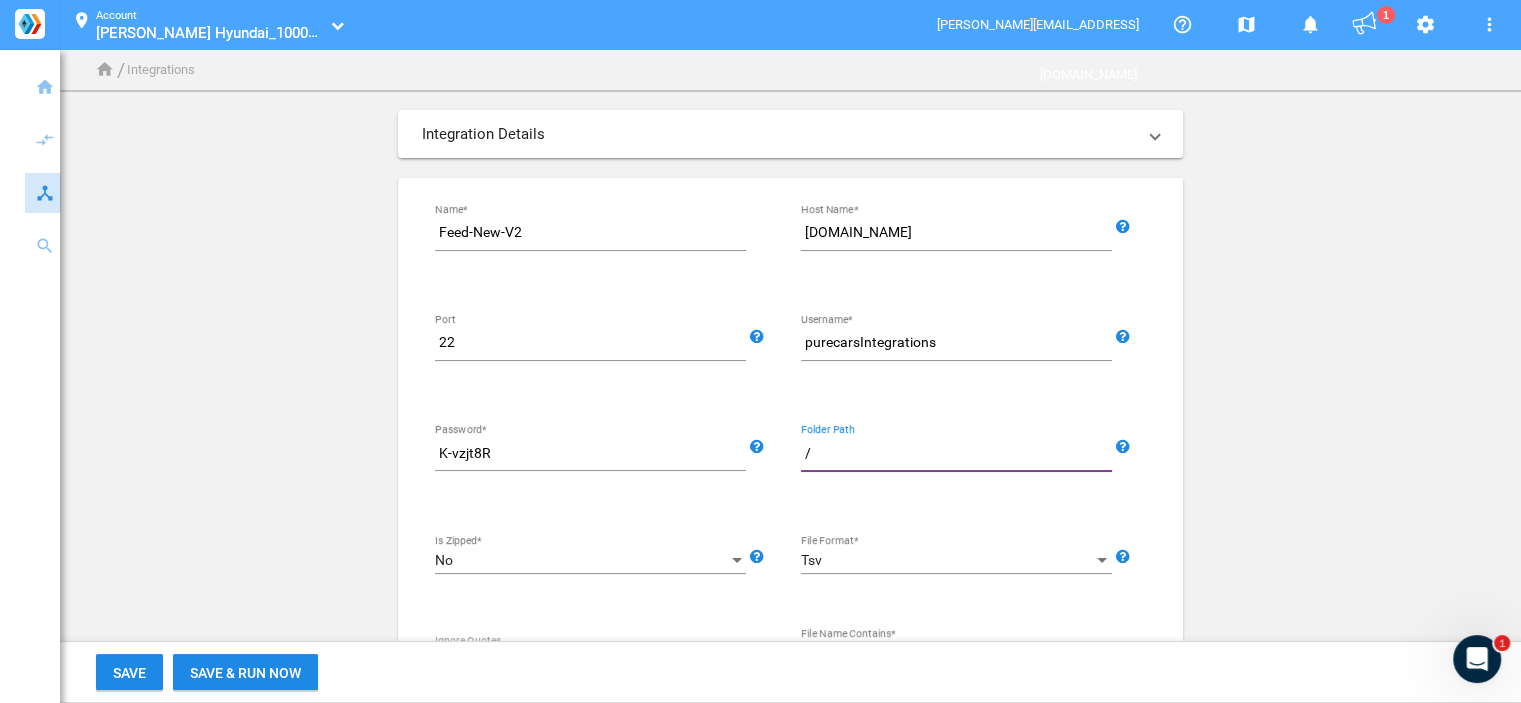 paste on "452d158833b5451aaaa5849b6f02d66f" 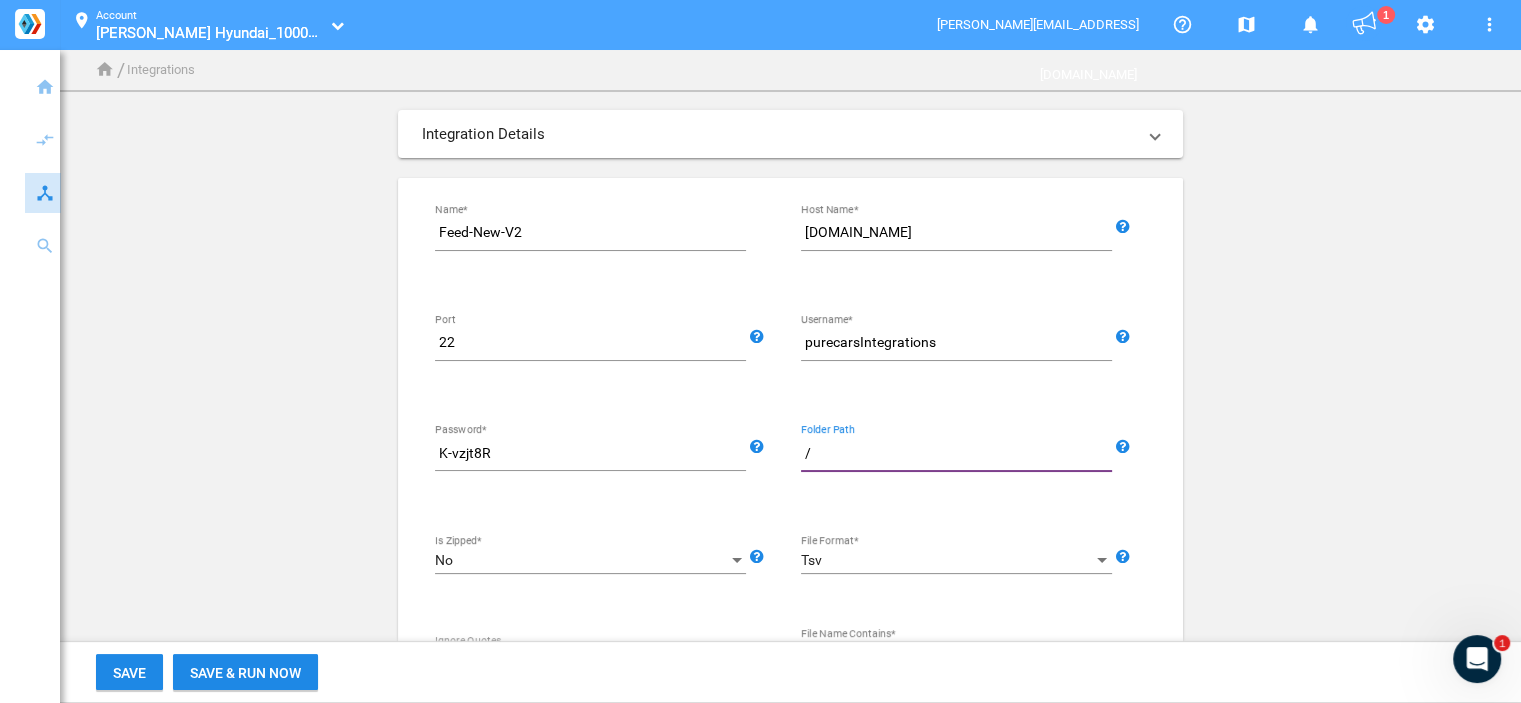 type on "/452d158833b5451aaaa5849b6f02d66f" 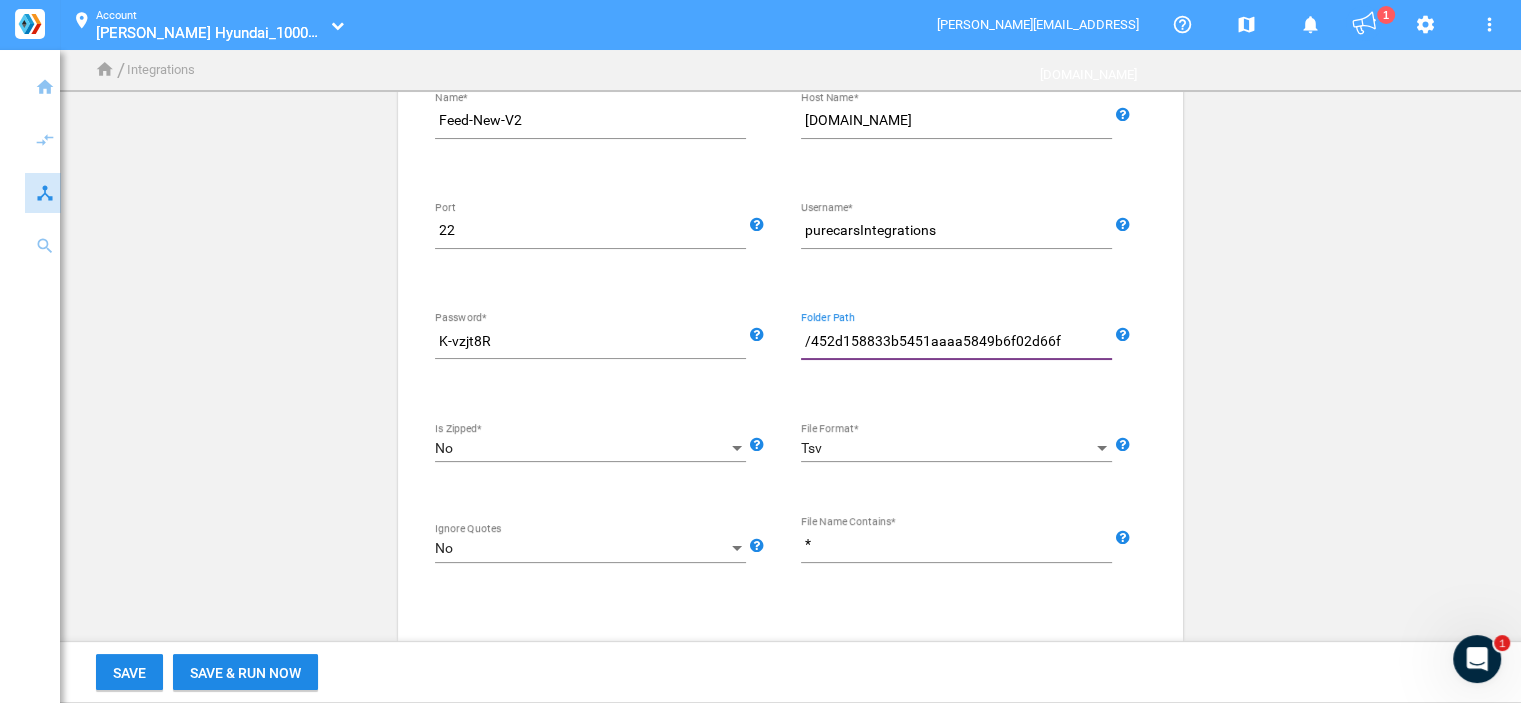 scroll, scrollTop: 181, scrollLeft: 0, axis: vertical 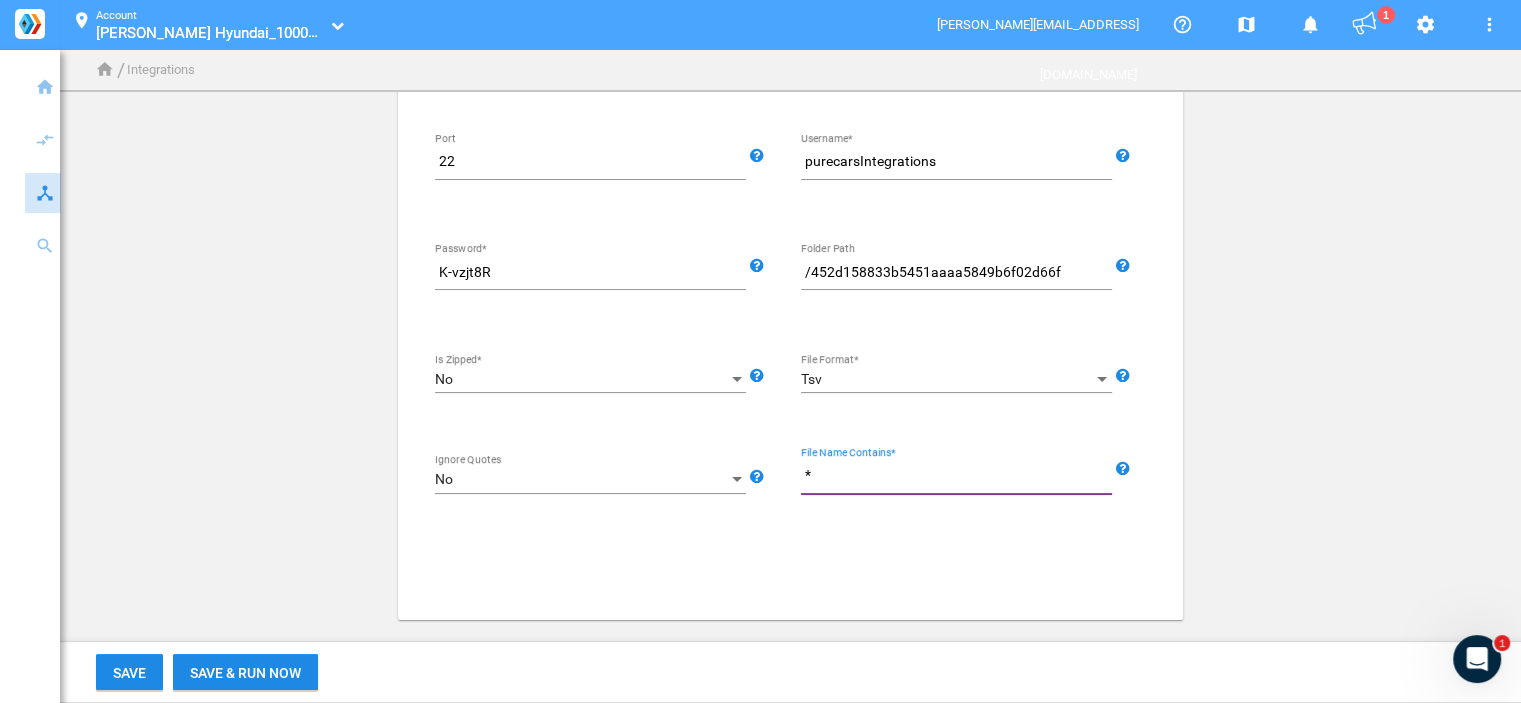 click on "*" at bounding box center (960, 476) 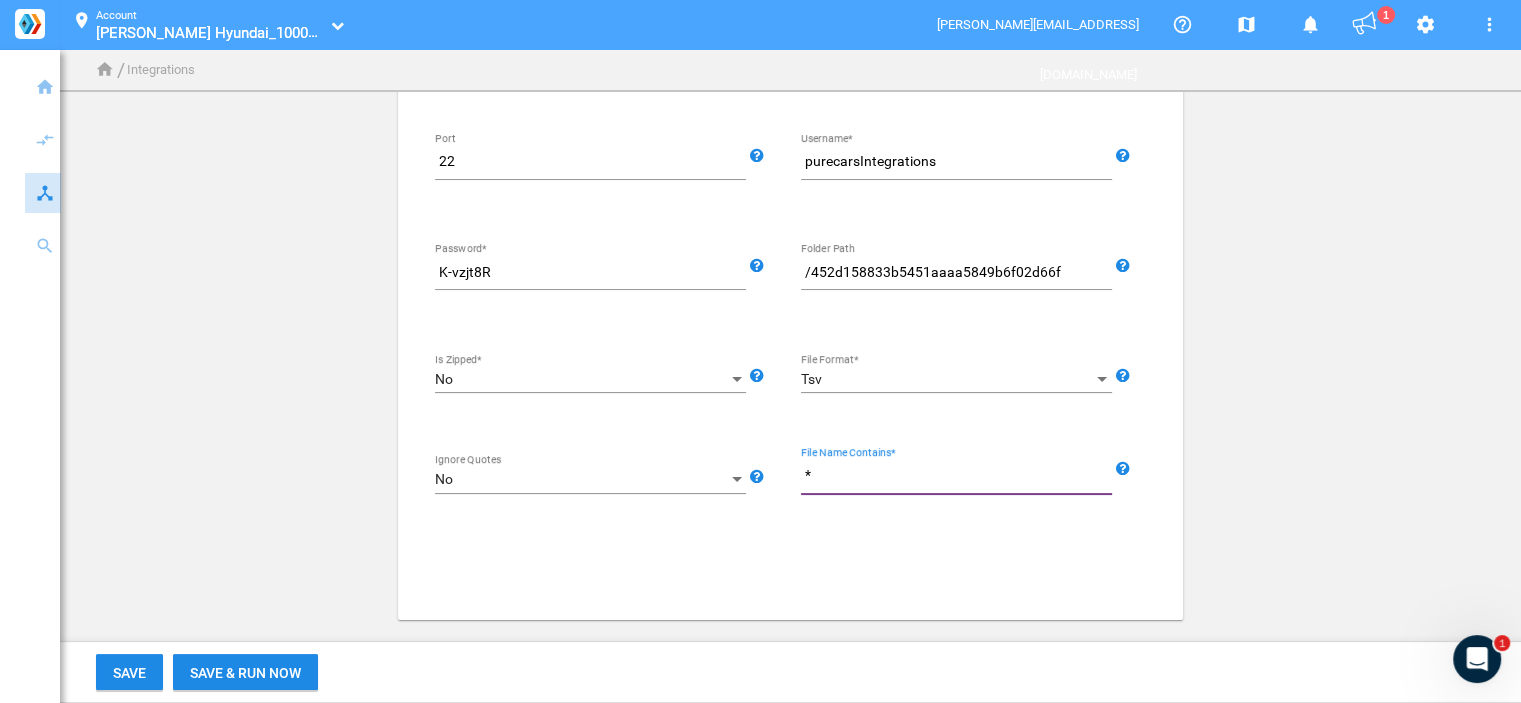 click on "*" at bounding box center (960, 476) 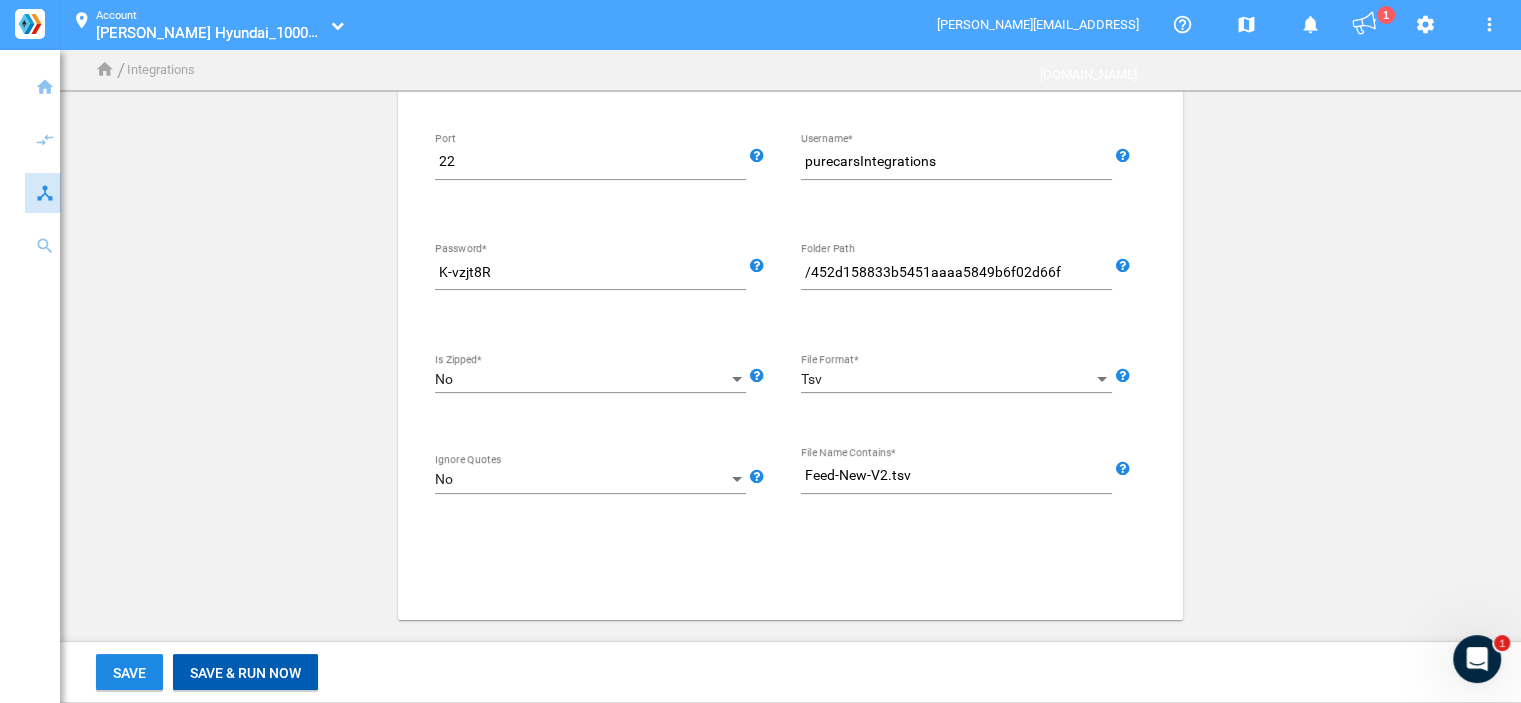 click on "Save & Run Now" at bounding box center [245, 672] 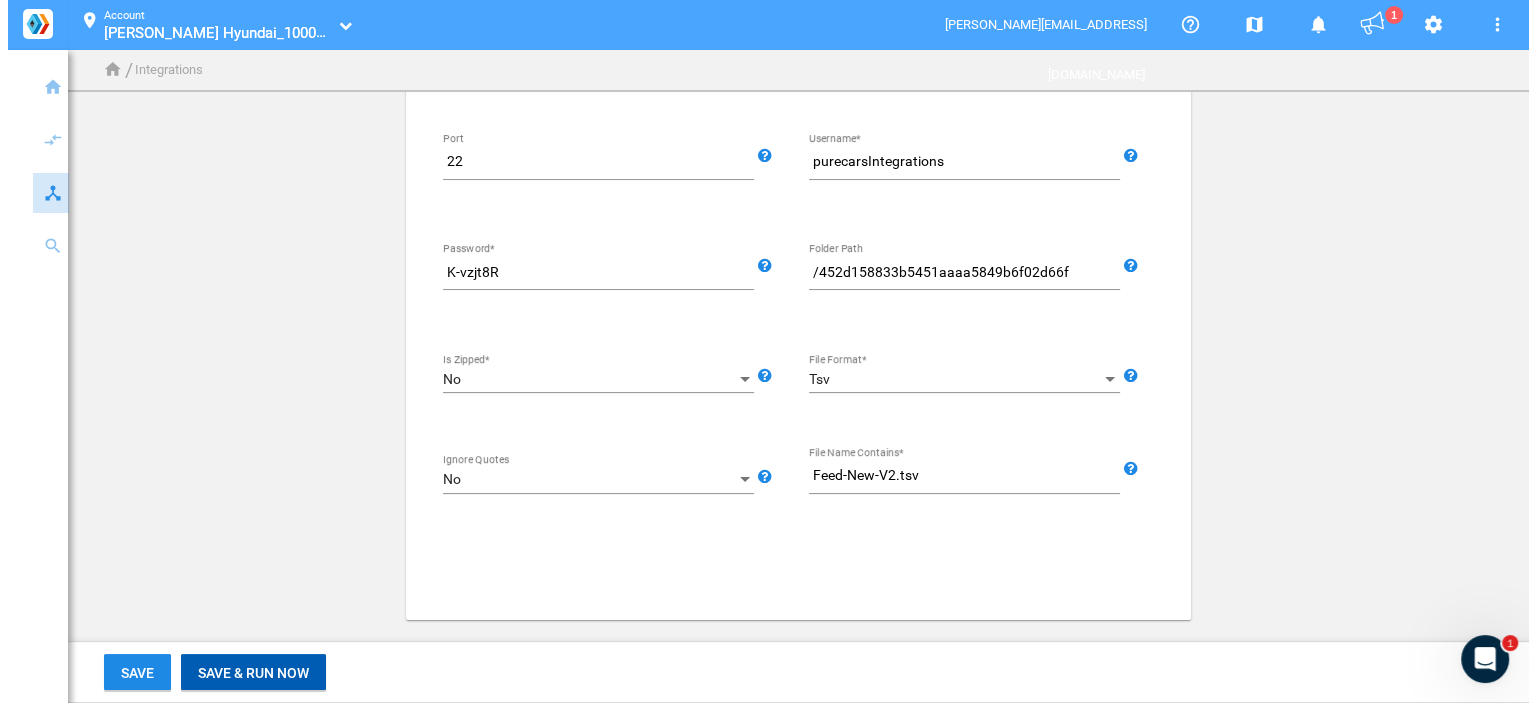 scroll, scrollTop: 0, scrollLeft: 0, axis: both 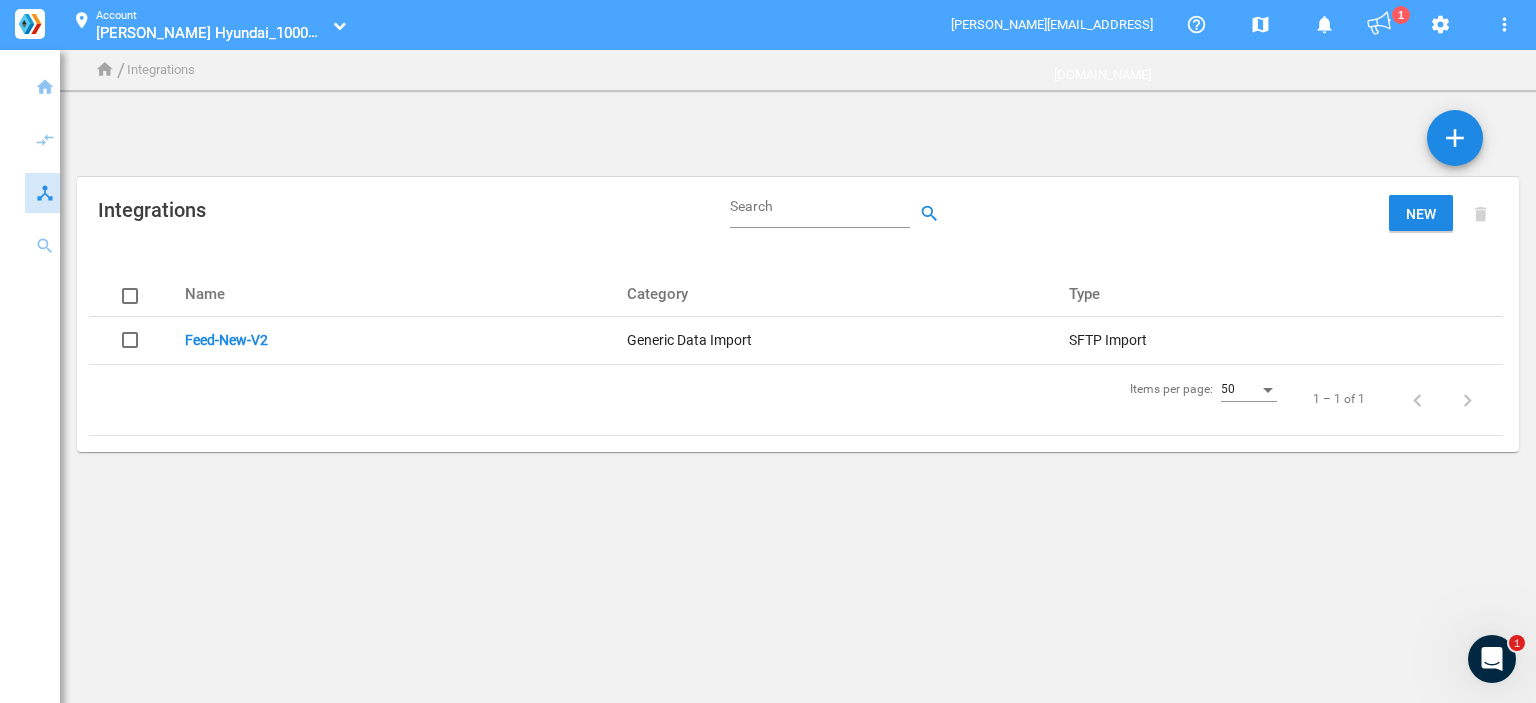 click on "location_on Account [PERSON_NAME] Hyundai_100001091 [PERSON_NAME] Hyundai_100001091" at bounding box center (205, 25) 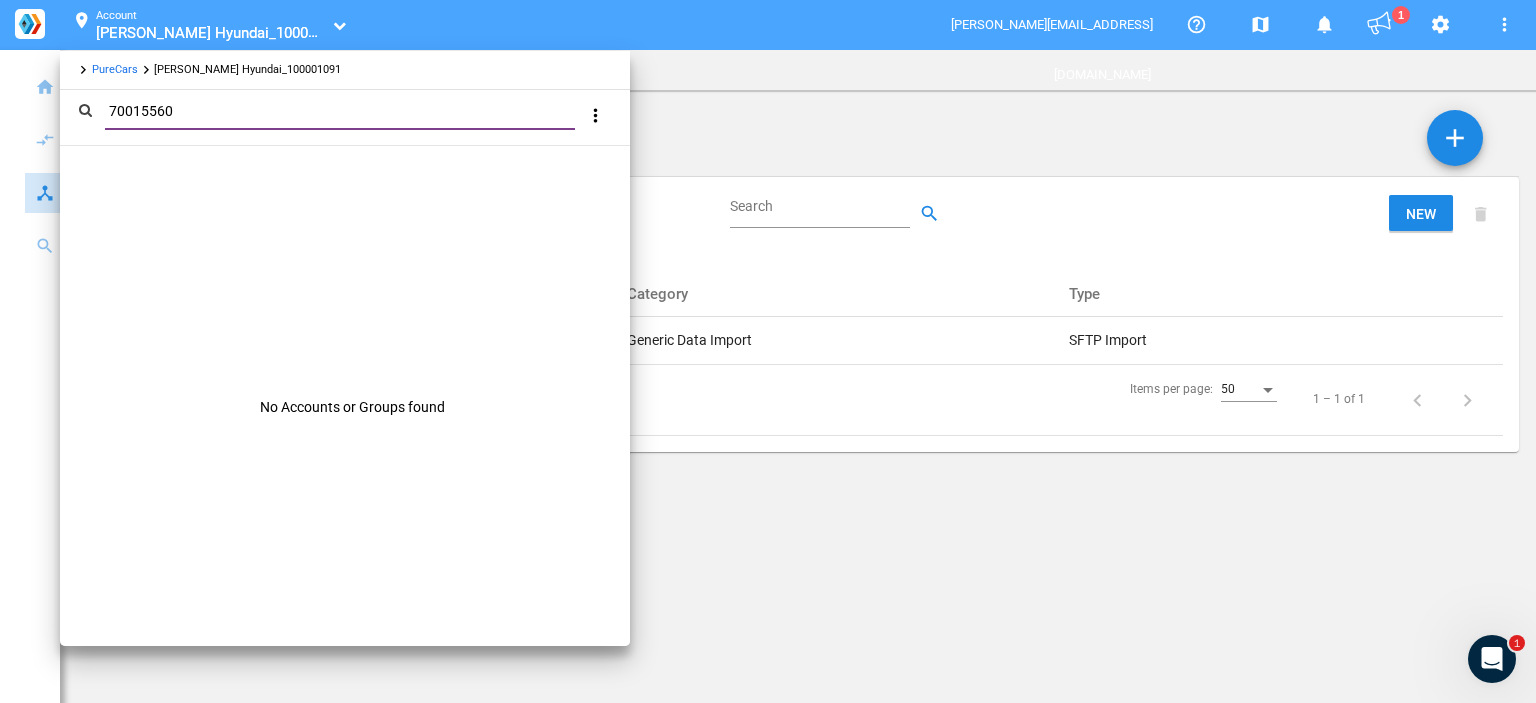 click on "70015560" at bounding box center [344, 111] 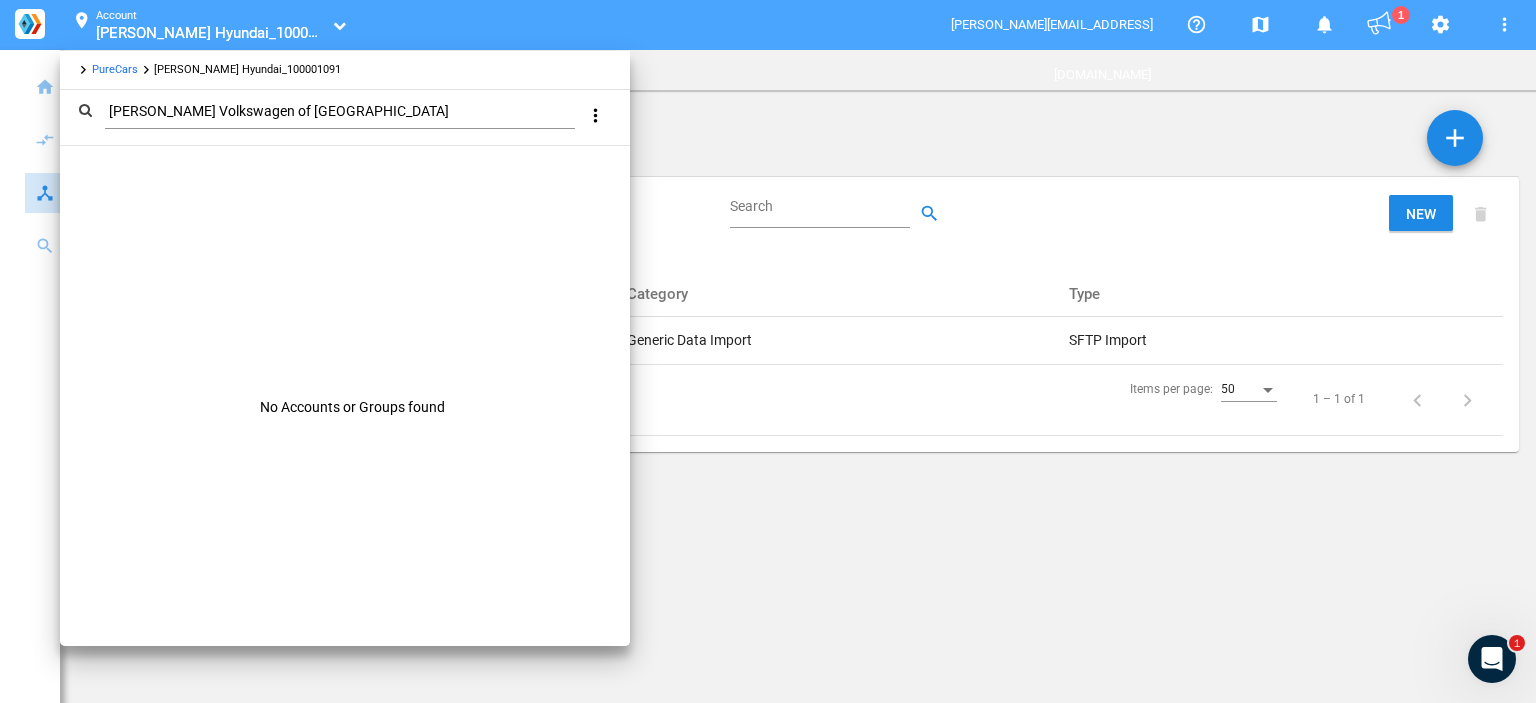 click on "[PERSON_NAME] Volkswagen of [GEOGRAPHIC_DATA]" at bounding box center [344, 111] 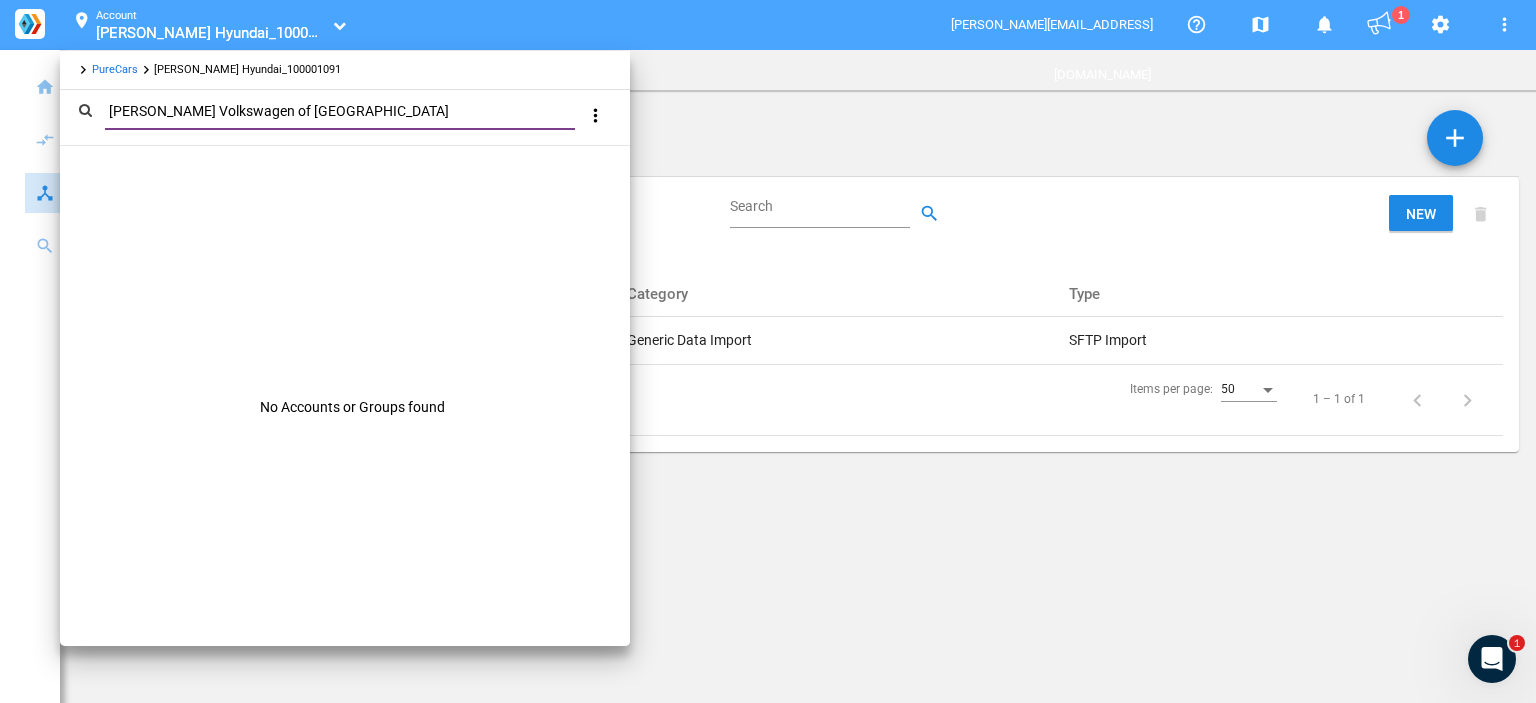 click on "[PERSON_NAME] Volkswagen of [GEOGRAPHIC_DATA]" at bounding box center (344, 111) 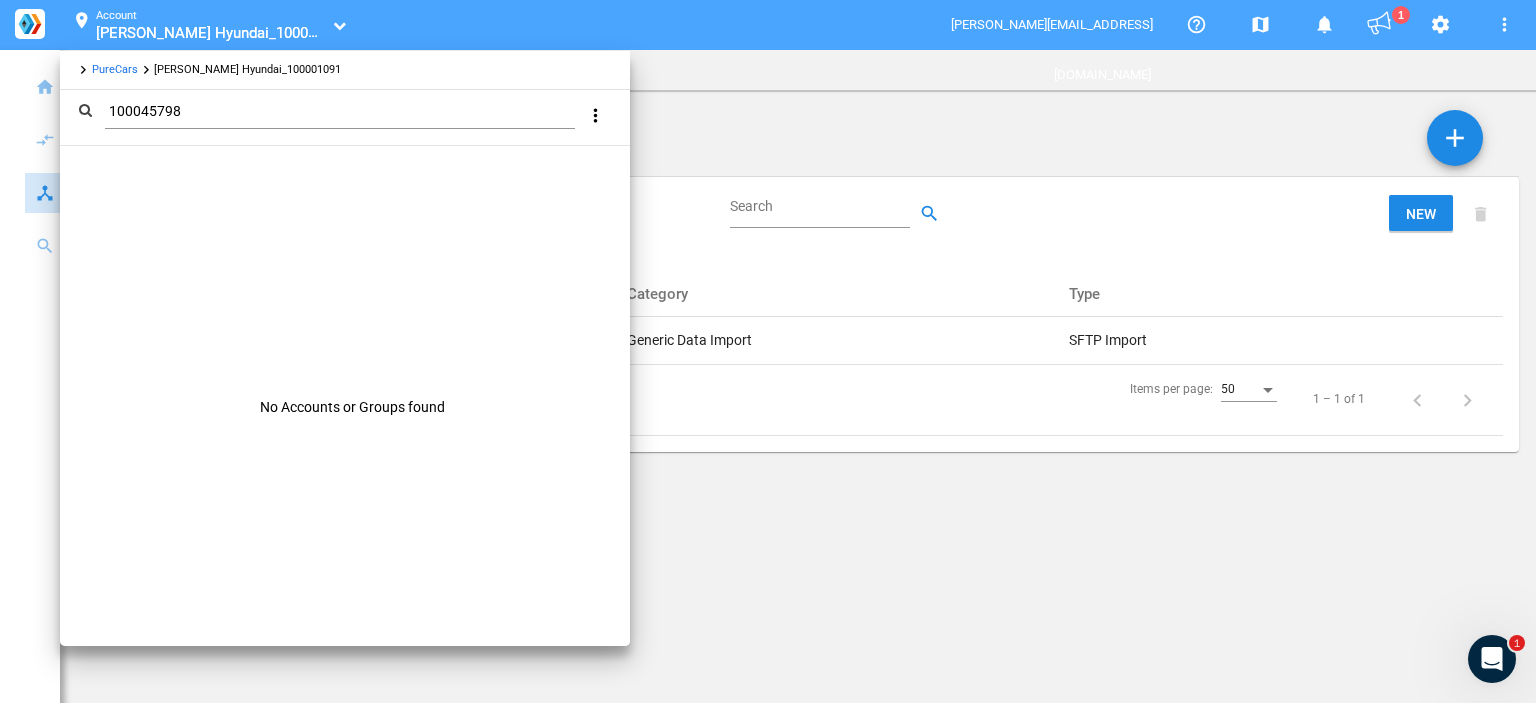 click on "100045798" at bounding box center [344, 111] 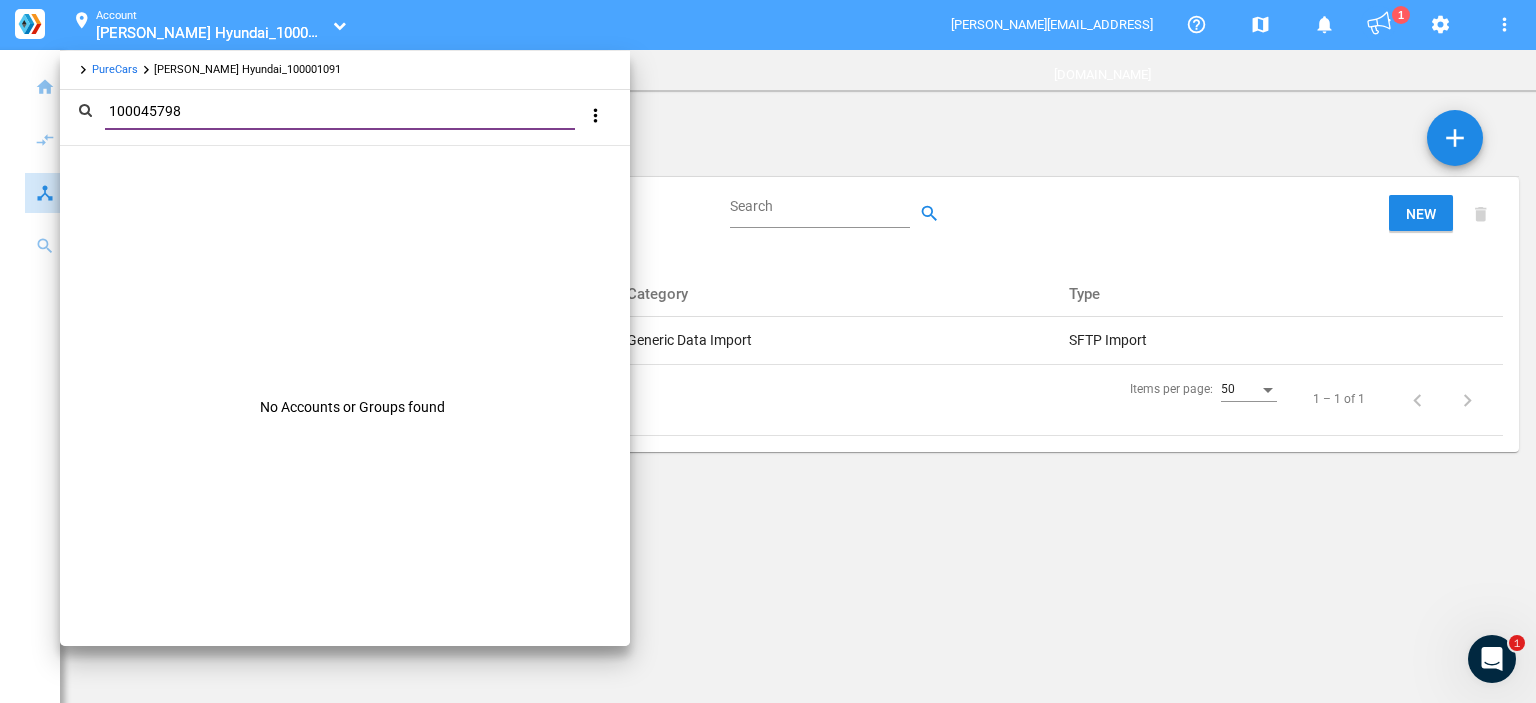 click on "100045798" at bounding box center (344, 111) 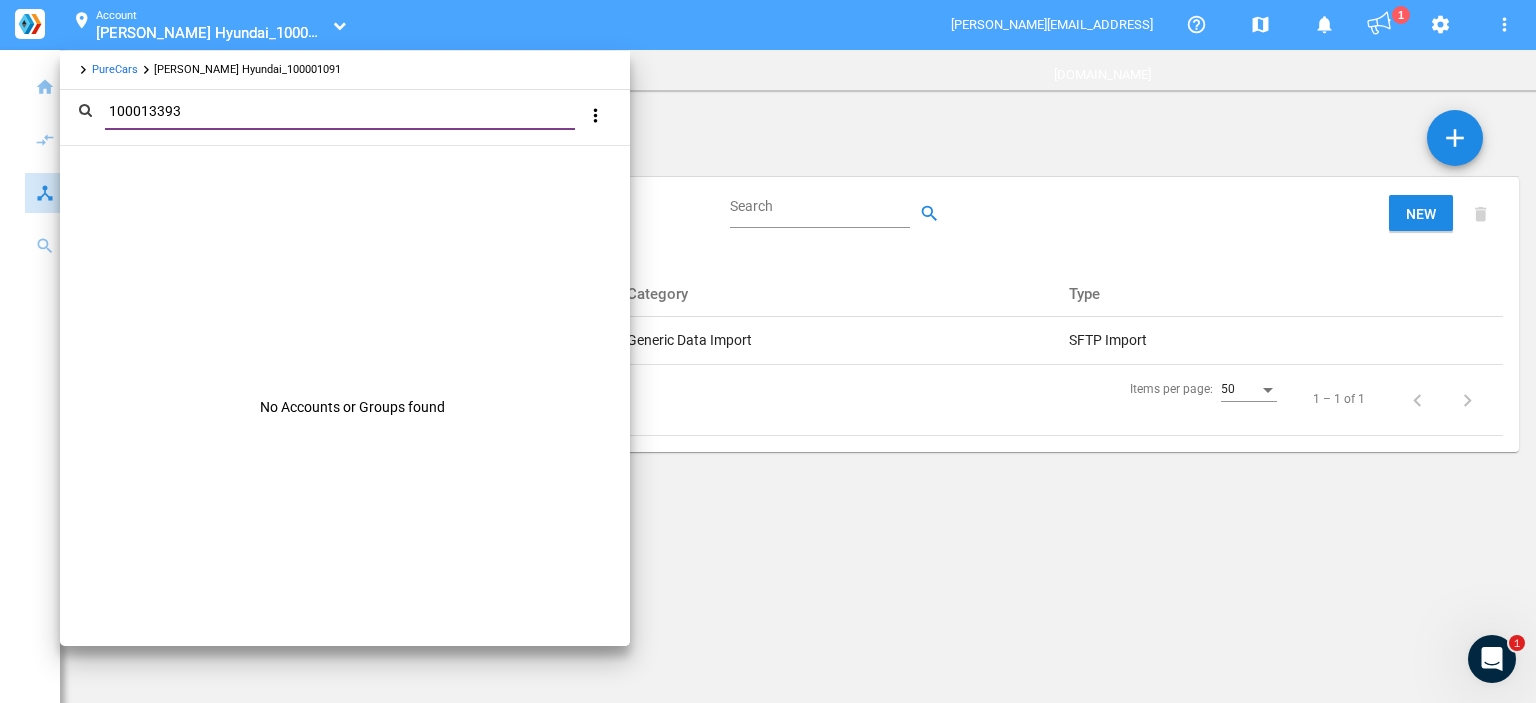 type on "100013393" 